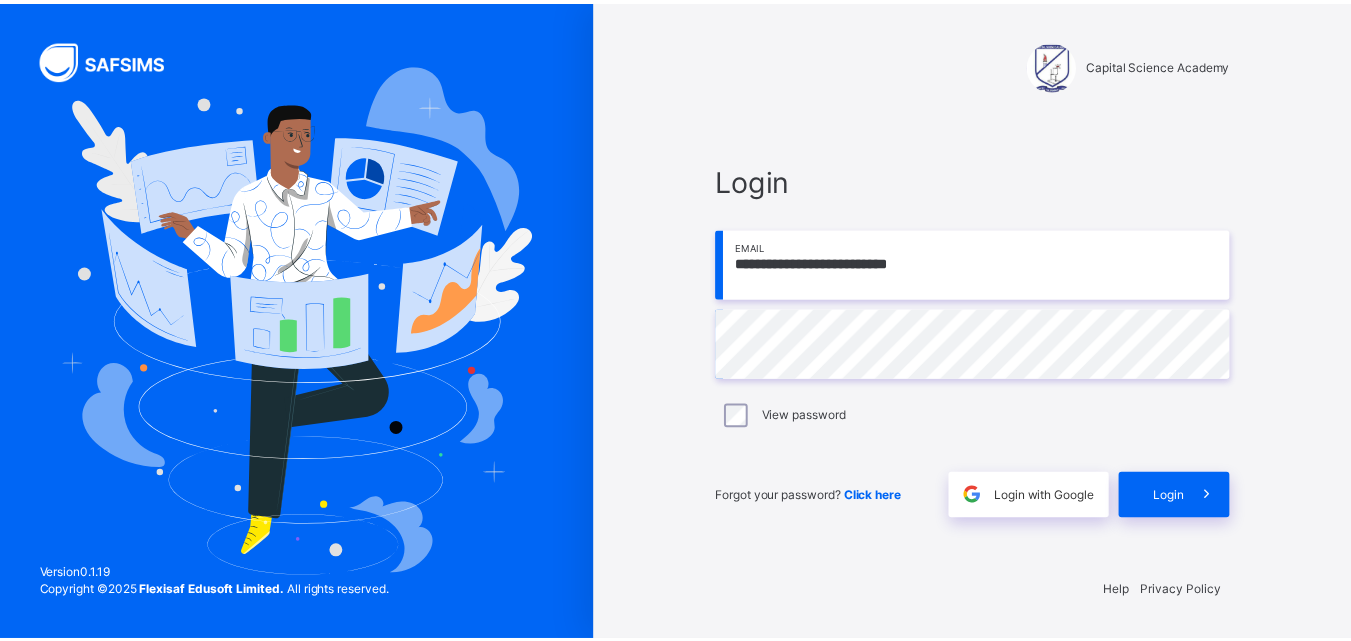 scroll, scrollTop: 0, scrollLeft: 0, axis: both 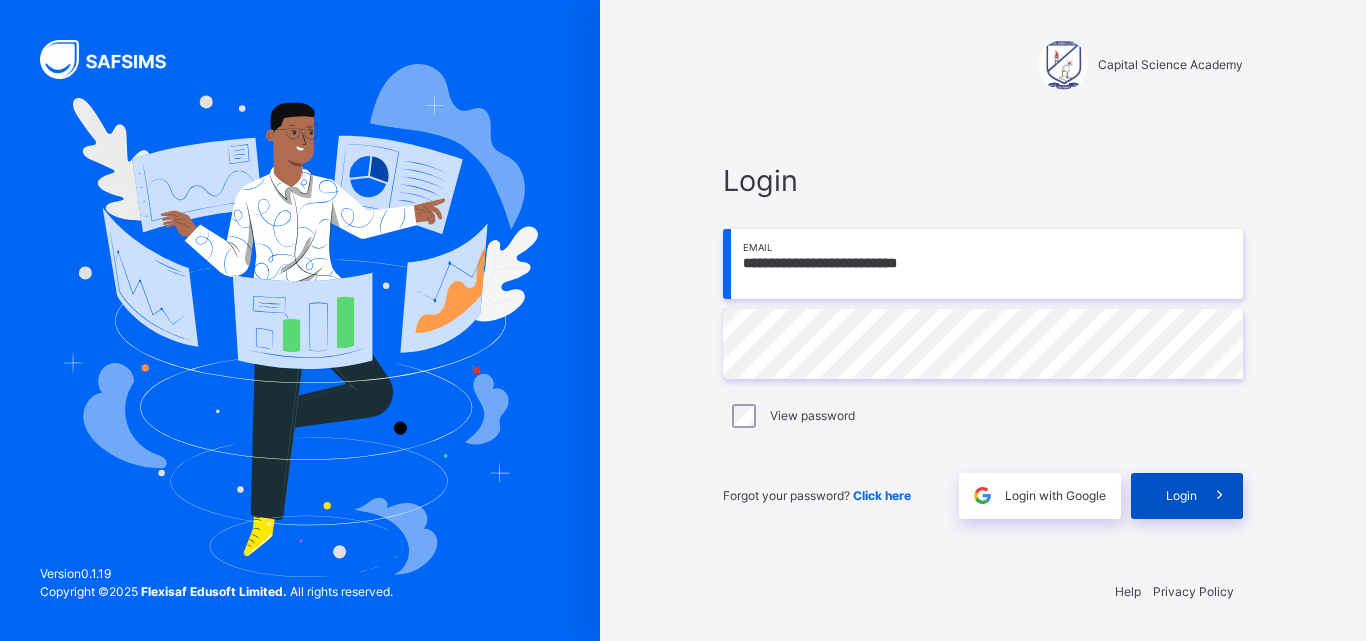 click at bounding box center (1220, 496) 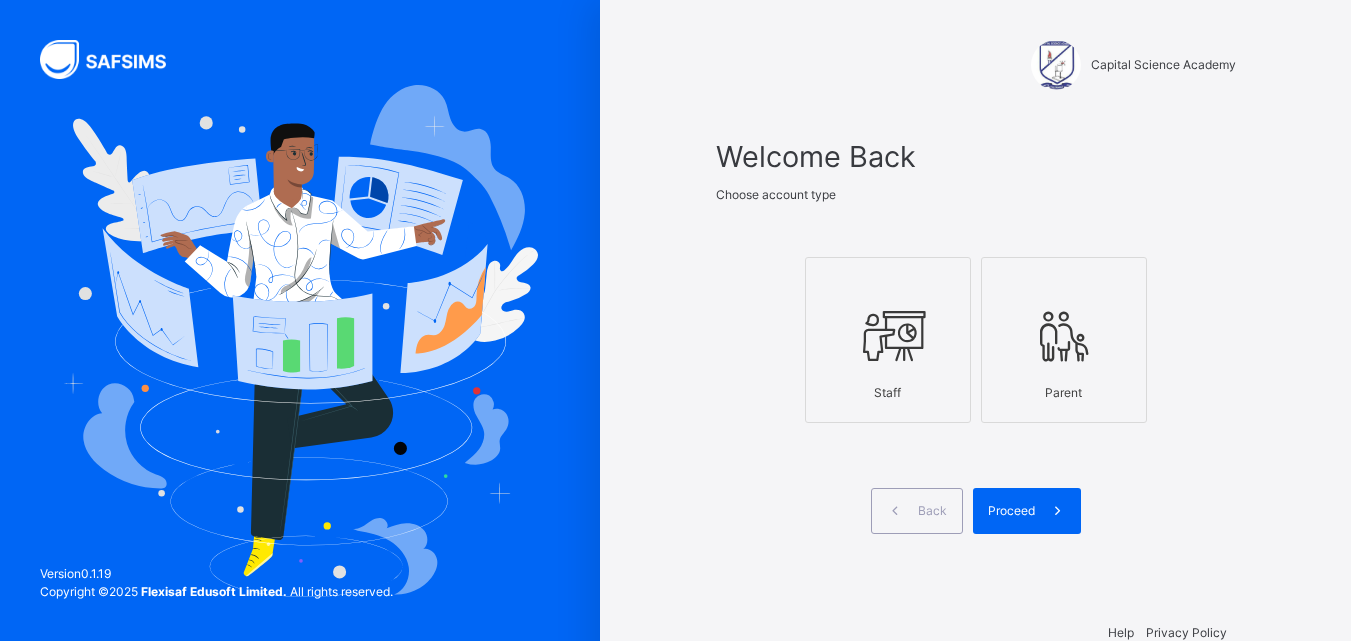 click on "Parent" at bounding box center [1064, 340] 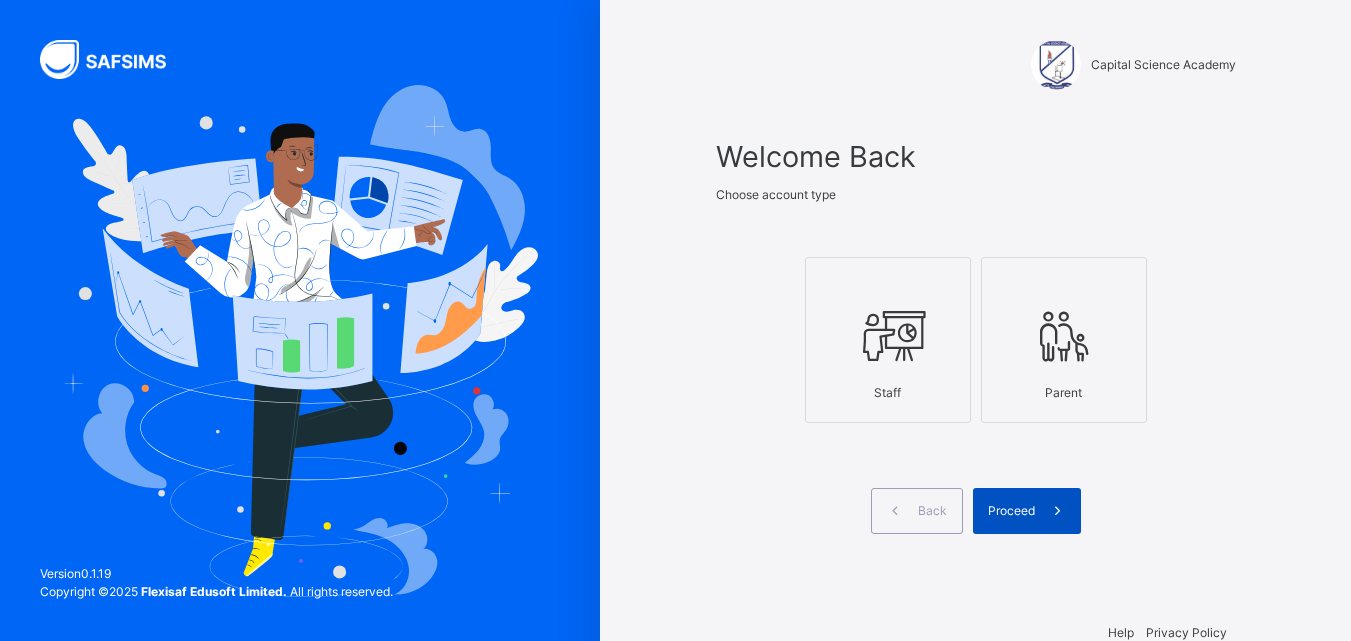 click on "Proceed" at bounding box center [1011, 511] 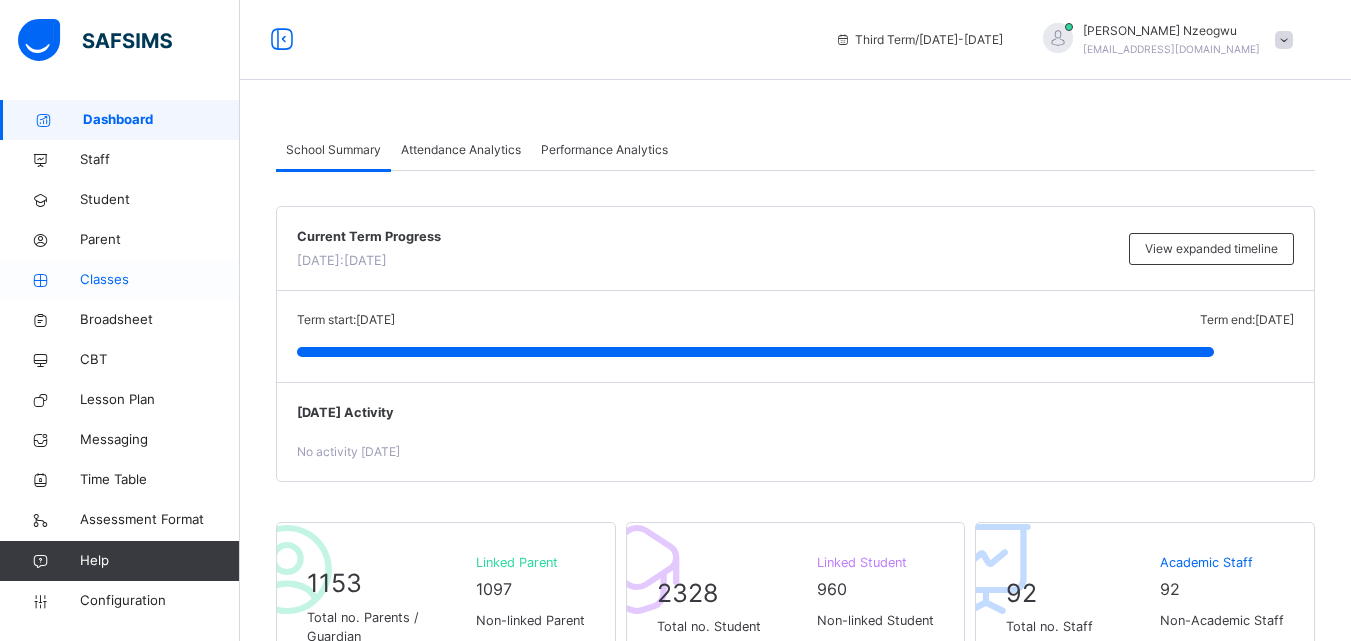 click on "Classes" at bounding box center (160, 280) 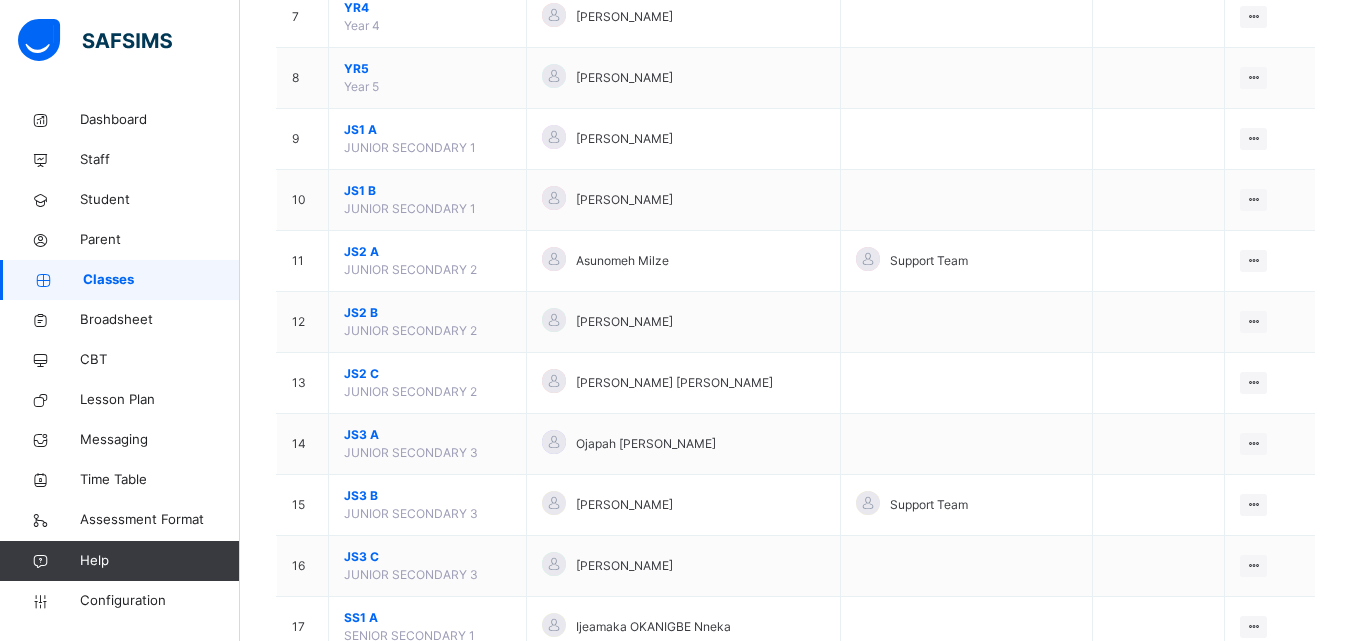 scroll, scrollTop: 582, scrollLeft: 0, axis: vertical 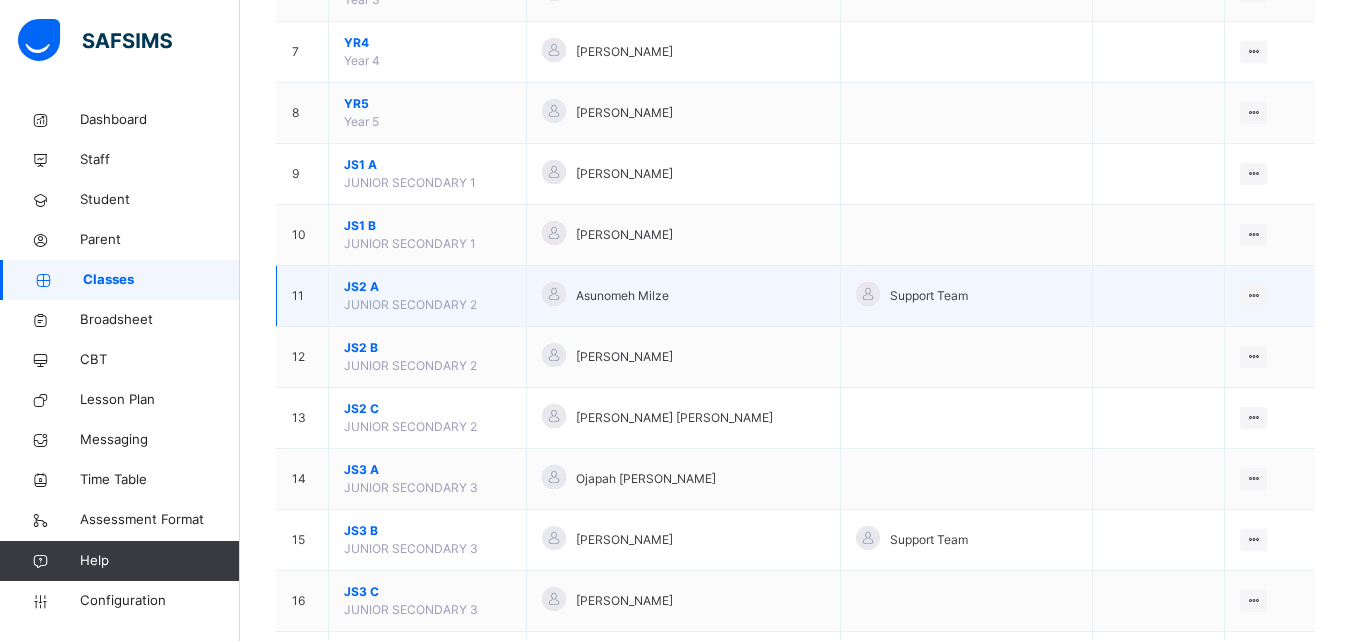 click on "JS2   A" at bounding box center [427, 287] 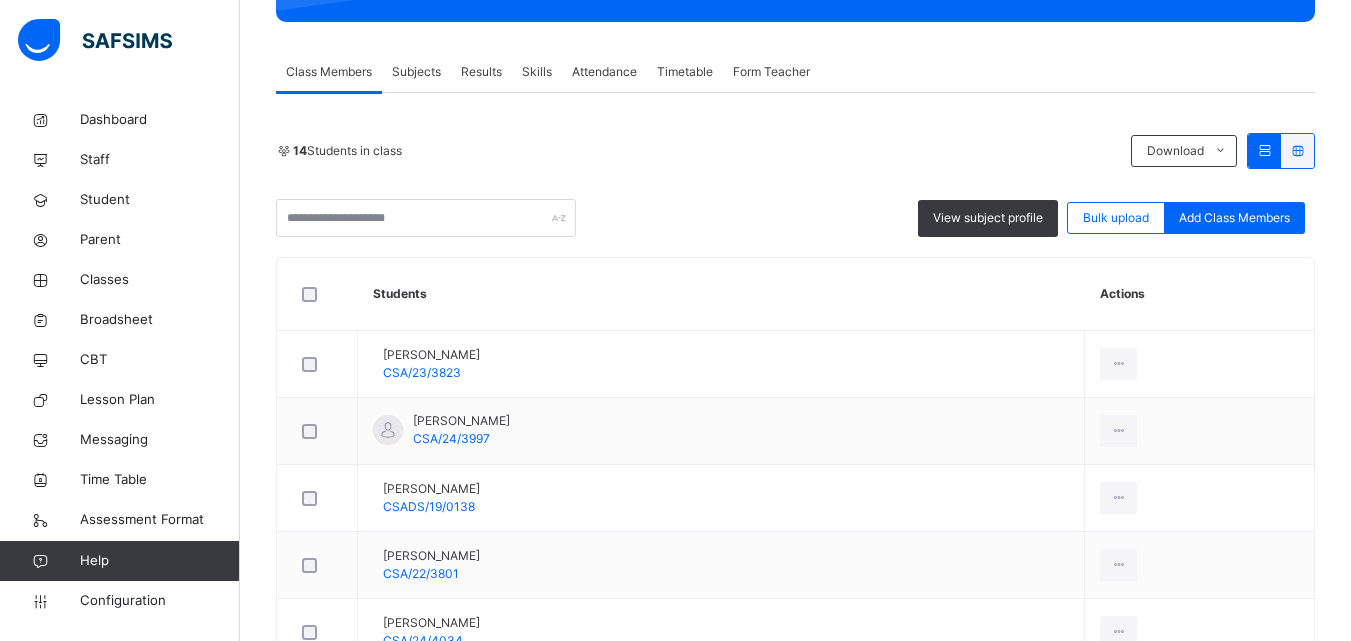 scroll, scrollTop: 316, scrollLeft: 0, axis: vertical 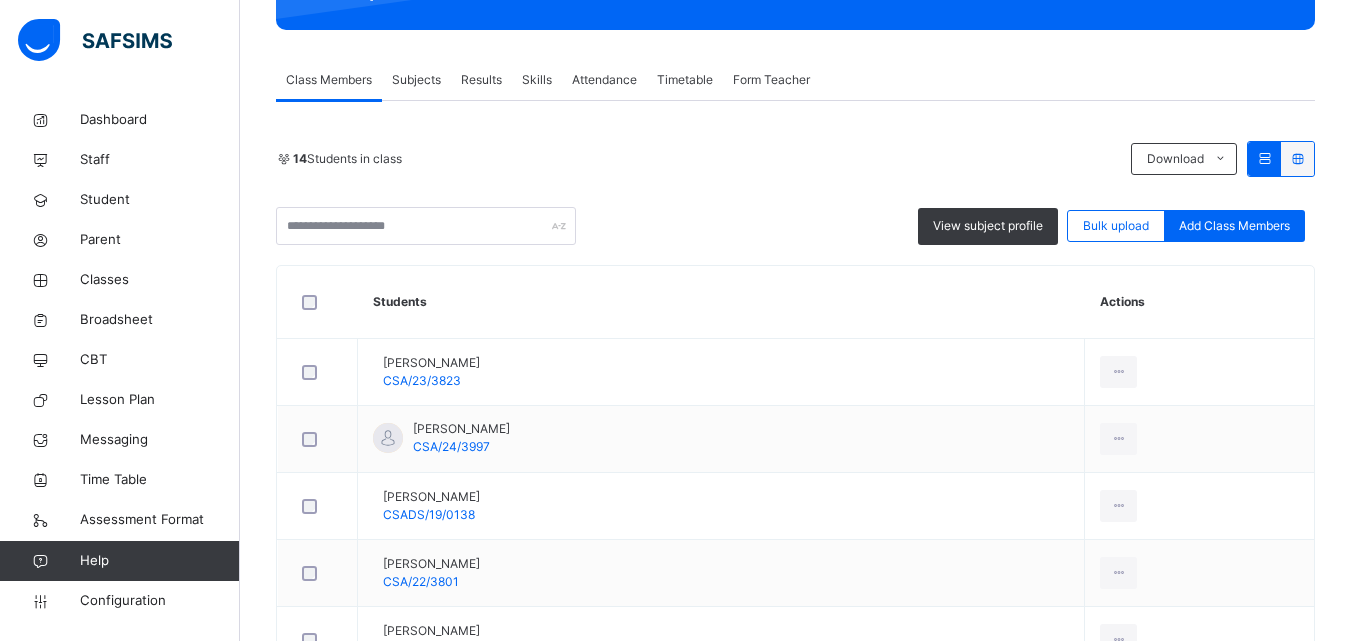click on "Subjects" at bounding box center (416, 80) 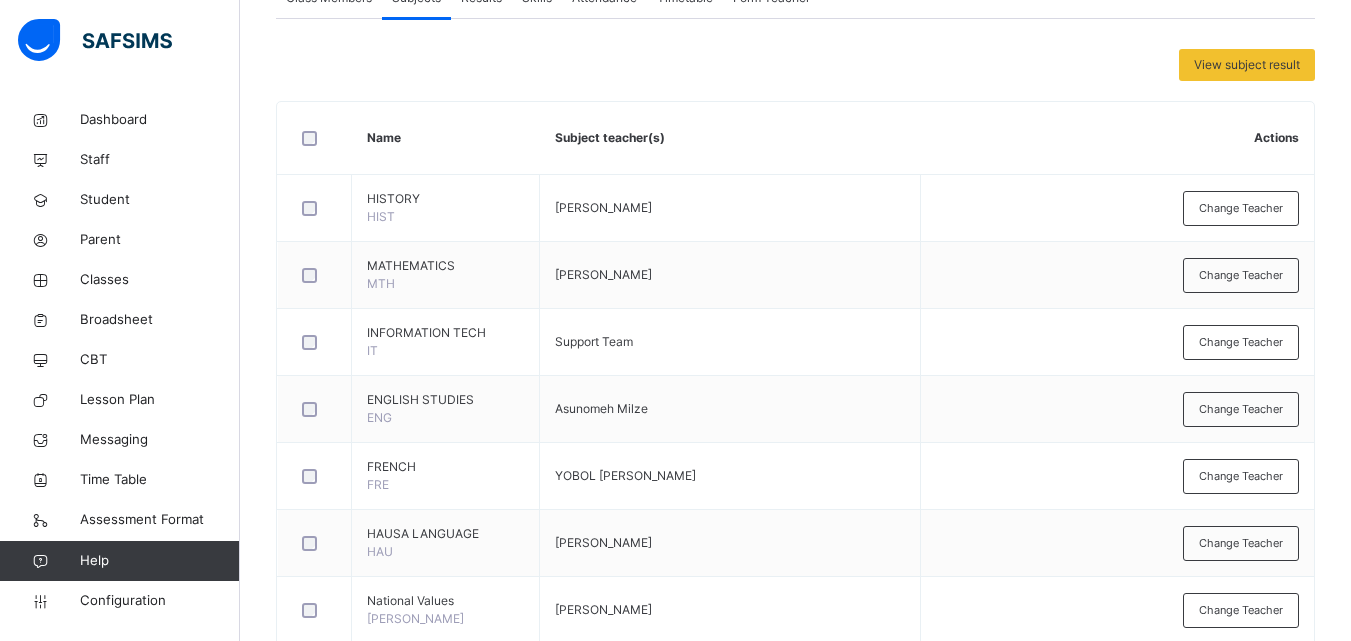 scroll, scrollTop: 526, scrollLeft: 0, axis: vertical 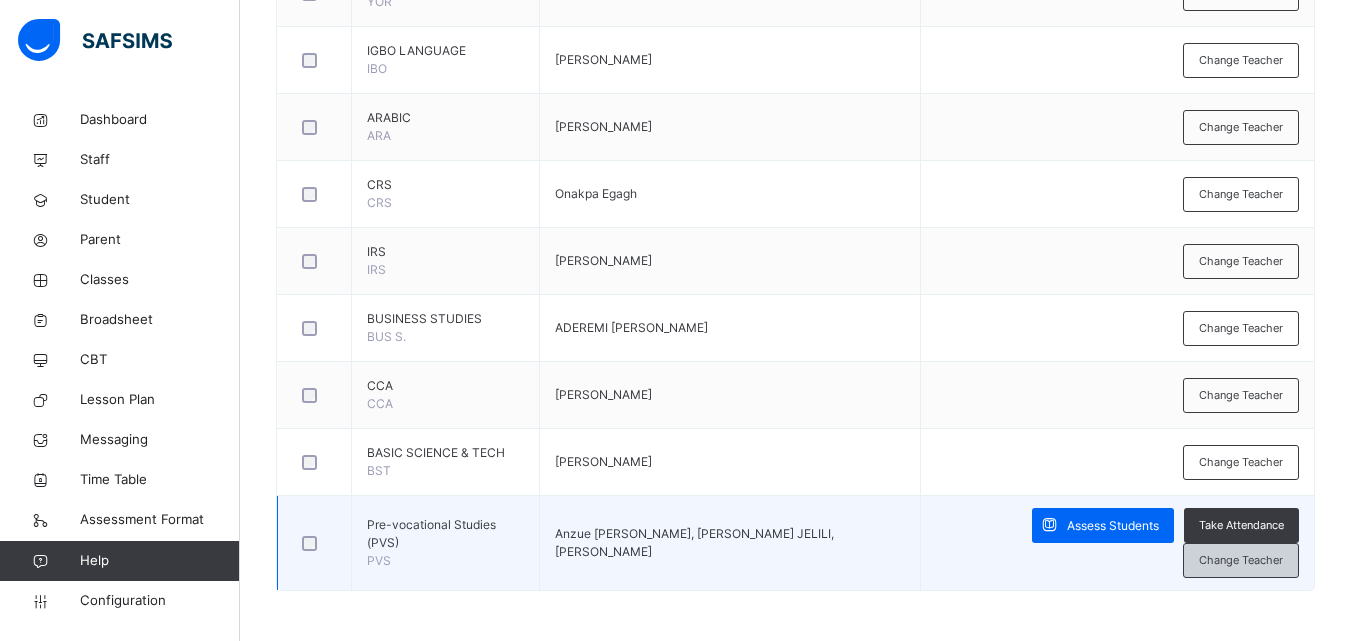 click on "Change Teacher" at bounding box center [1241, 560] 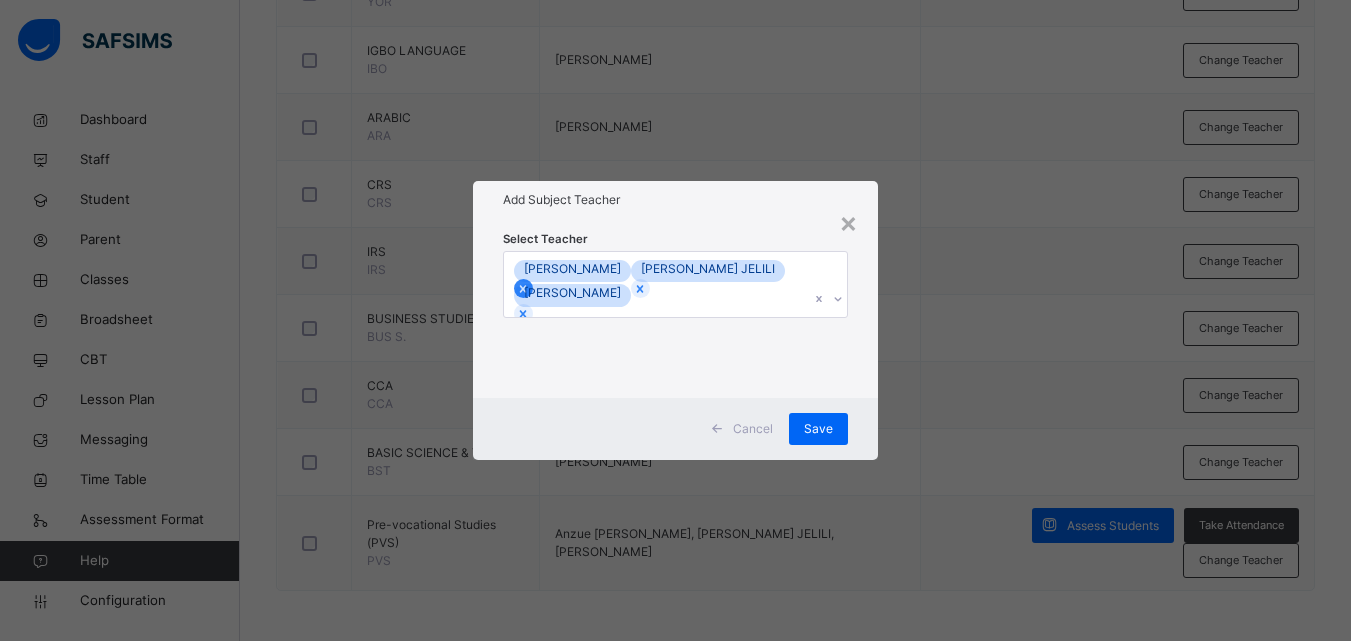 click 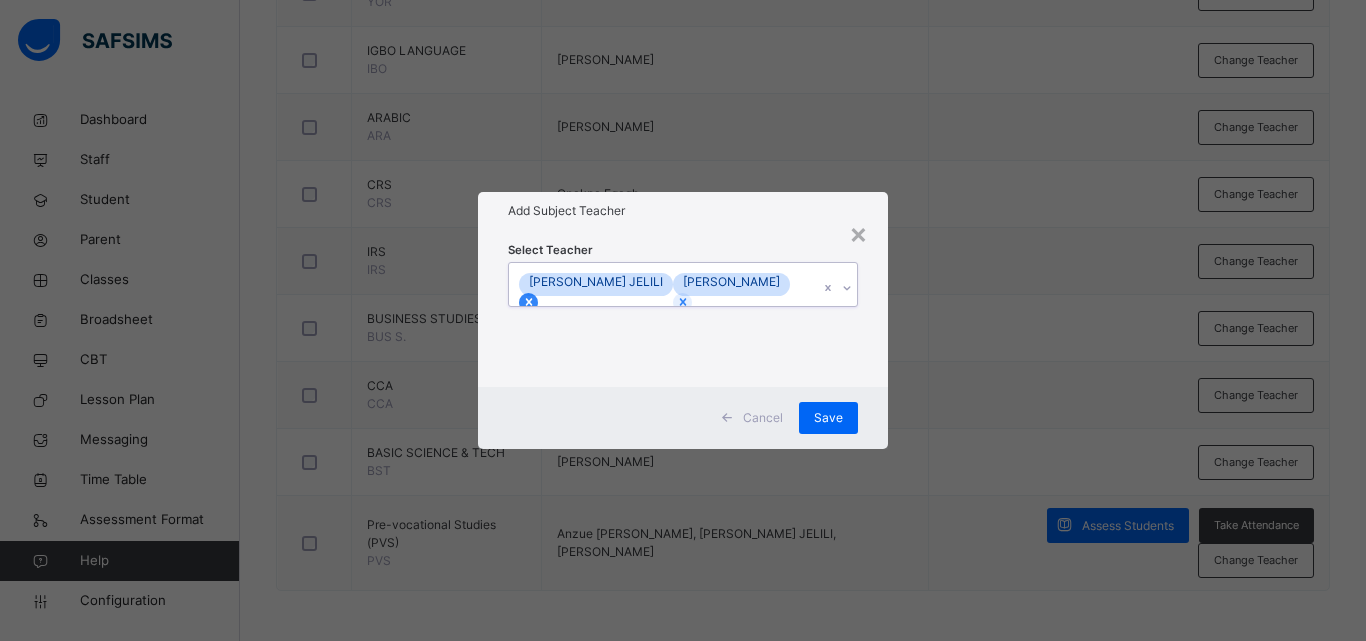 click 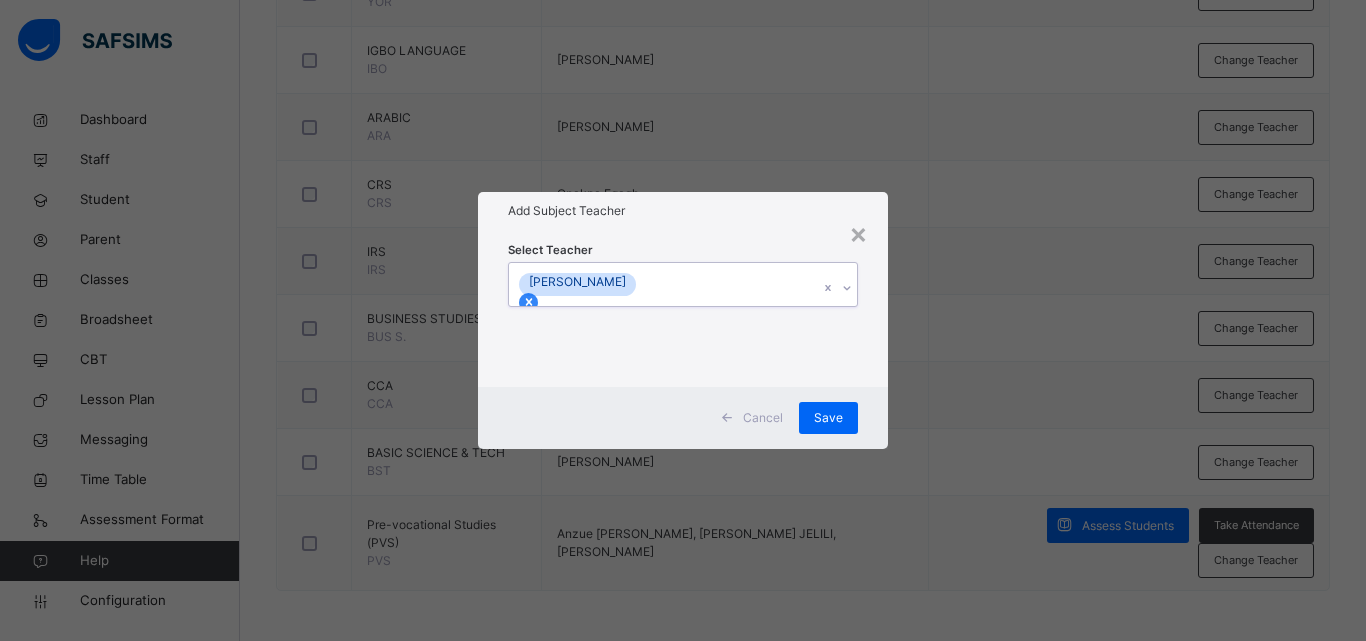 click 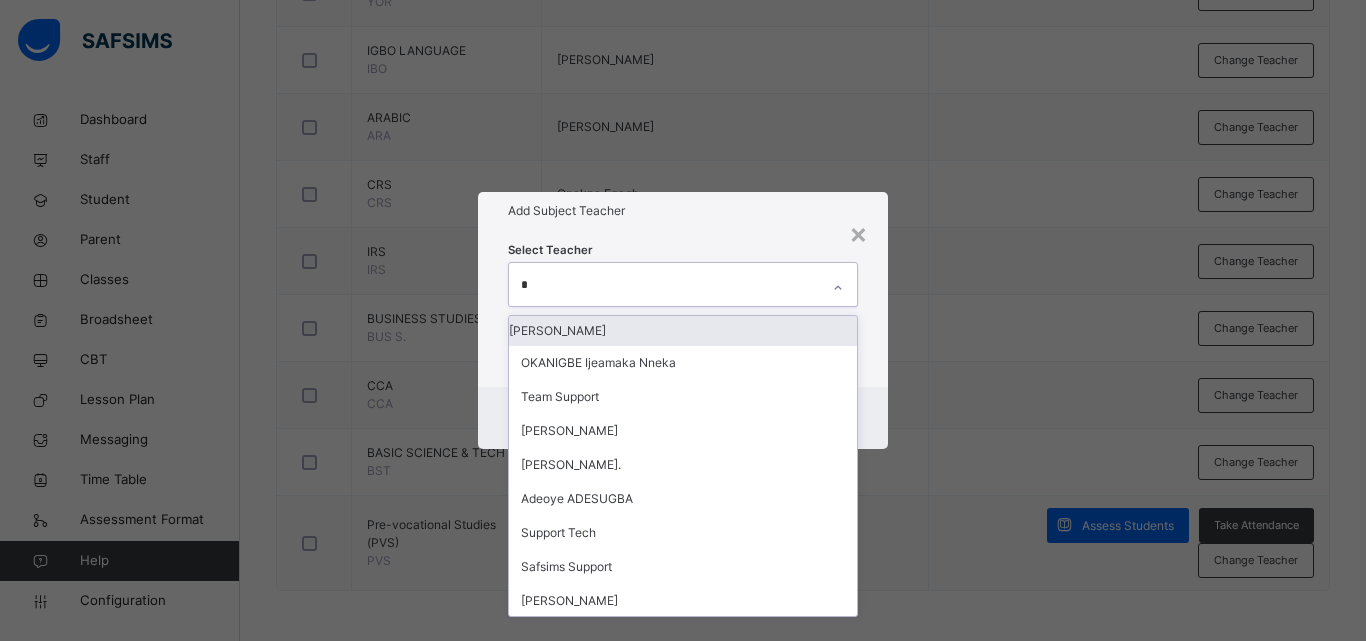 type on "**" 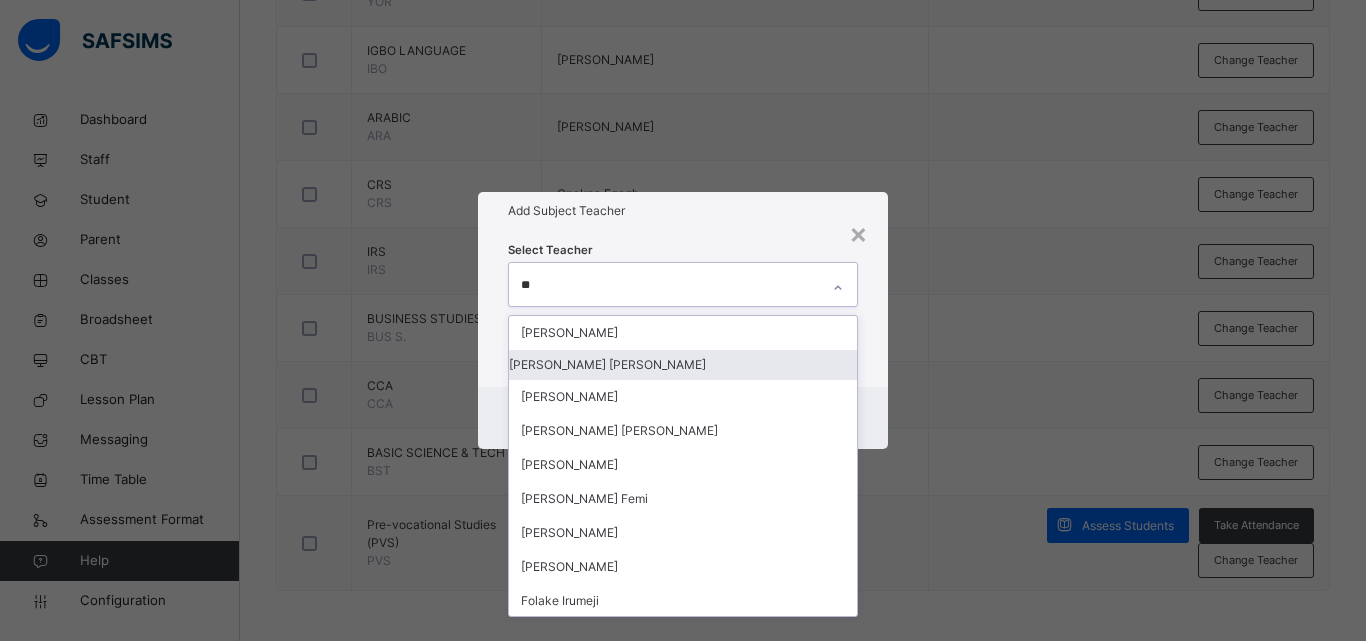 click on "[PERSON_NAME] [PERSON_NAME]" at bounding box center (683, 365) 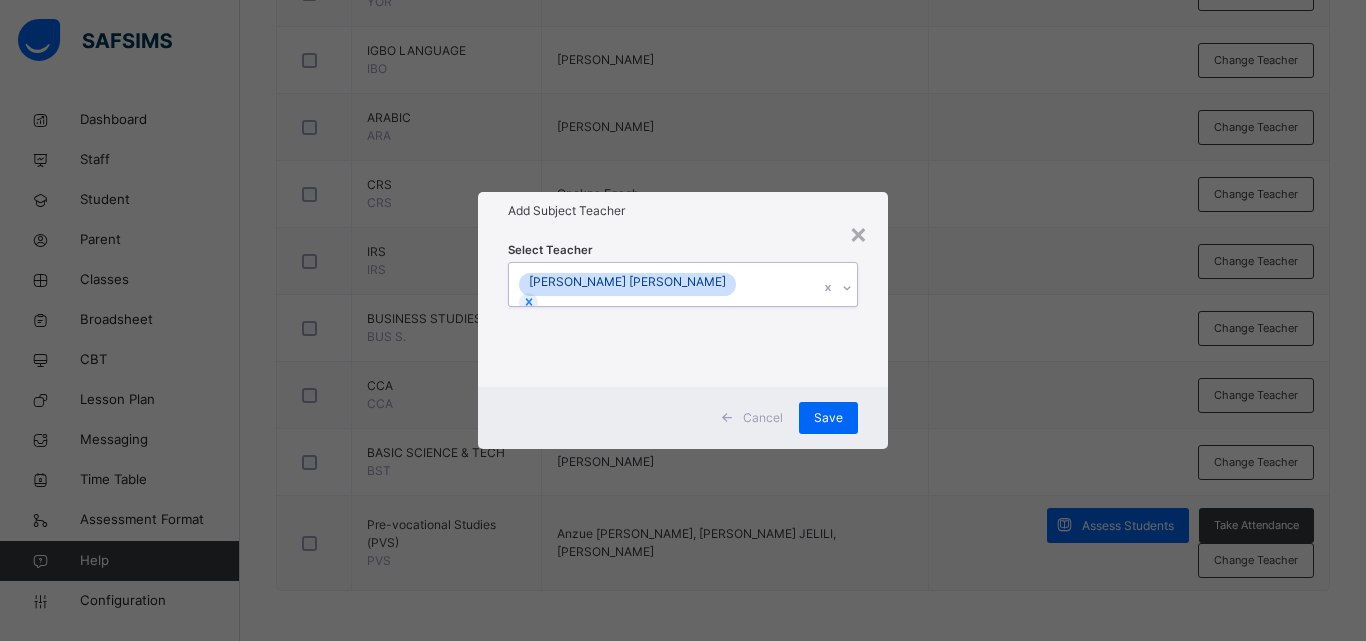 click on "[PERSON_NAME] [PERSON_NAME]" at bounding box center [664, 284] 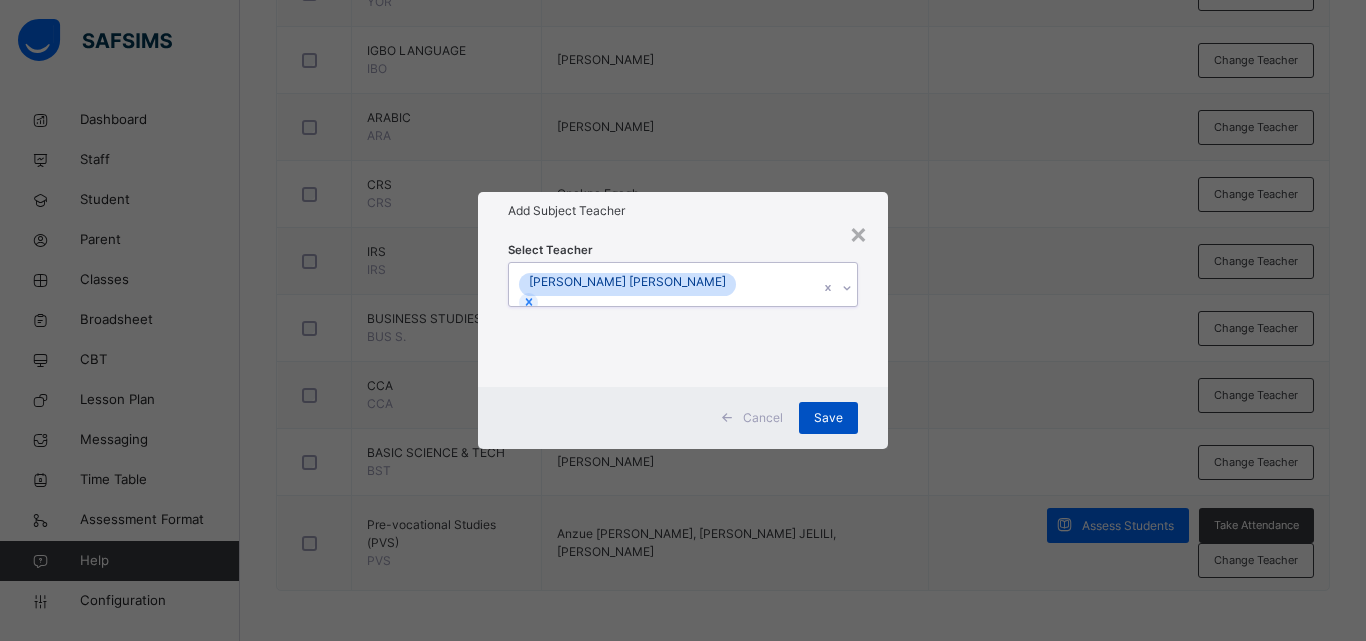 click on "Save" at bounding box center [828, 418] 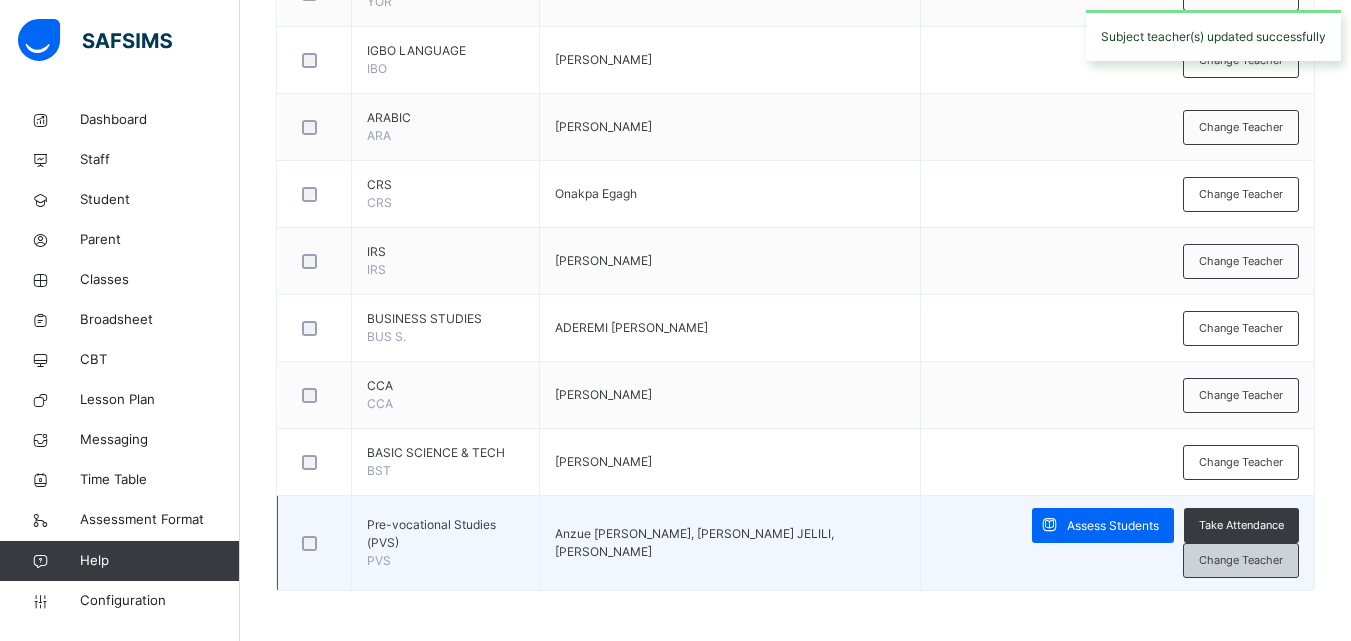 click on "Change Teacher" at bounding box center (1241, 560) 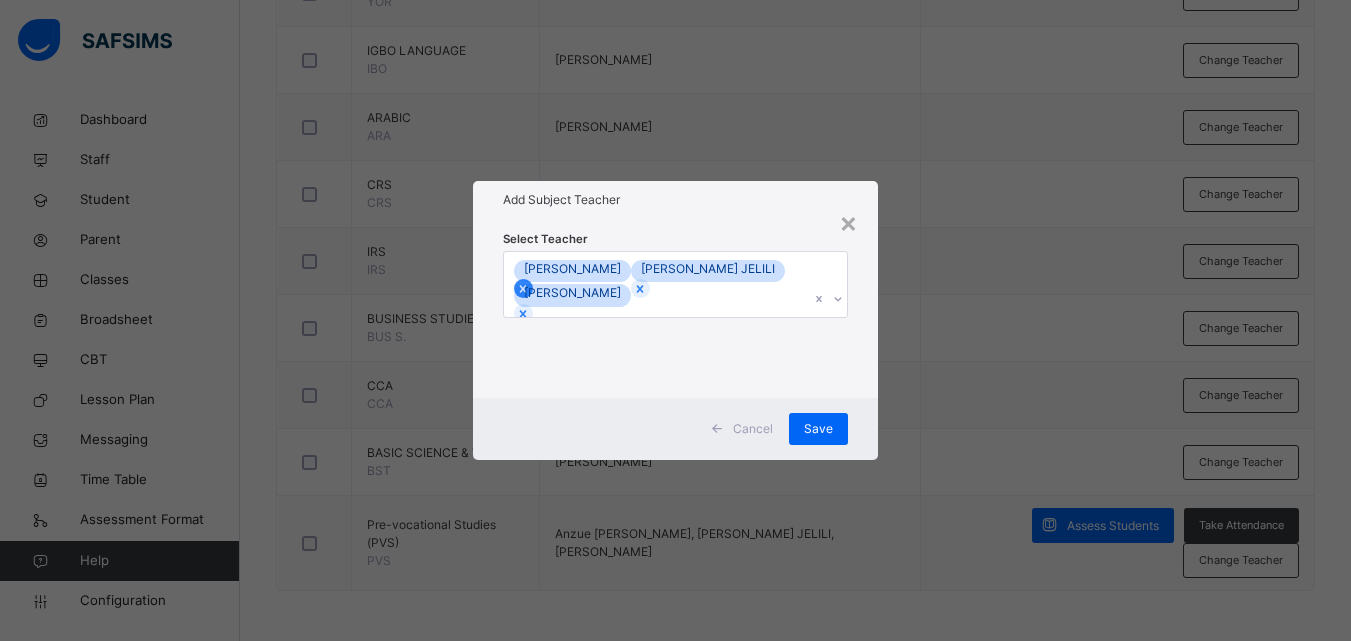 click 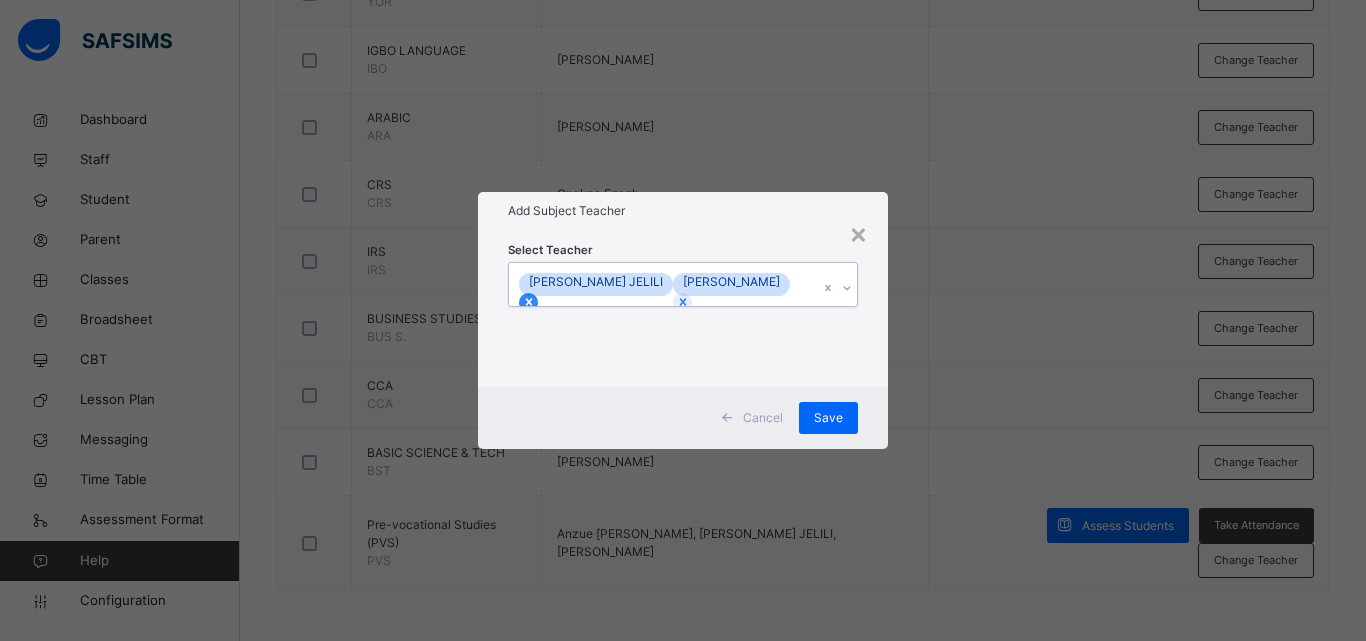 click 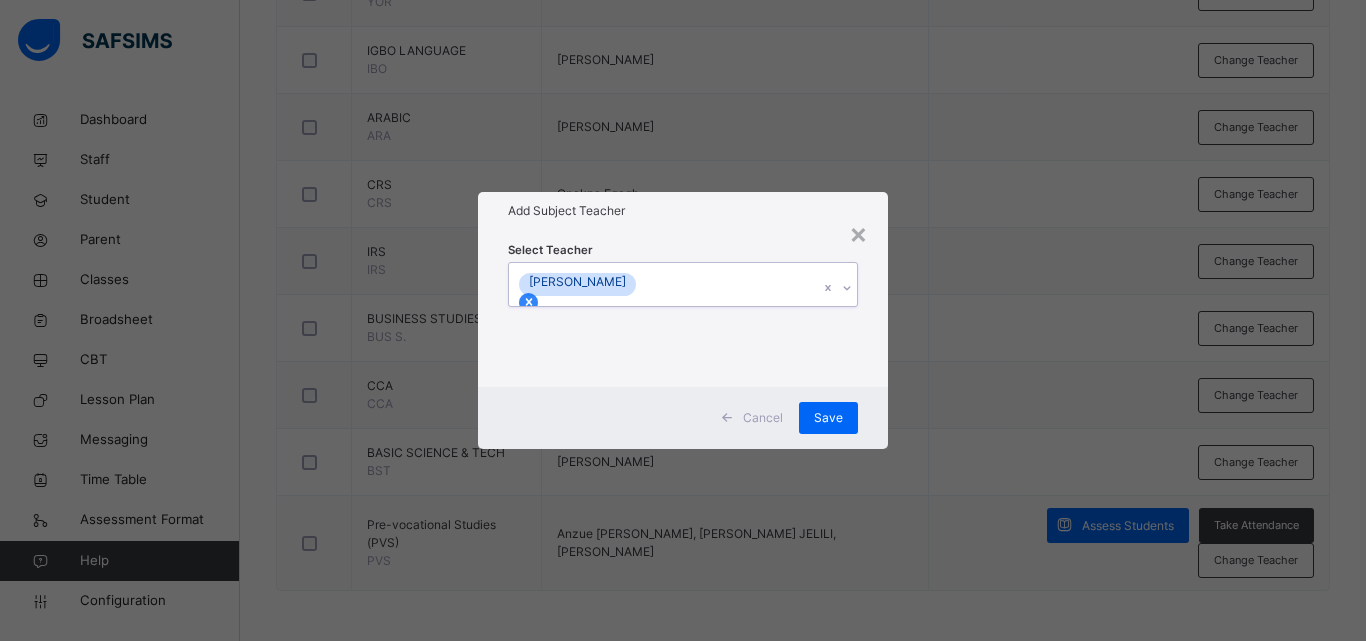 click 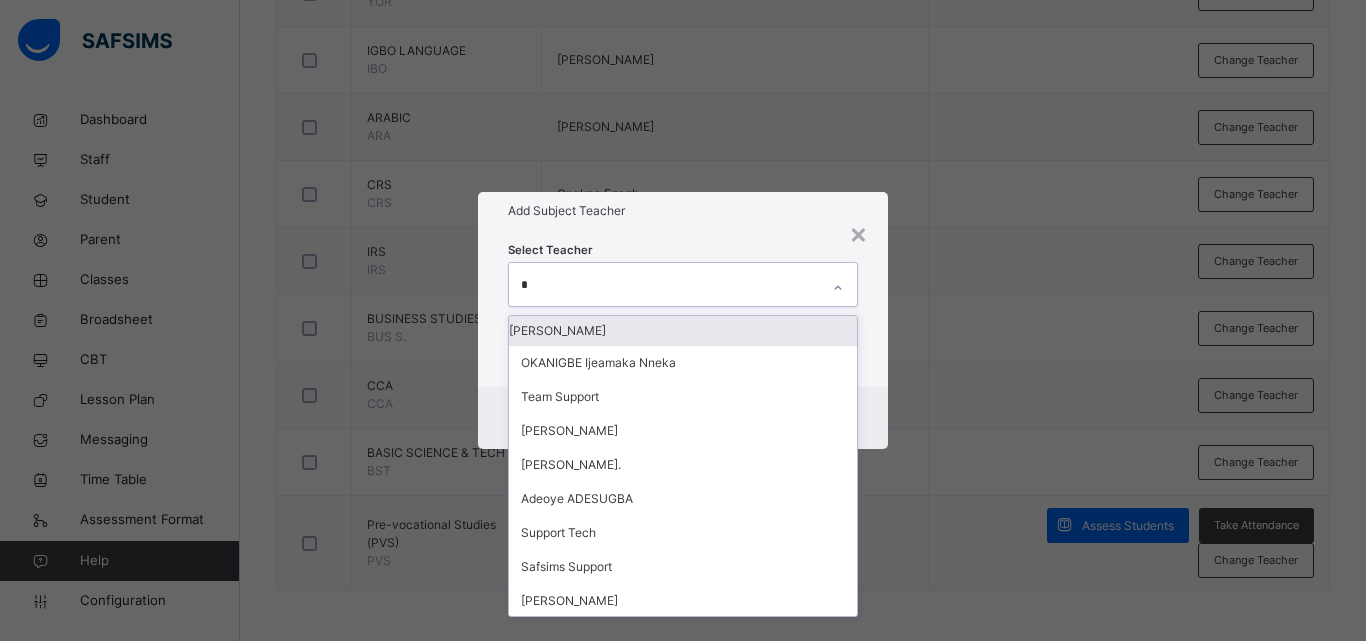type on "**" 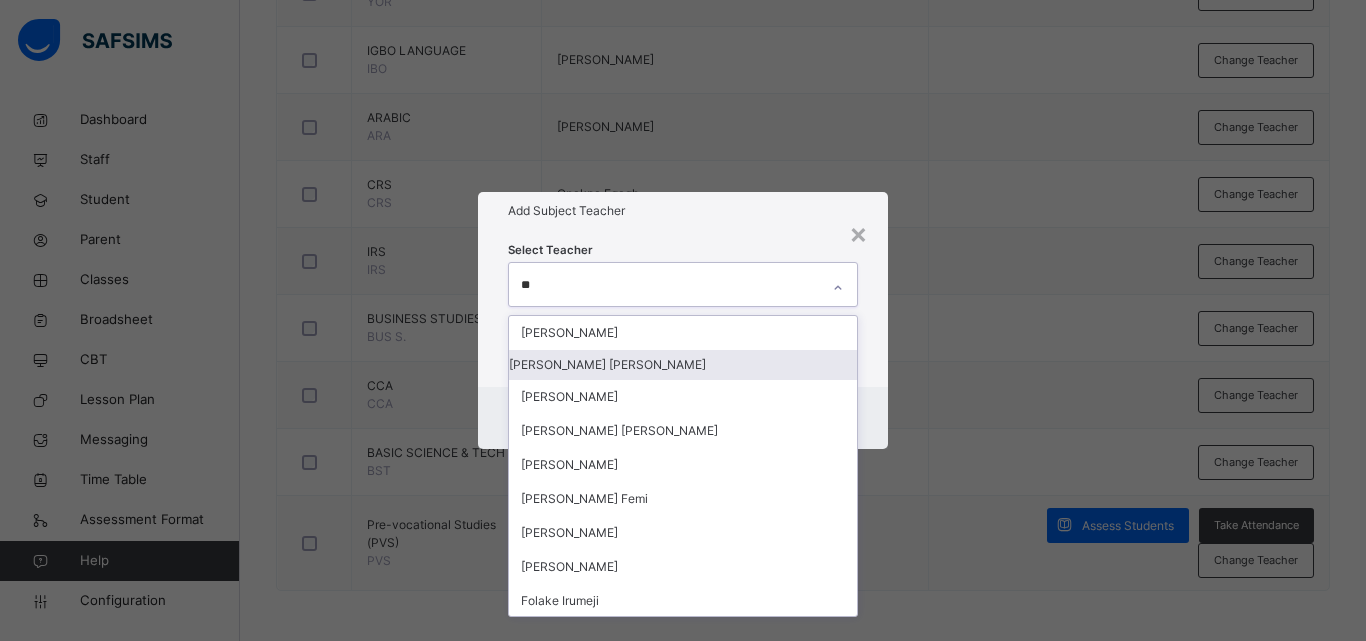 click on "[PERSON_NAME] [PERSON_NAME]" at bounding box center [683, 365] 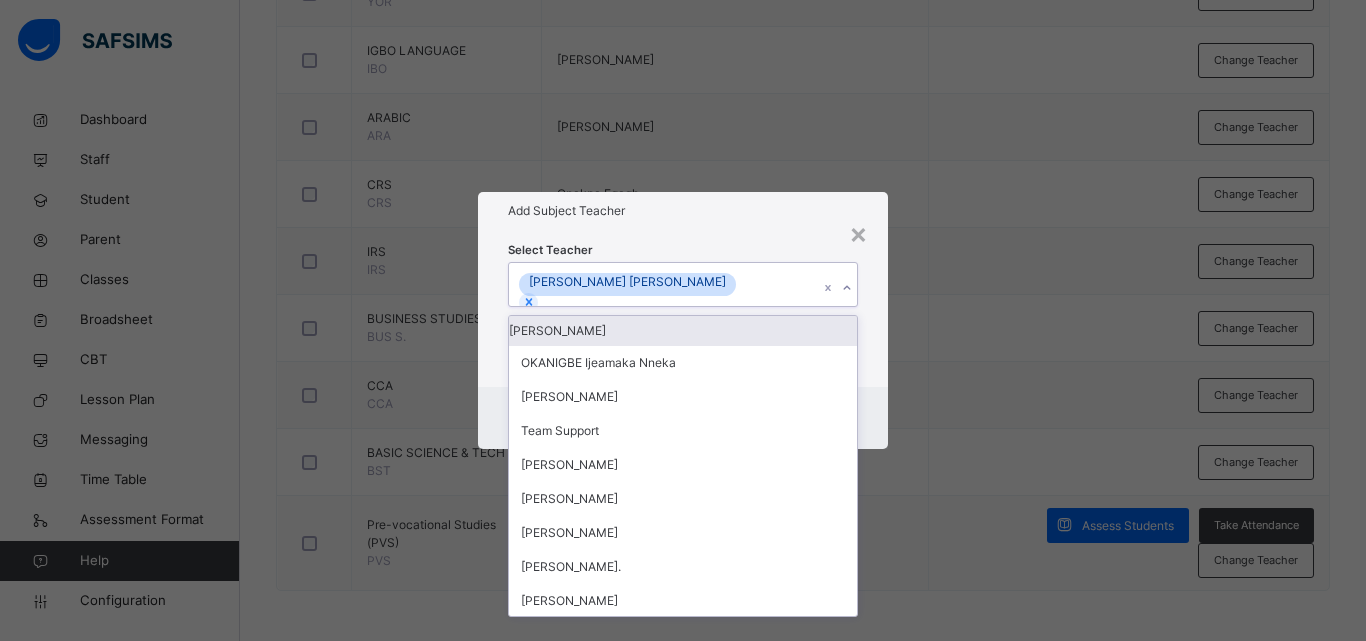 click on "Select Teacher   option [PERSON_NAME] [PERSON_NAME], selected.    option [PERSON_NAME]  focused, 1 of 92. 91 results available. Select is focused ,type to refine list, press Down to open the menu,  press left to focus selected values [PERSON_NAME] [PERSON_NAME] [PERSON_NAME]  OKANIGBE Ijeamaka [PERSON_NAME]  Team Support  [PERSON_NAME]  [PERSON_NAME]  [PERSON_NAME]  [PERSON_NAME] [PERSON_NAME] SANTALI  [PERSON_NAME]  [PERSON_NAME]  Support Tech  [PERSON_NAME] [PERSON_NAME] Iranyang  Safsims Support  [PERSON_NAME] [PERSON_NAME] Terhide [PERSON_NAME]  [PERSON_NAME] [PERSON_NAME] WYORKS DANLAMI Admin Admin  FAOYE [PERSON_NAME] Aminu  DIKKO Aliyu  [PERSON_NAME]  Flexisaf Flexisaf  GOJA [PERSON_NAME] WYORKS DANLAMI [PERSON_NAME]  [PERSON_NAME] [PERSON_NAME] FAOYE BLESSING O. [PERSON_NAME] [PERSON_NAME] Asunomeh  [PERSON_NAME] [PERSON_NAME] [PERSON_NAME] [PERSON_NAME] [PERSON_NAME] Sadoh [PERSON_NAME]  [PERSON_NAME] [PERSON_NAME] [PERSON_NAME] Ojapah [PERSON_NAME]" at bounding box center (683, 308) 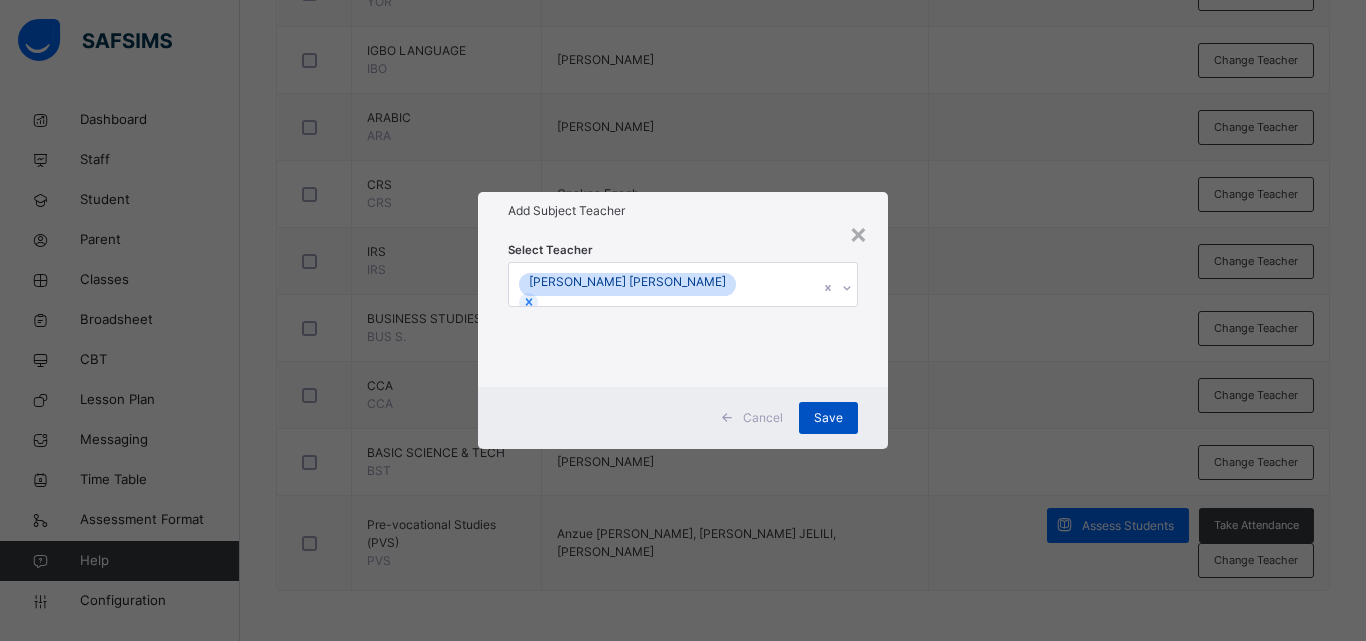 click on "Save" at bounding box center [828, 418] 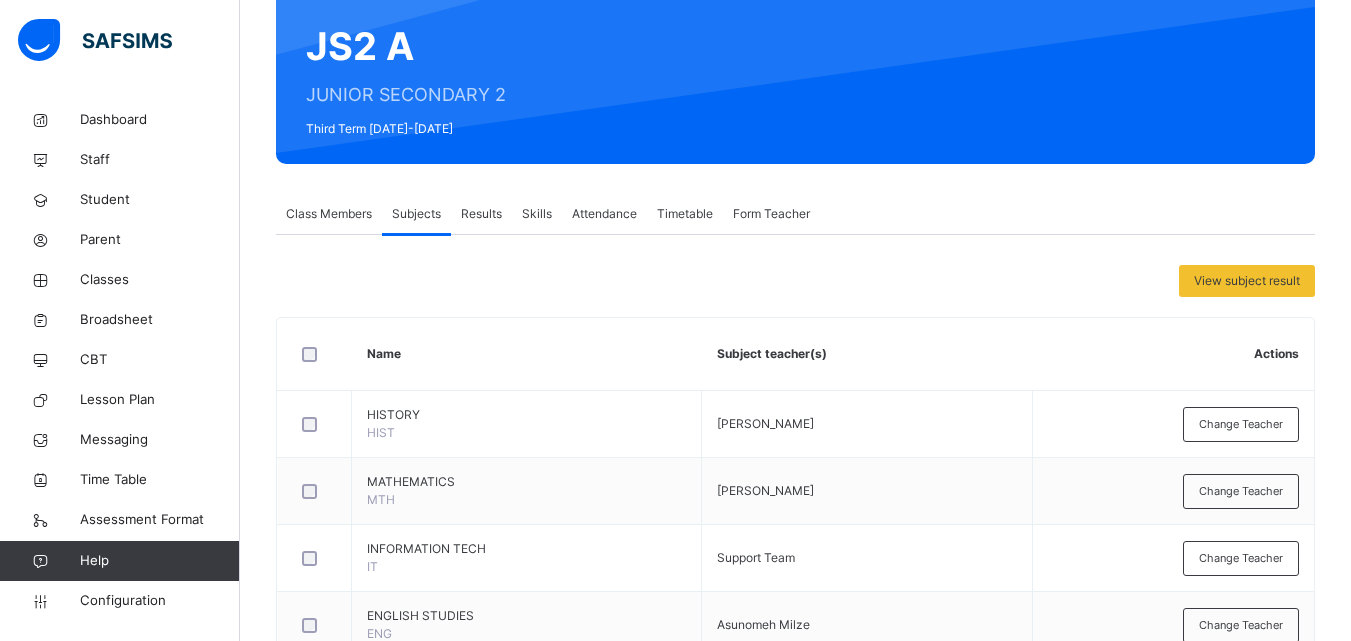 scroll, scrollTop: 0, scrollLeft: 0, axis: both 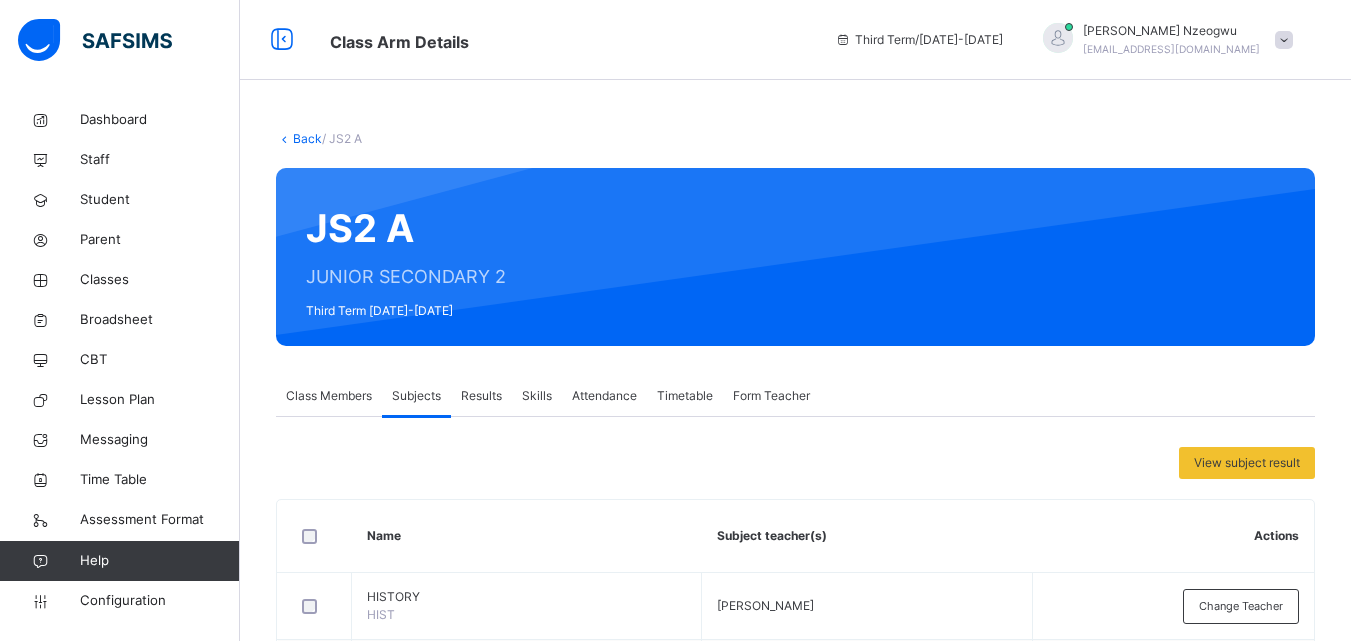 click on "Back" at bounding box center (307, 138) 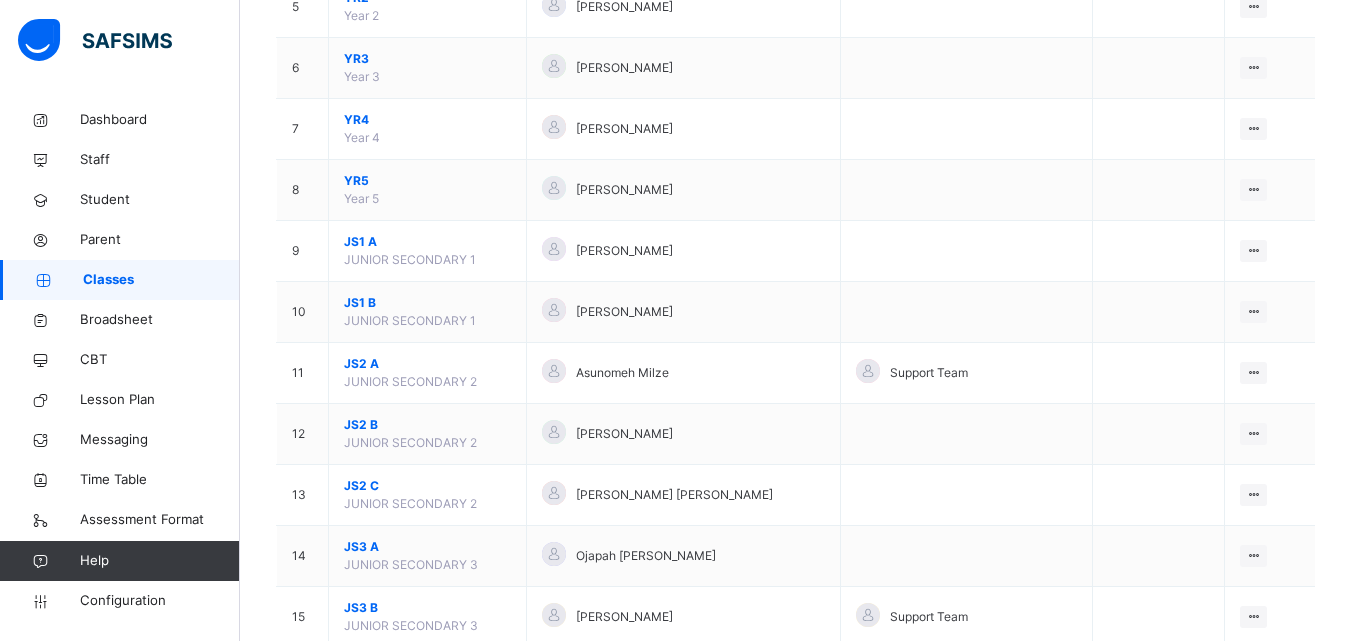 scroll, scrollTop: 493, scrollLeft: 0, axis: vertical 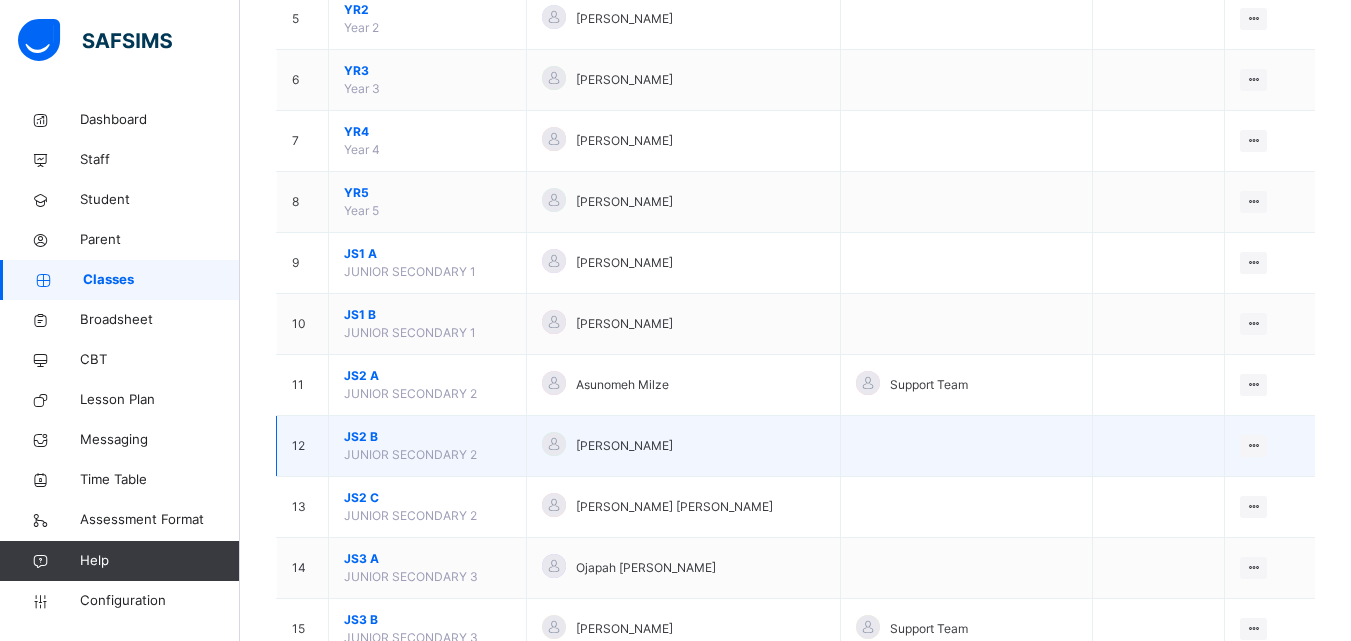 click on "JS2   B" at bounding box center [427, 437] 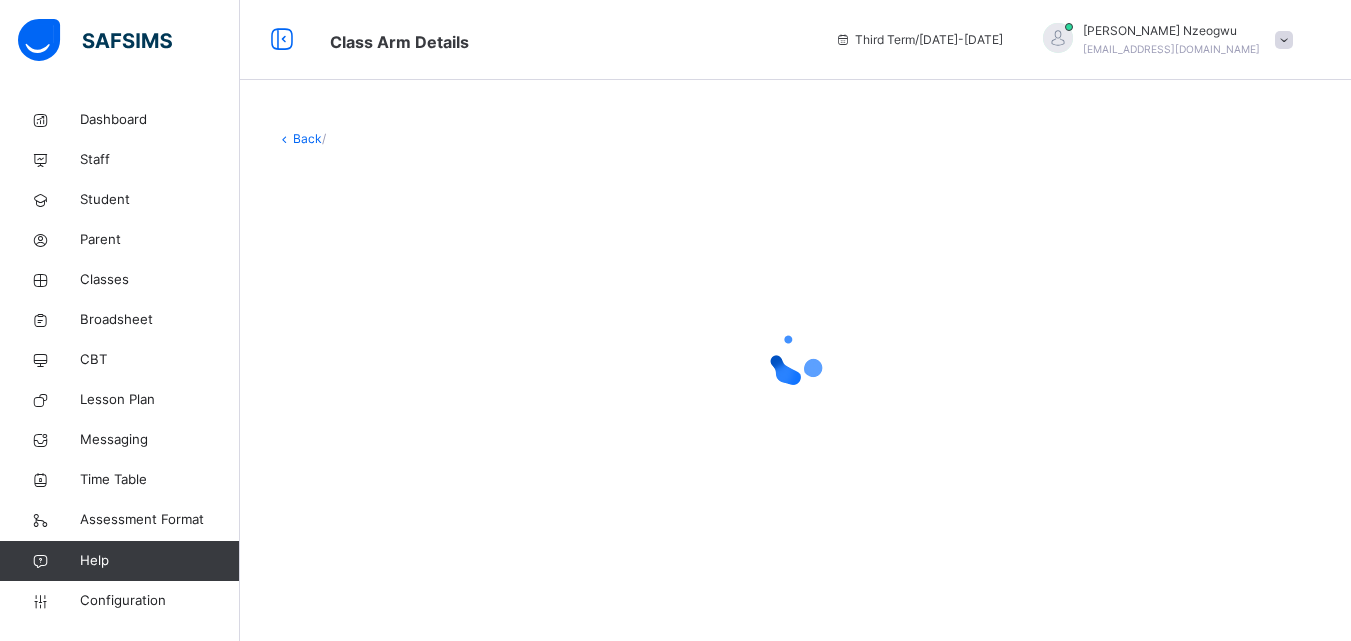 scroll, scrollTop: 0, scrollLeft: 0, axis: both 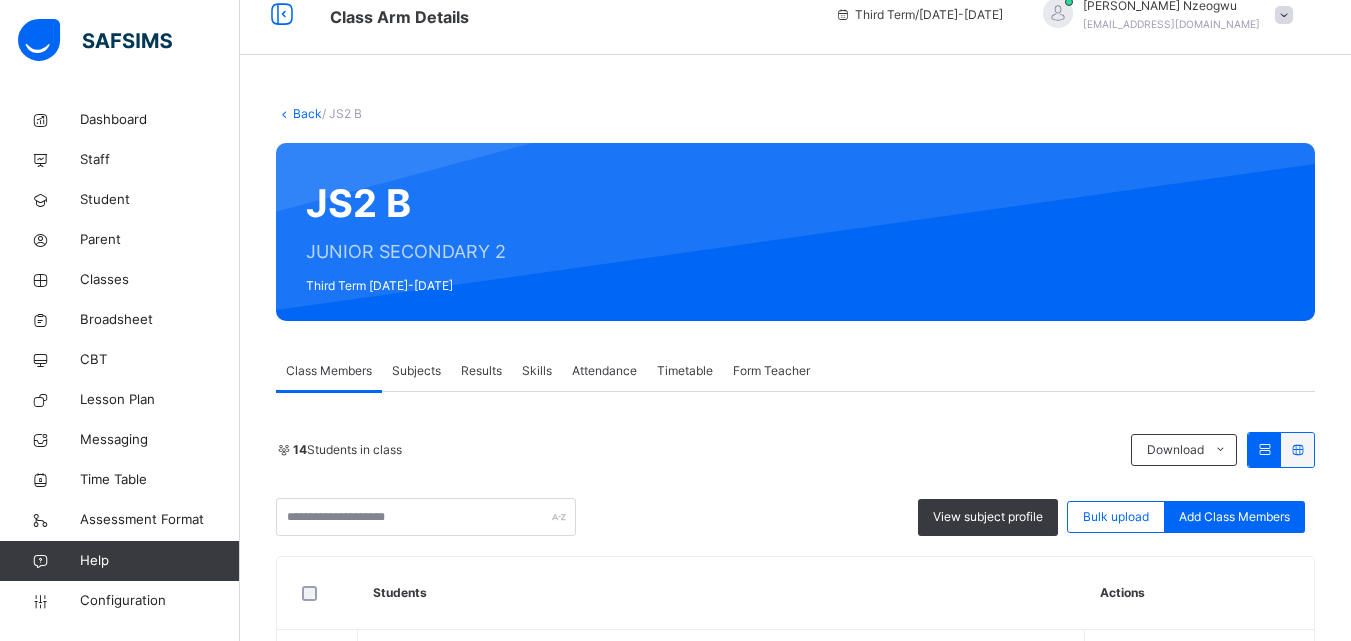 click on "Subjects" at bounding box center [416, 371] 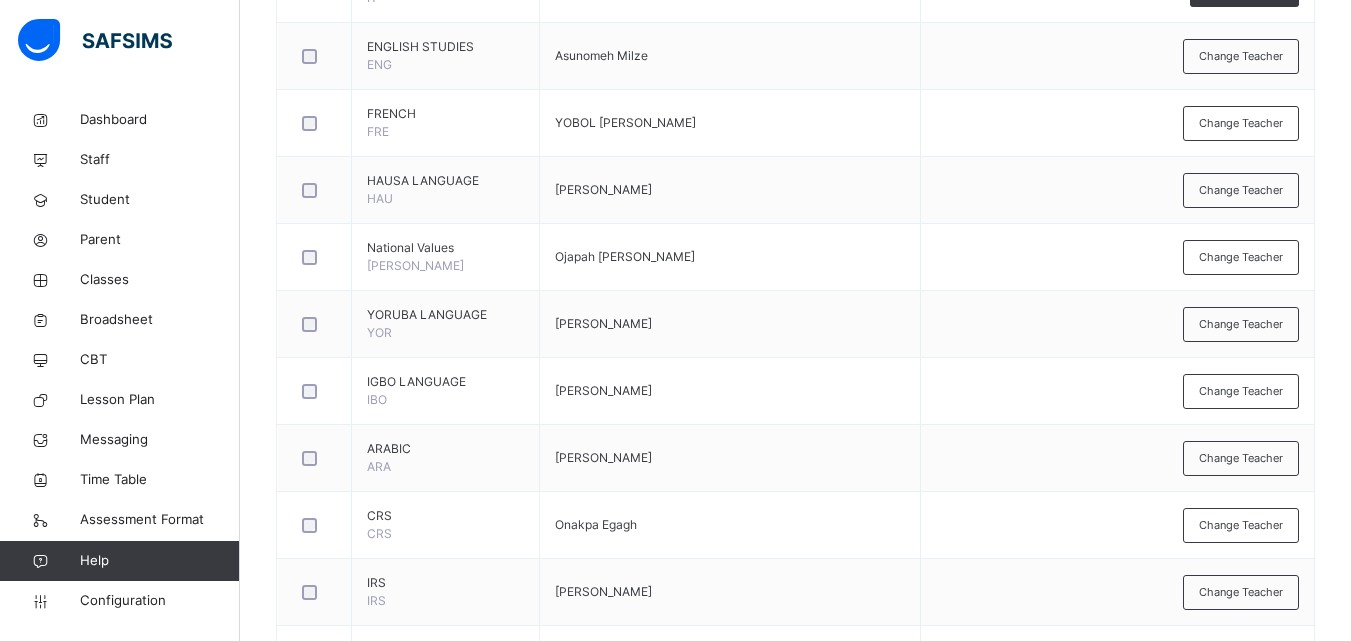 scroll, scrollTop: 783, scrollLeft: 0, axis: vertical 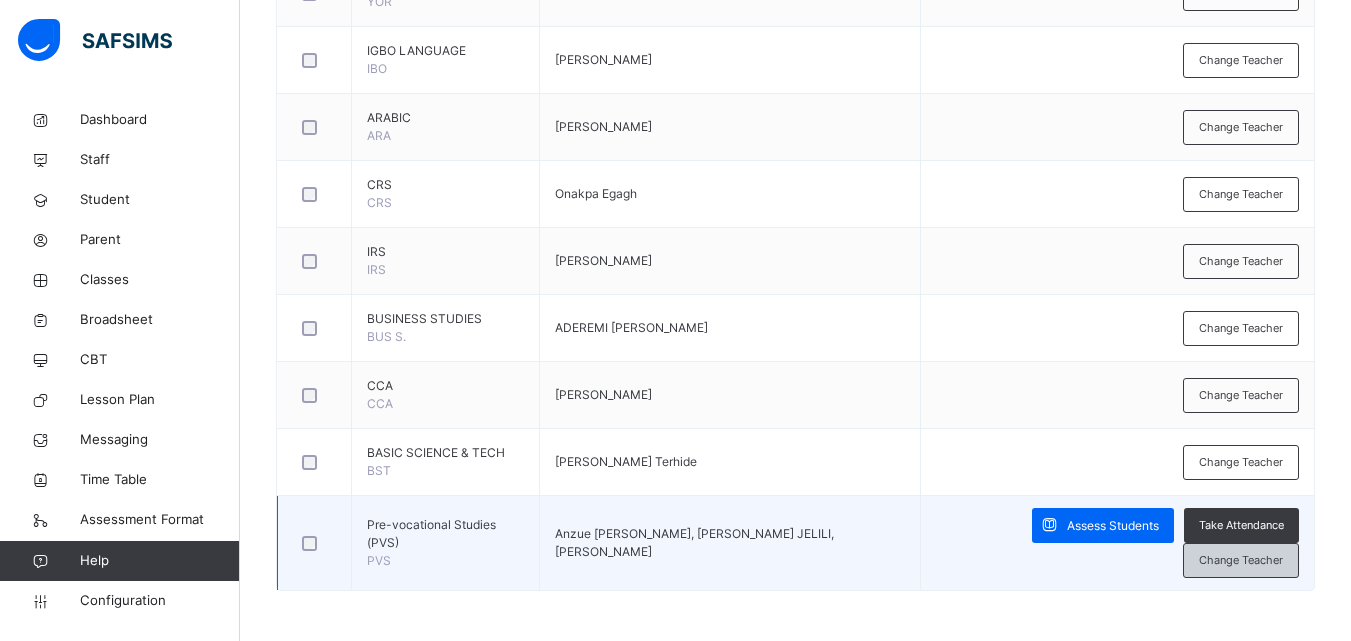 click on "Change Teacher" at bounding box center [1241, 560] 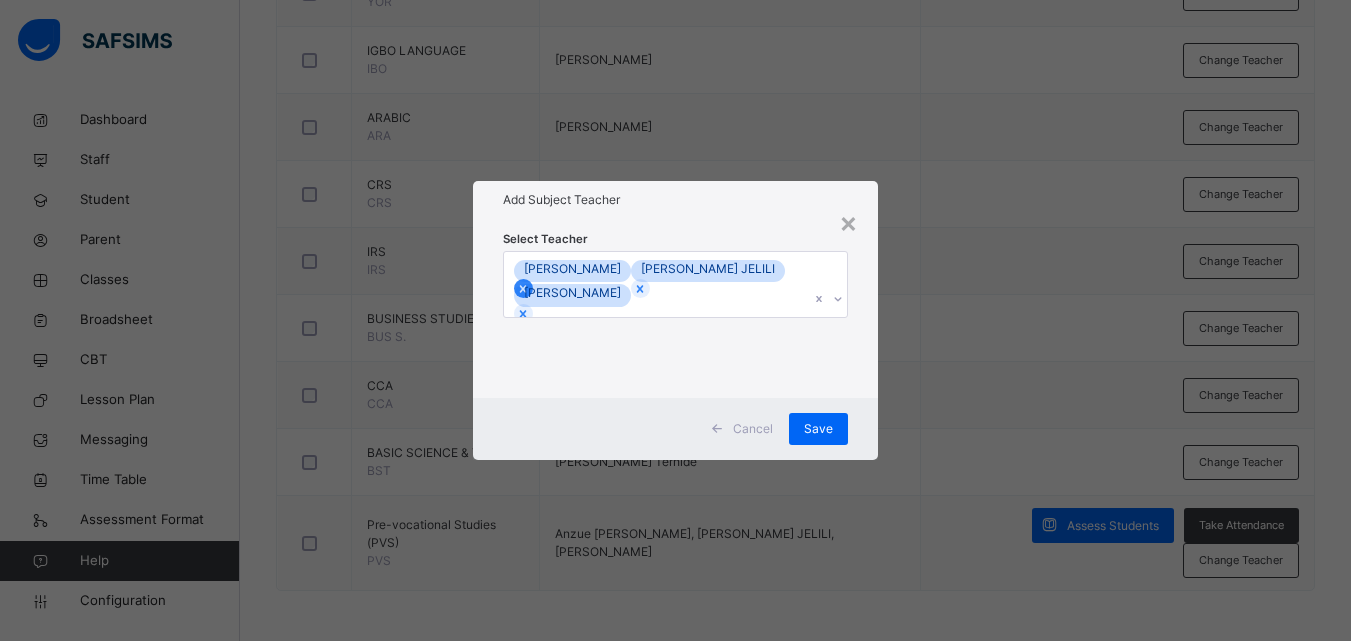 click 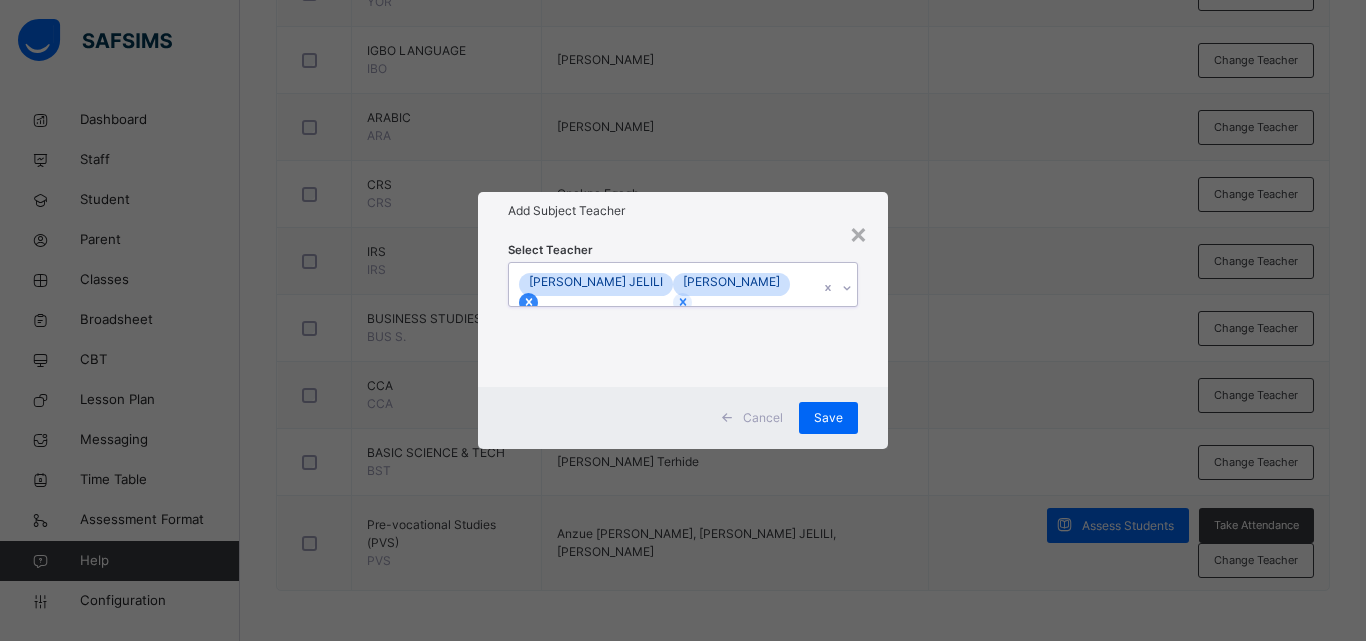 click 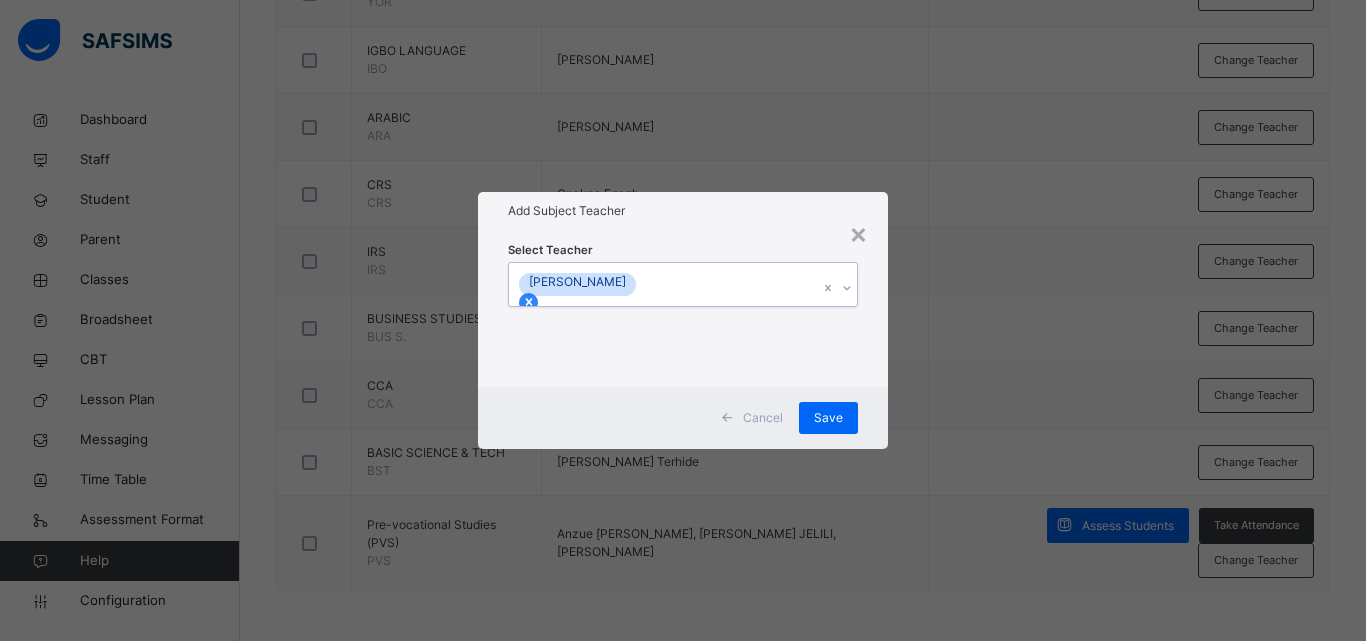 click 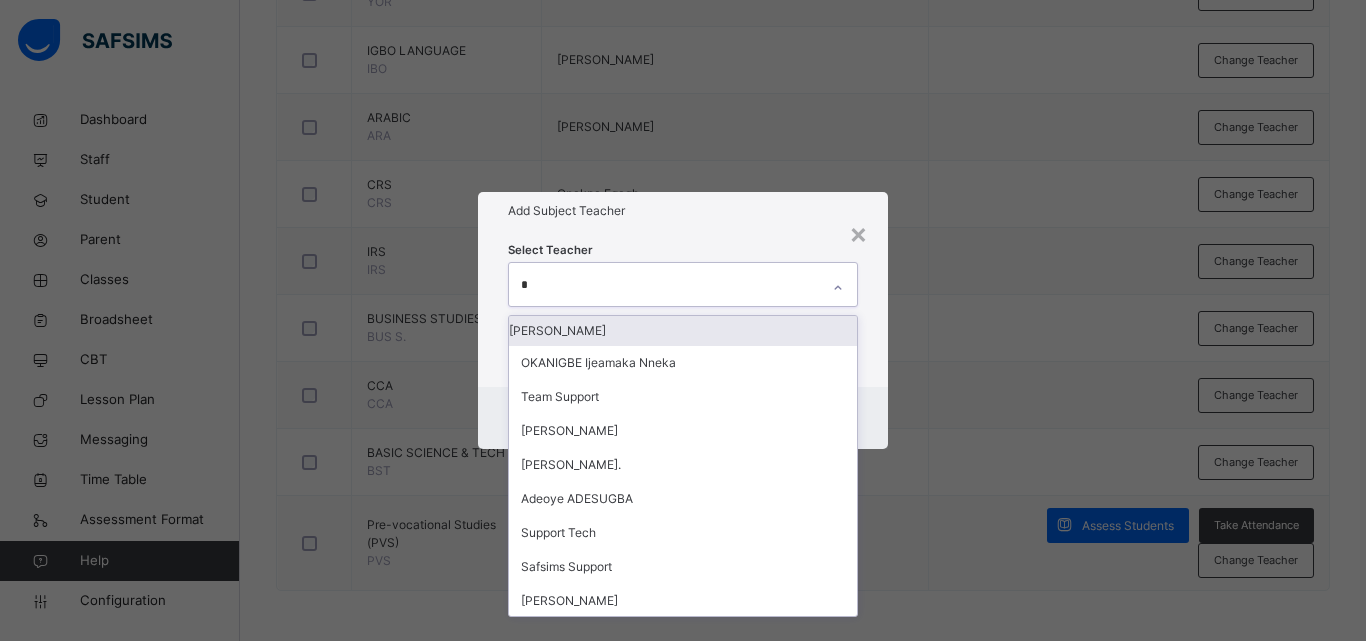 type on "**" 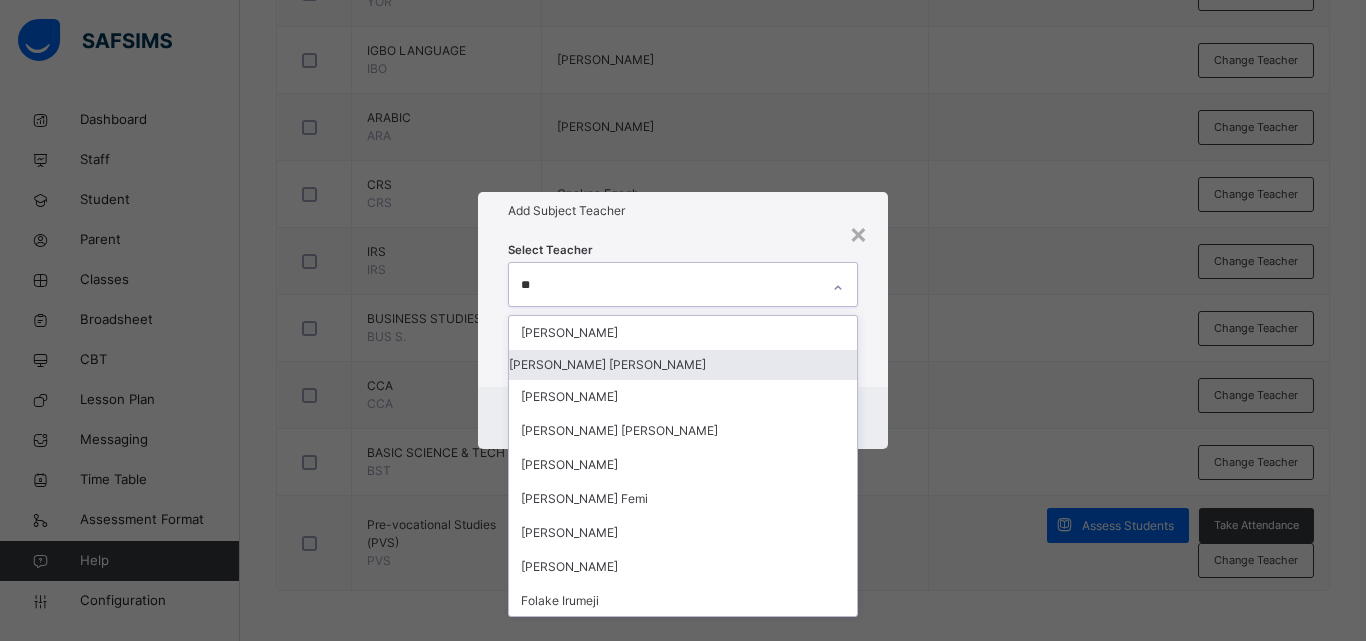 click on "[PERSON_NAME] [PERSON_NAME]" at bounding box center [683, 365] 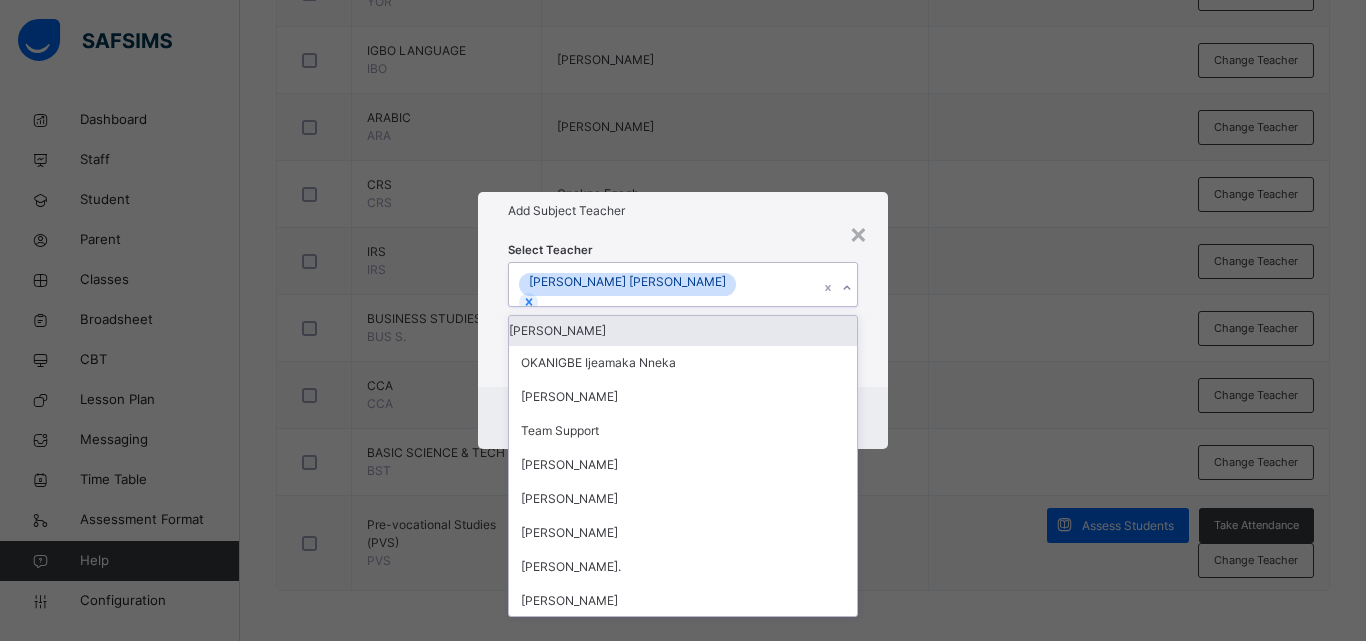 click at bounding box center (739, 285) 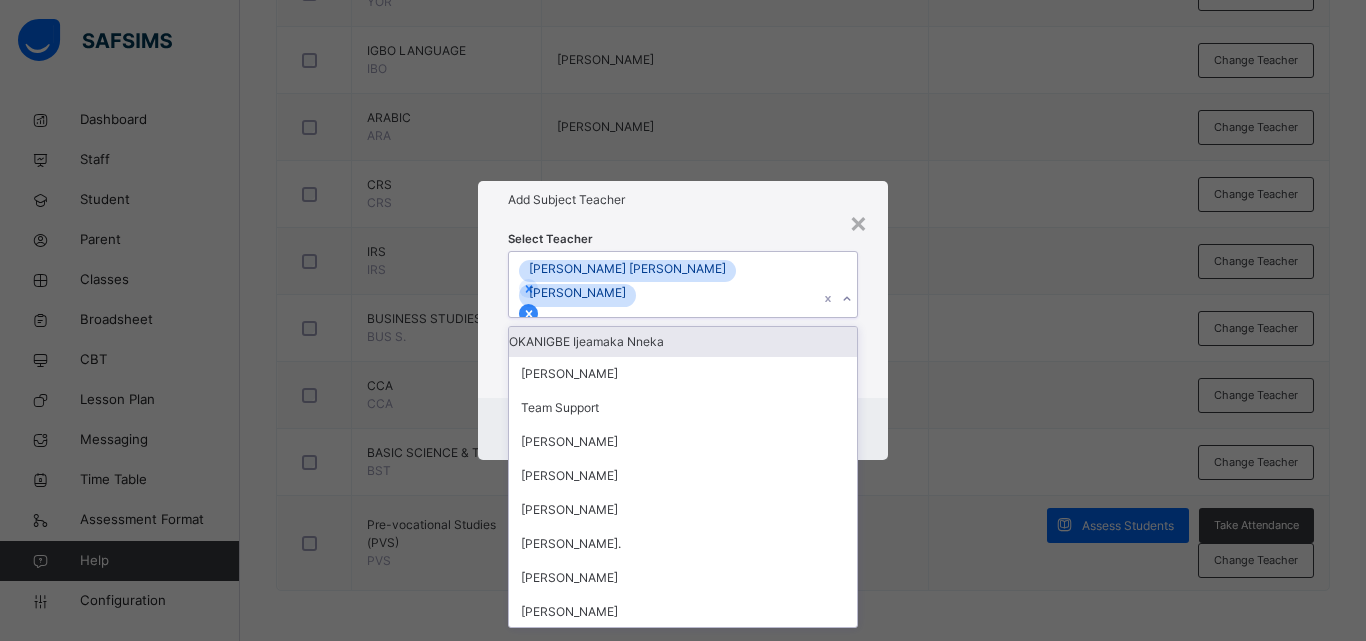 click 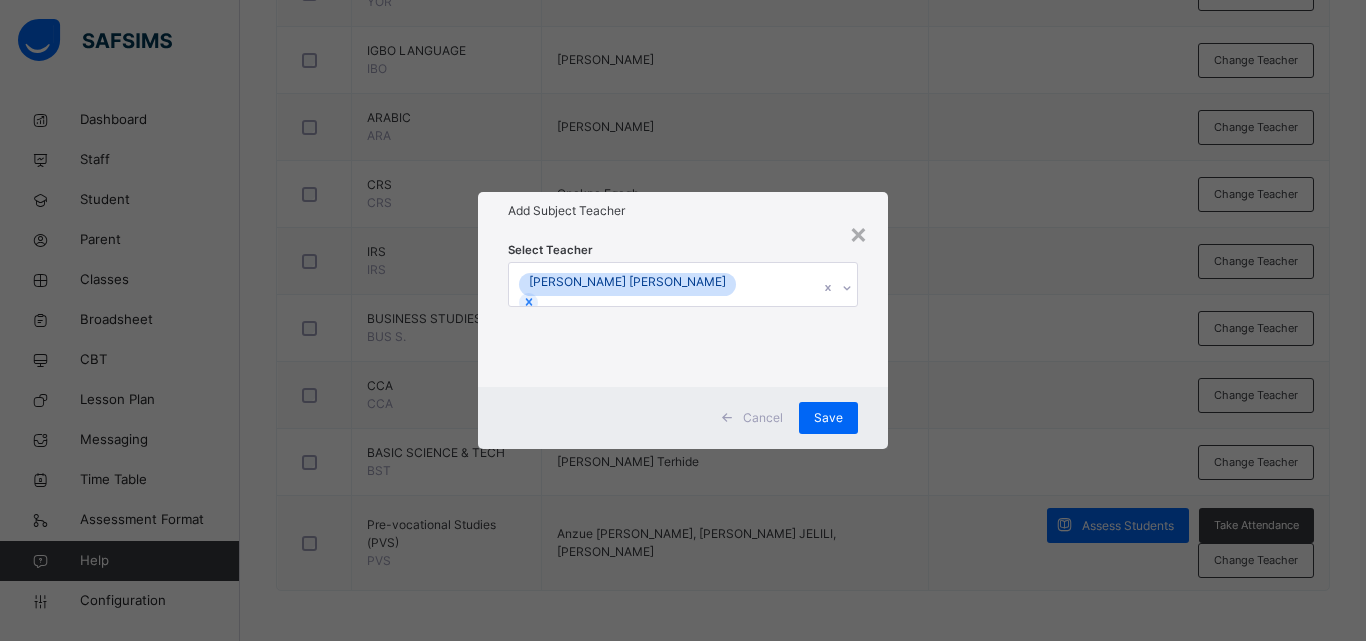 click on "Select Teacher [PERSON_NAME] [PERSON_NAME]" at bounding box center (683, 308) 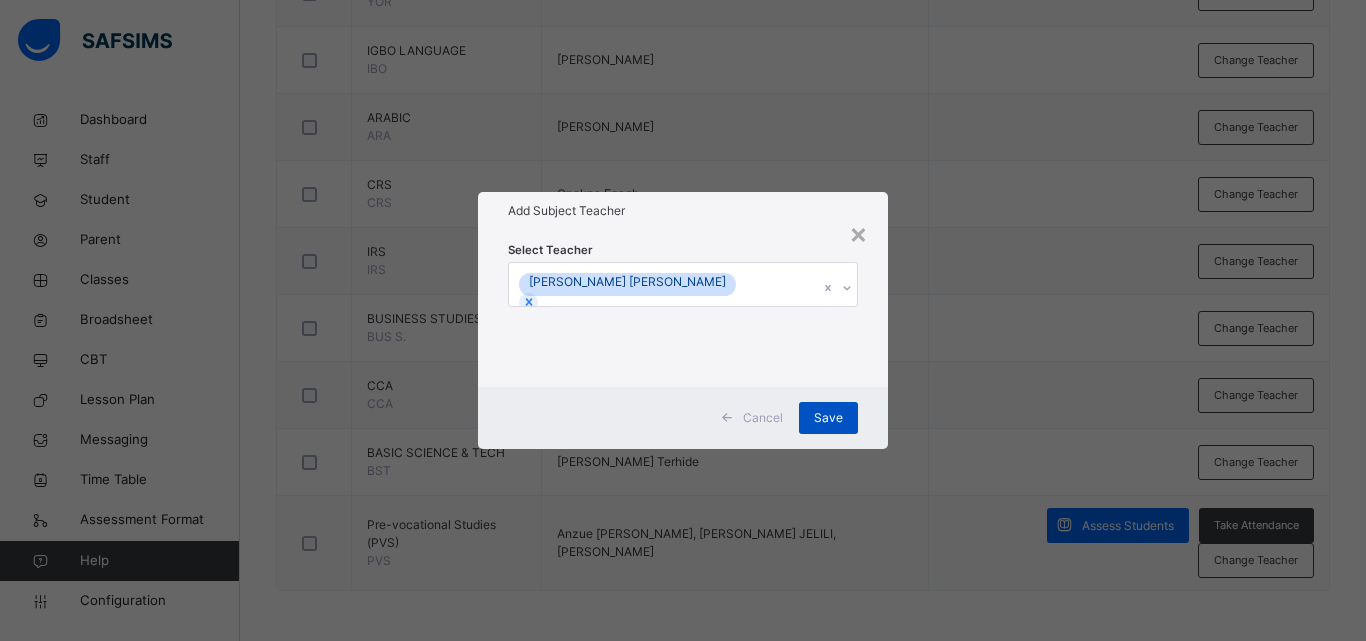 click on "Save" at bounding box center (828, 418) 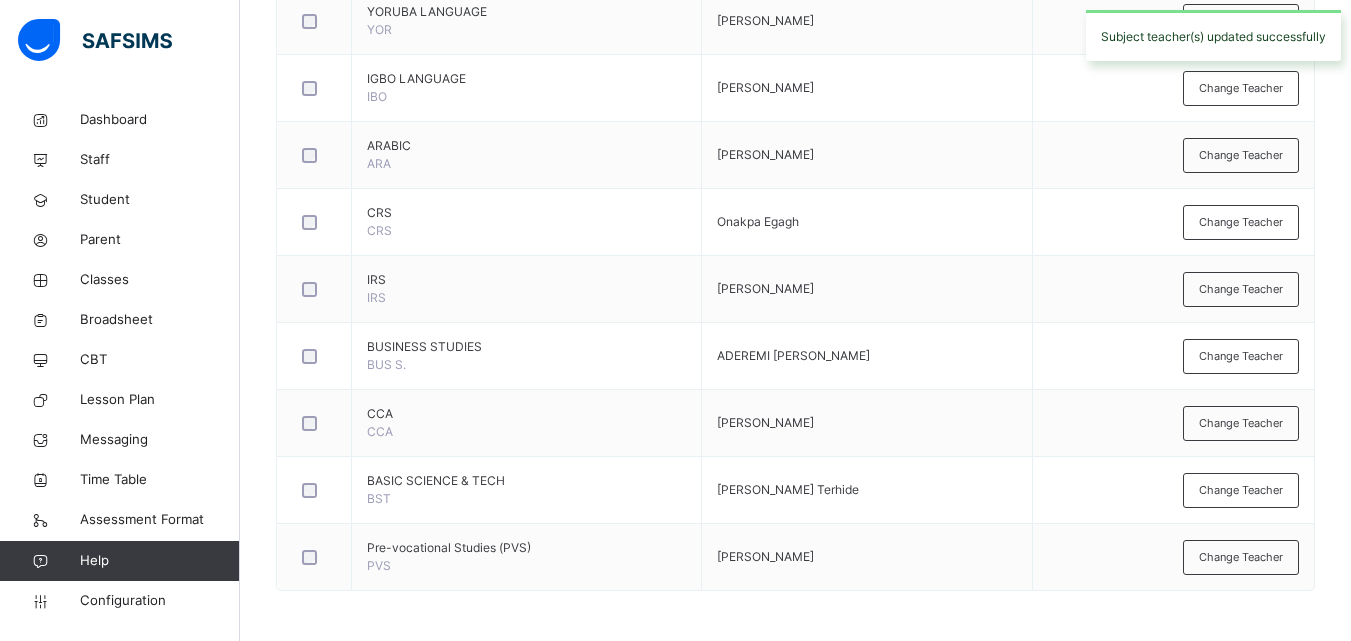 scroll, scrollTop: 1054, scrollLeft: 0, axis: vertical 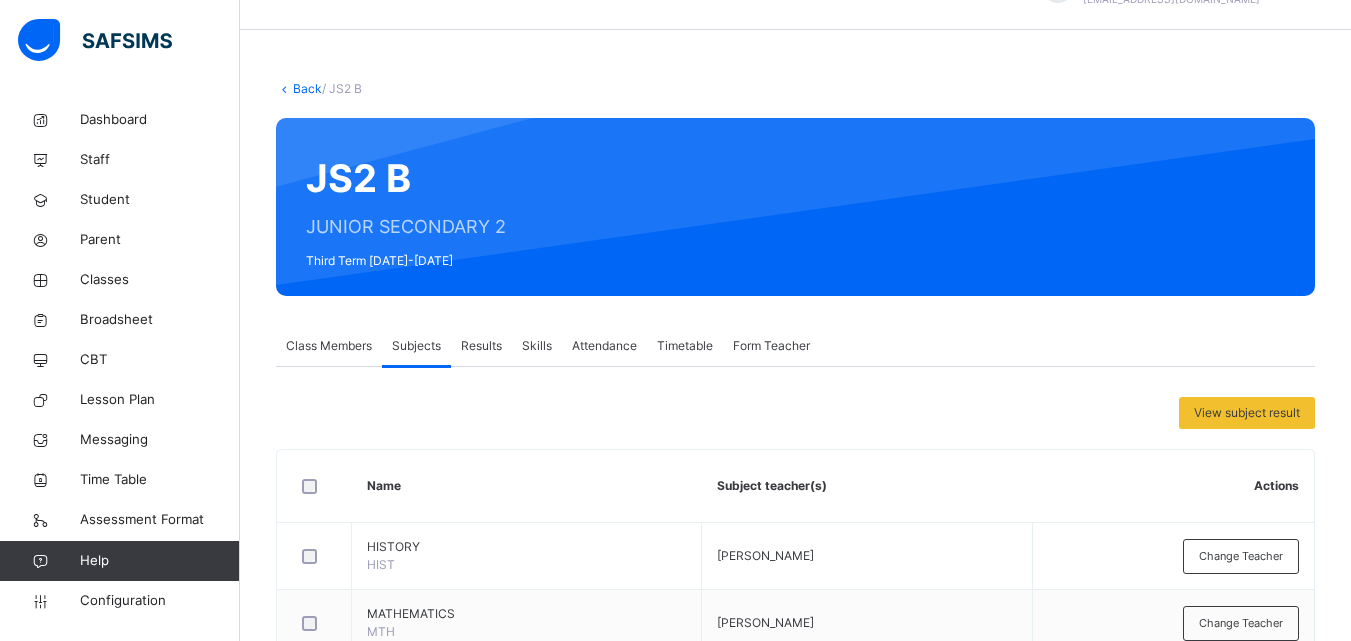 click on "Back" at bounding box center [307, 88] 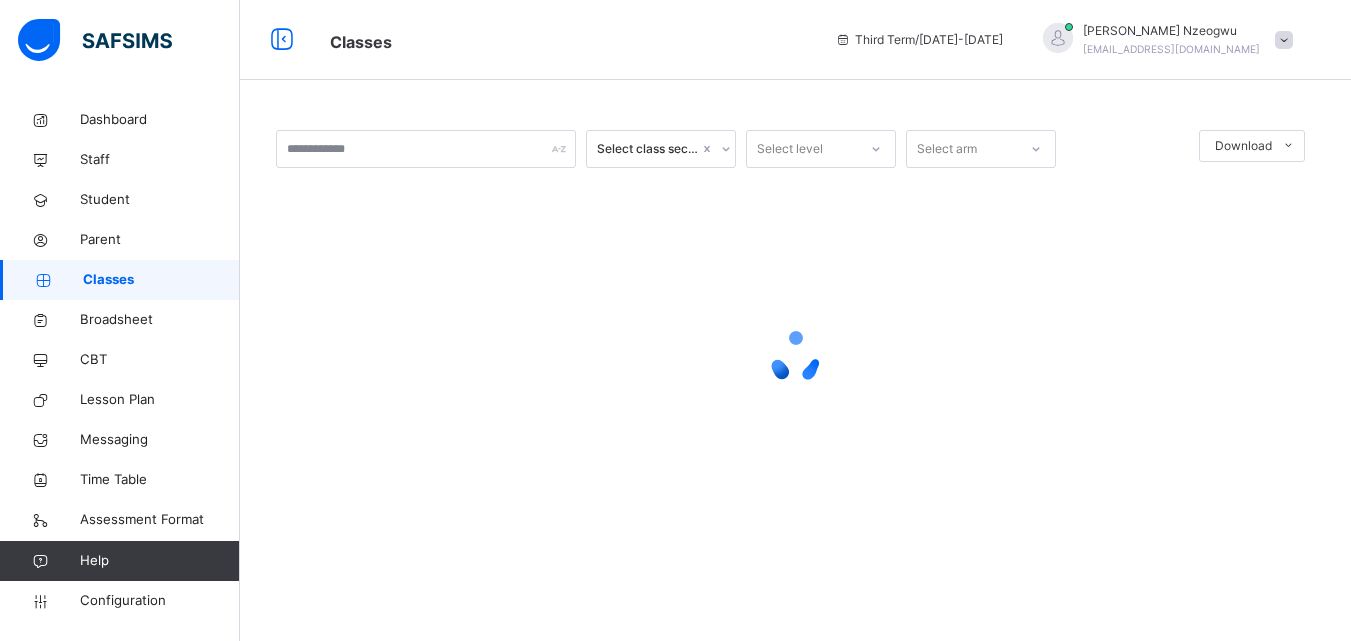 scroll, scrollTop: 0, scrollLeft: 0, axis: both 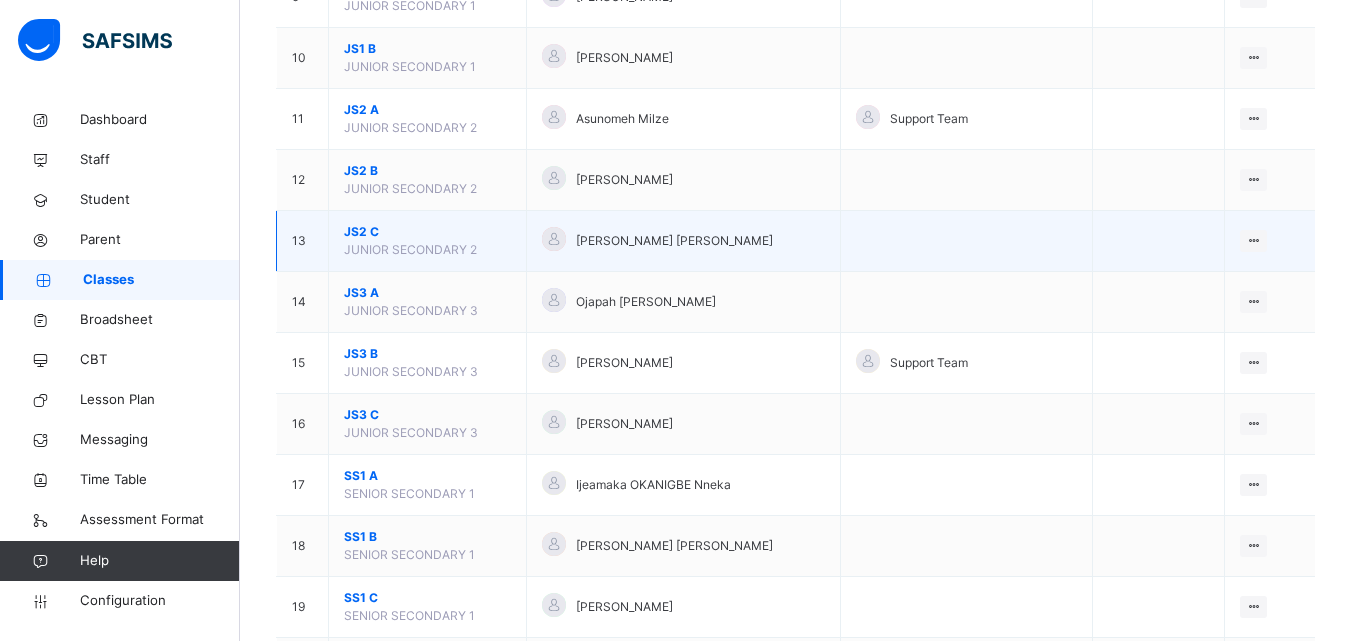 click on "JS2   C" at bounding box center (427, 232) 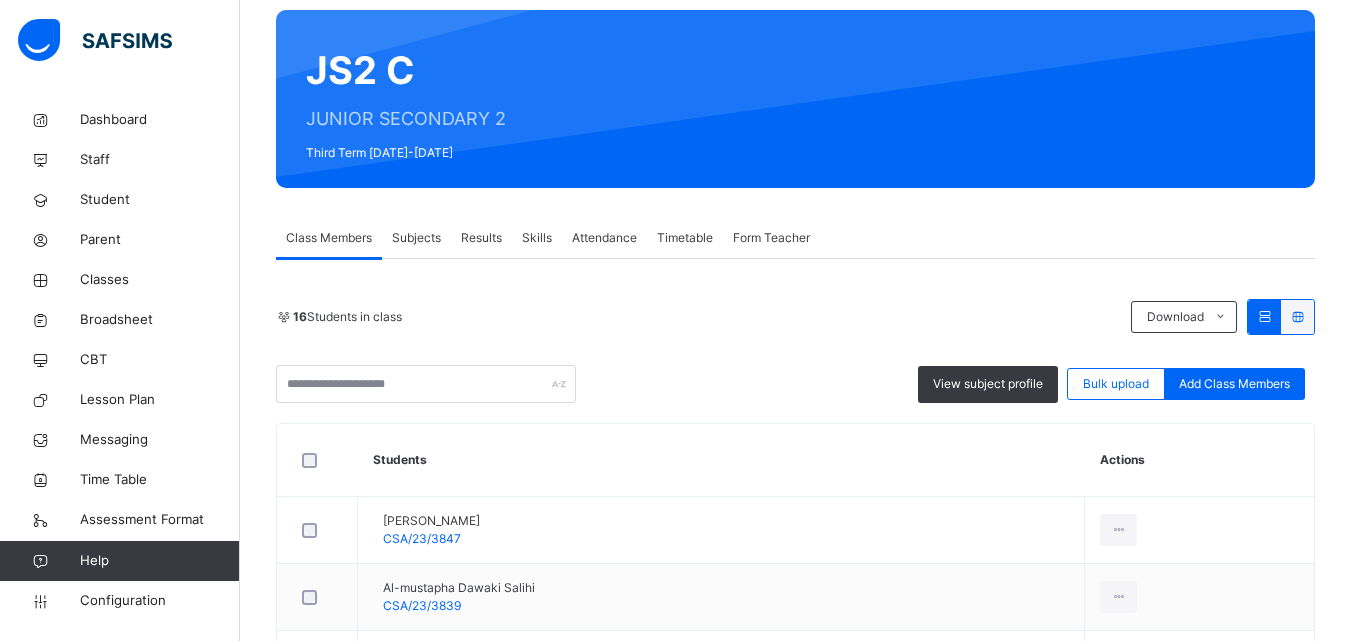 scroll, scrollTop: 152, scrollLeft: 0, axis: vertical 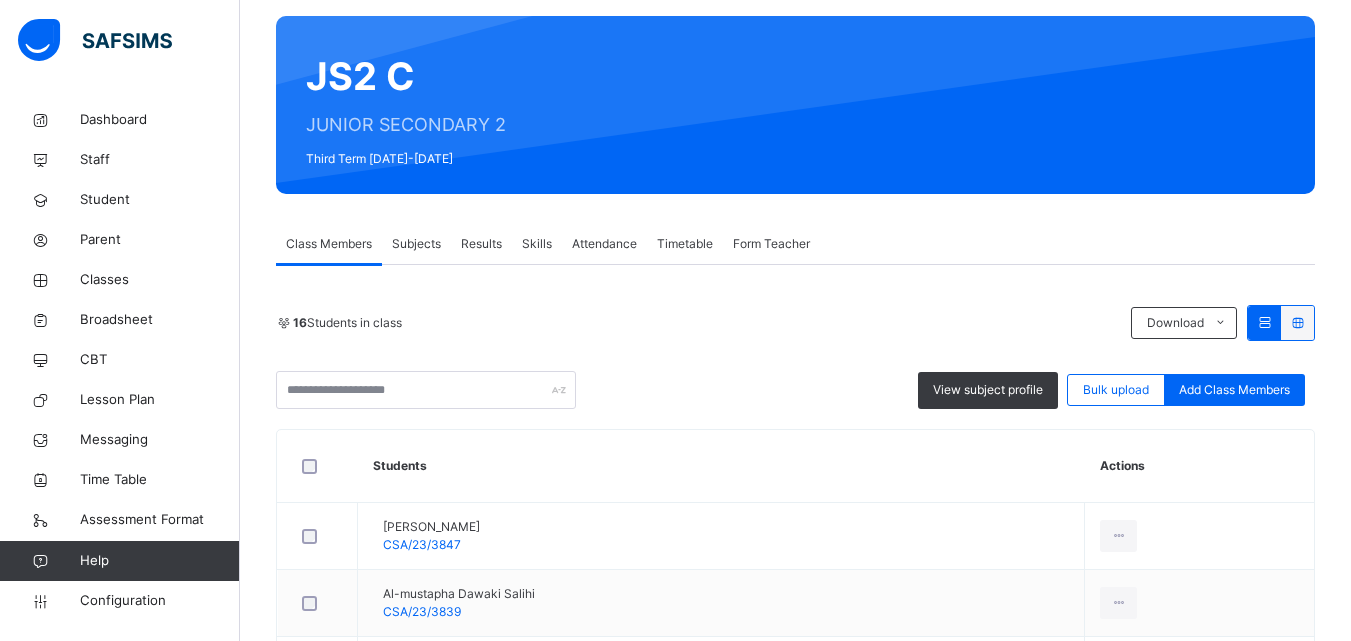 click on "Subjects" at bounding box center (416, 244) 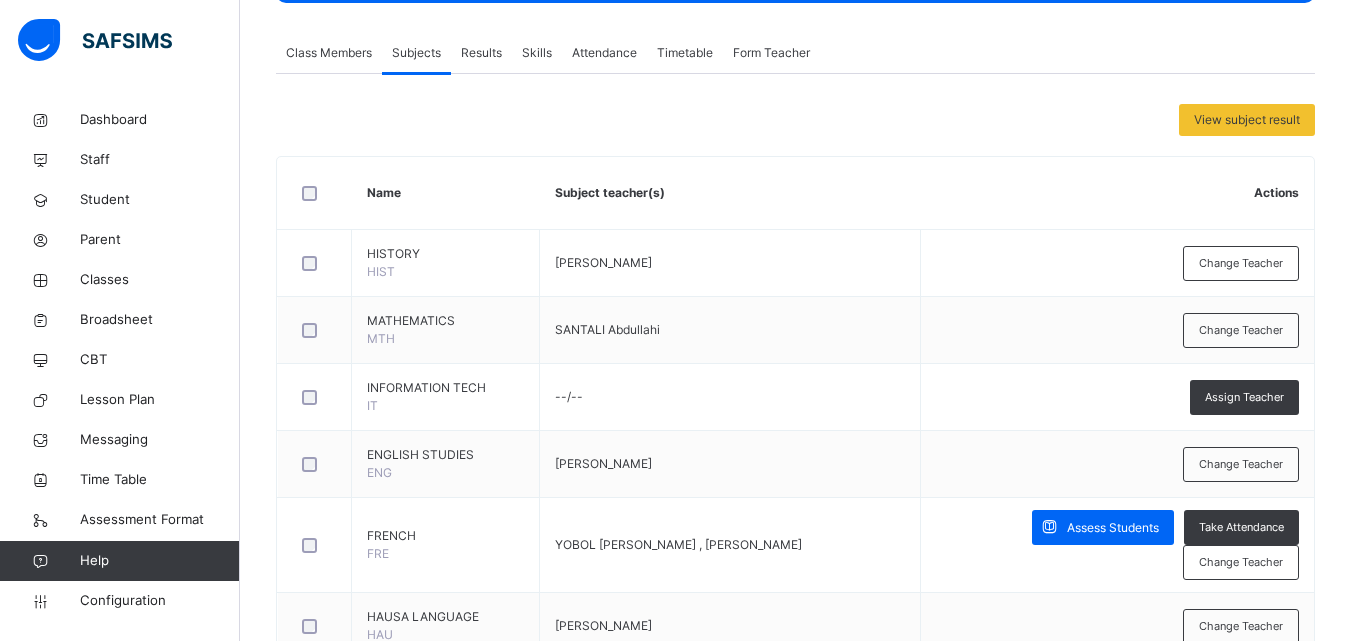scroll, scrollTop: 345, scrollLeft: 0, axis: vertical 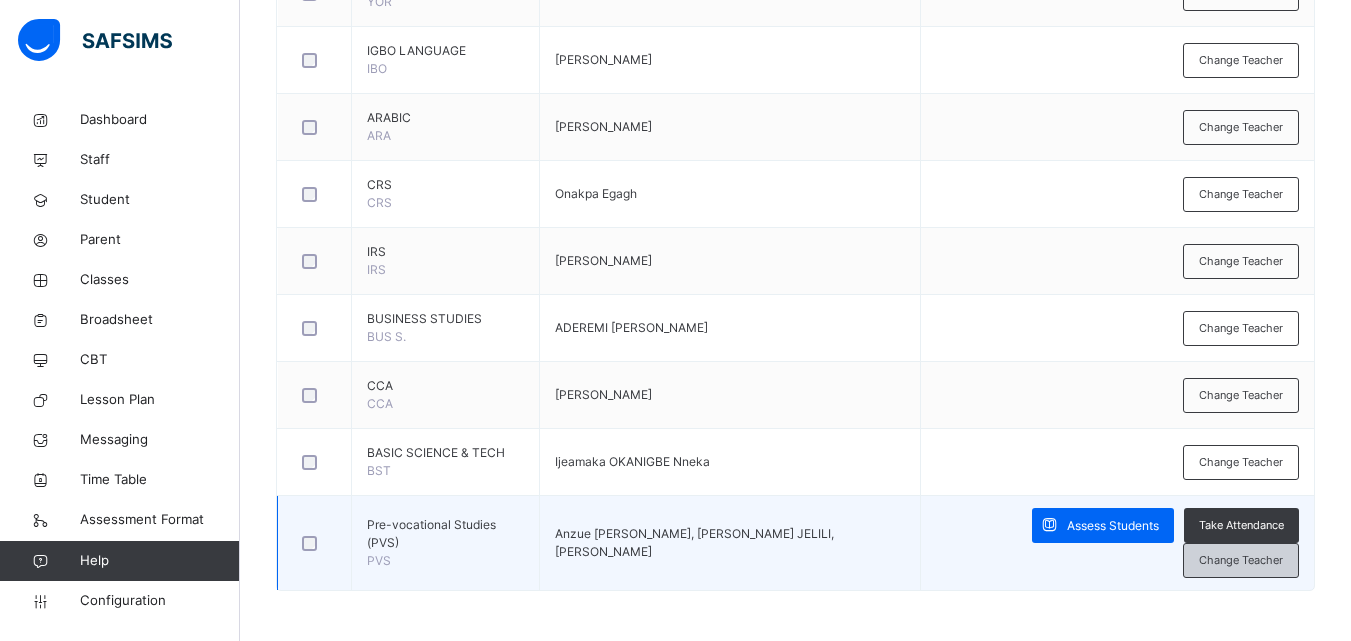 click on "Change Teacher" at bounding box center [1241, 560] 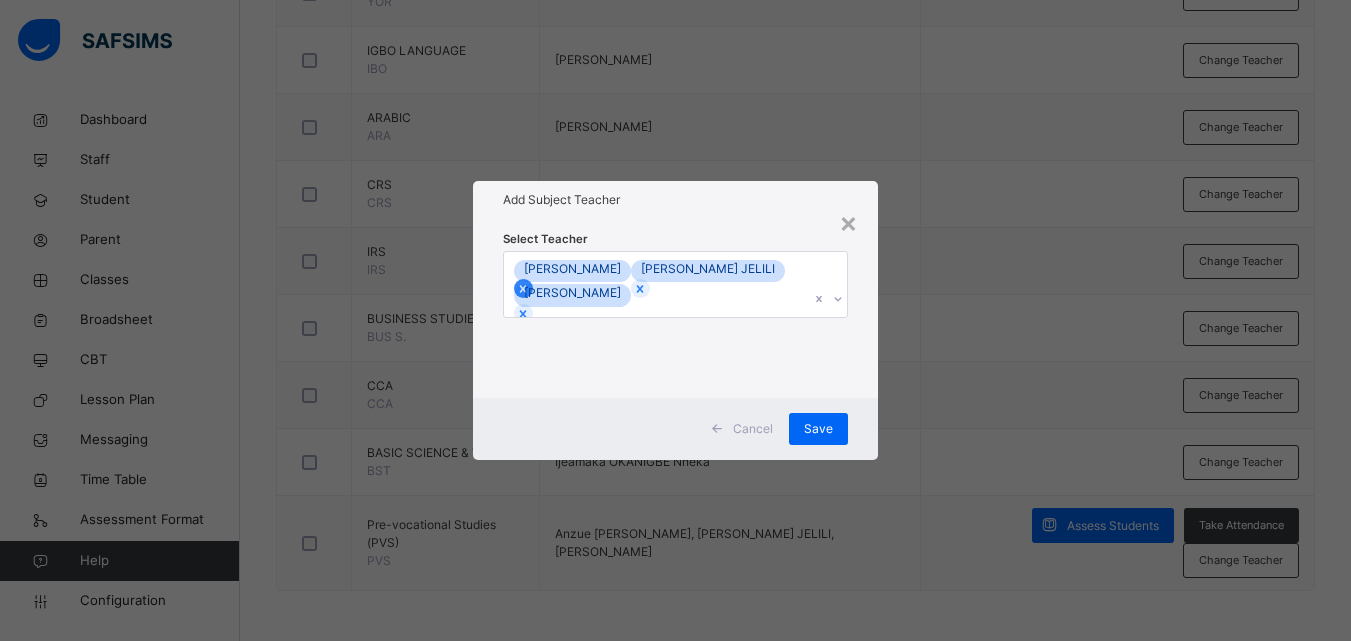 click 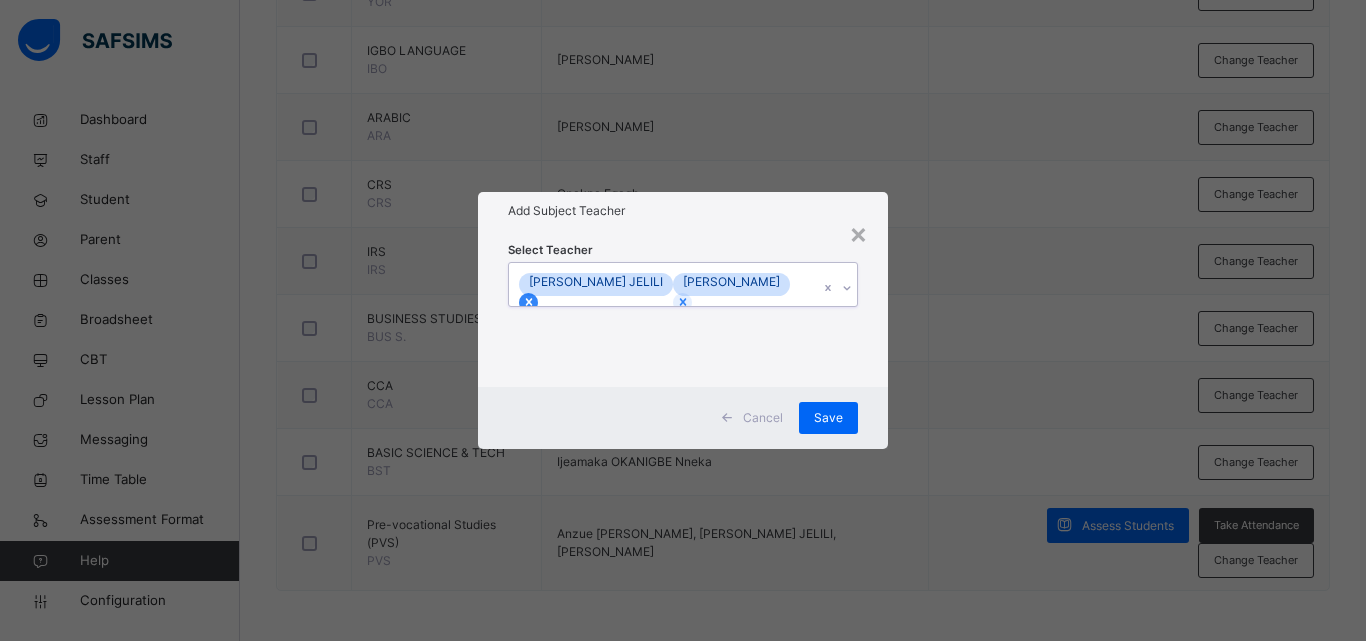click 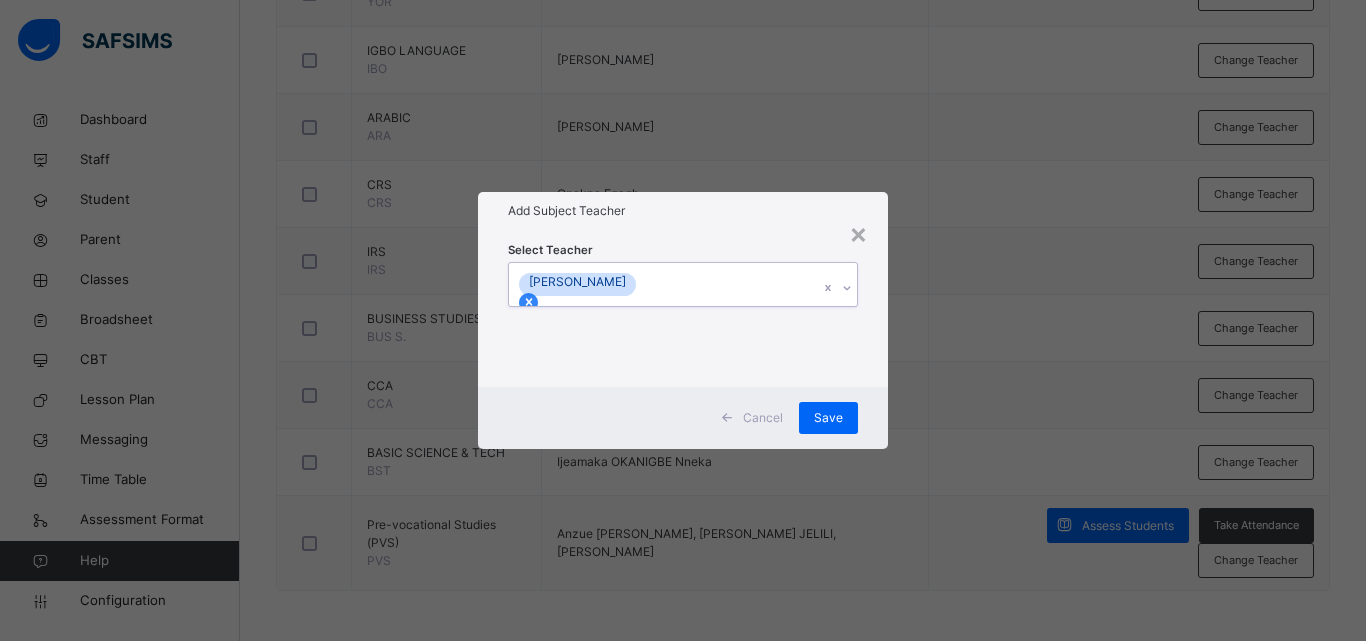 click 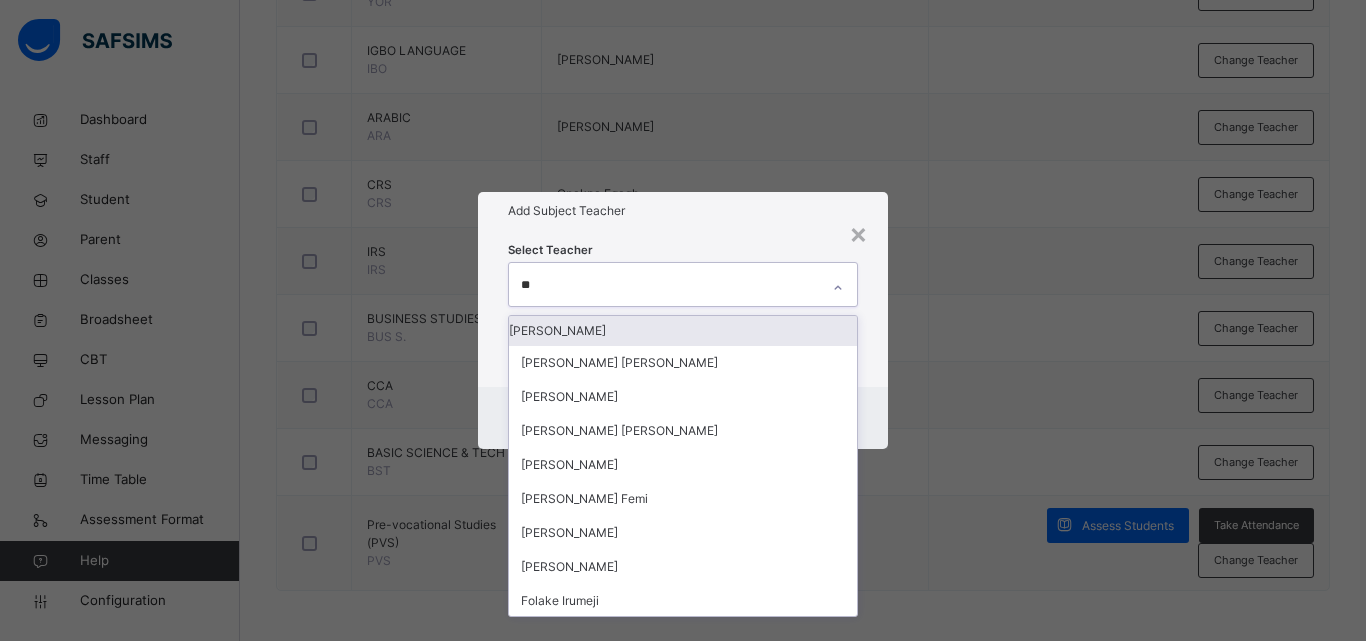 type on "***" 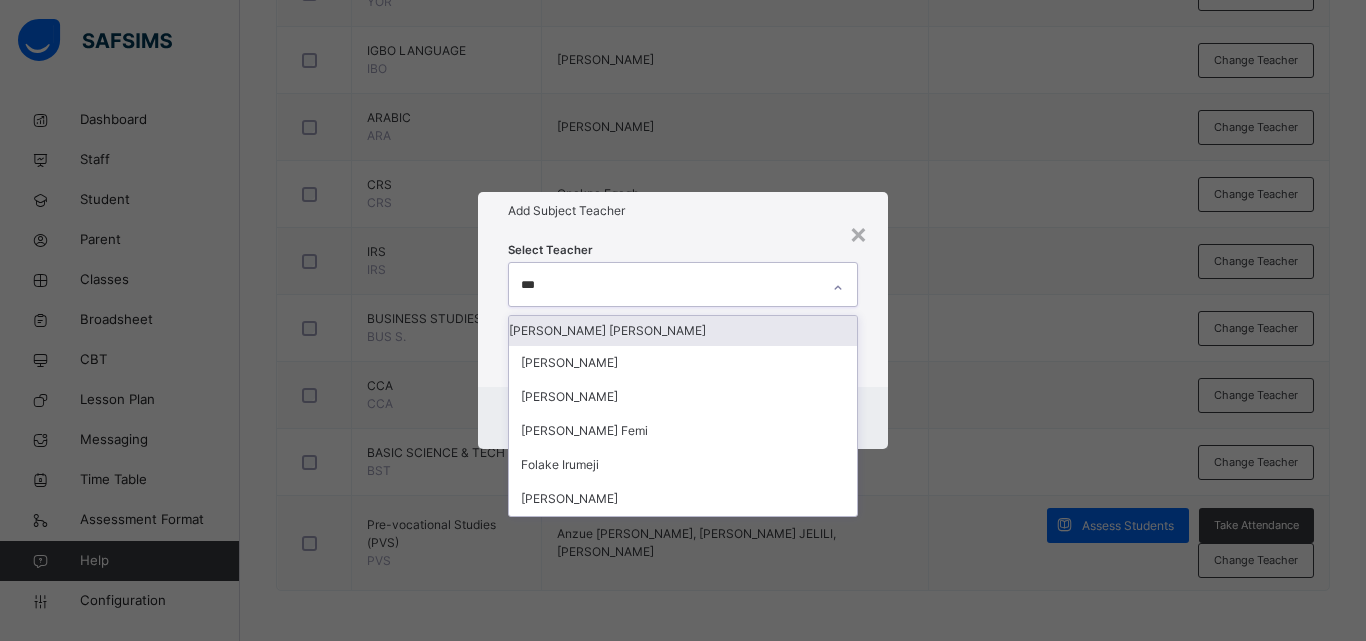 click on "[PERSON_NAME] [PERSON_NAME]" at bounding box center (683, 331) 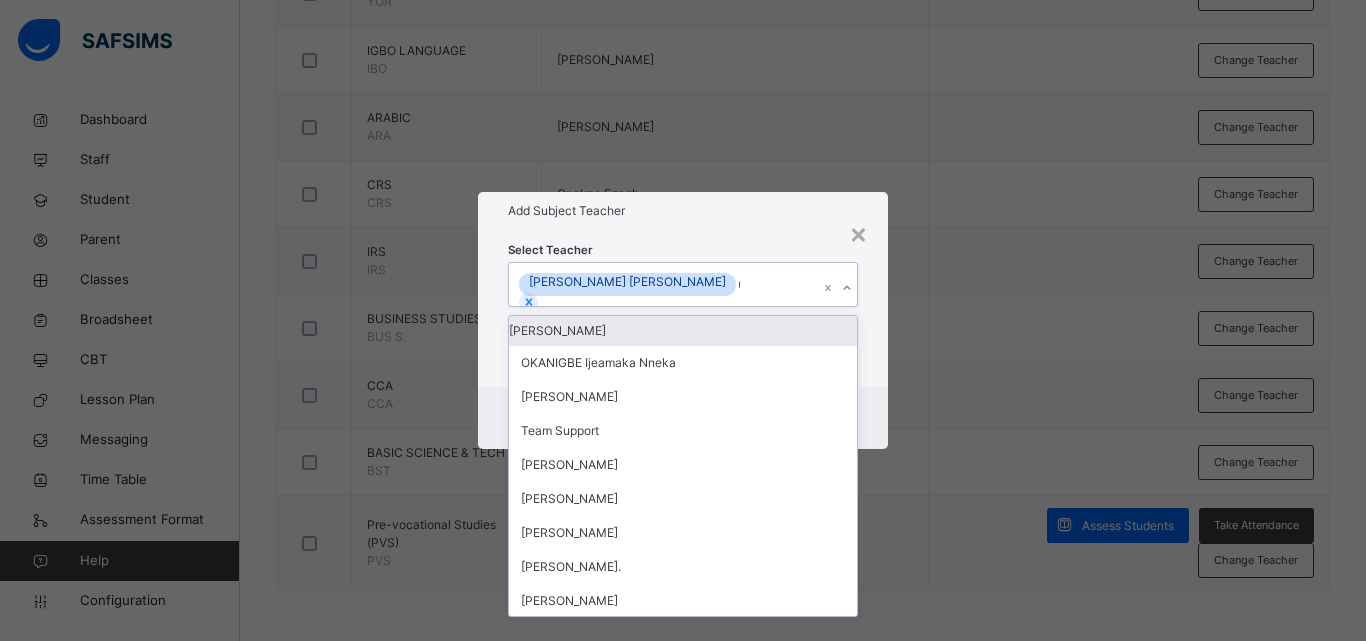 type 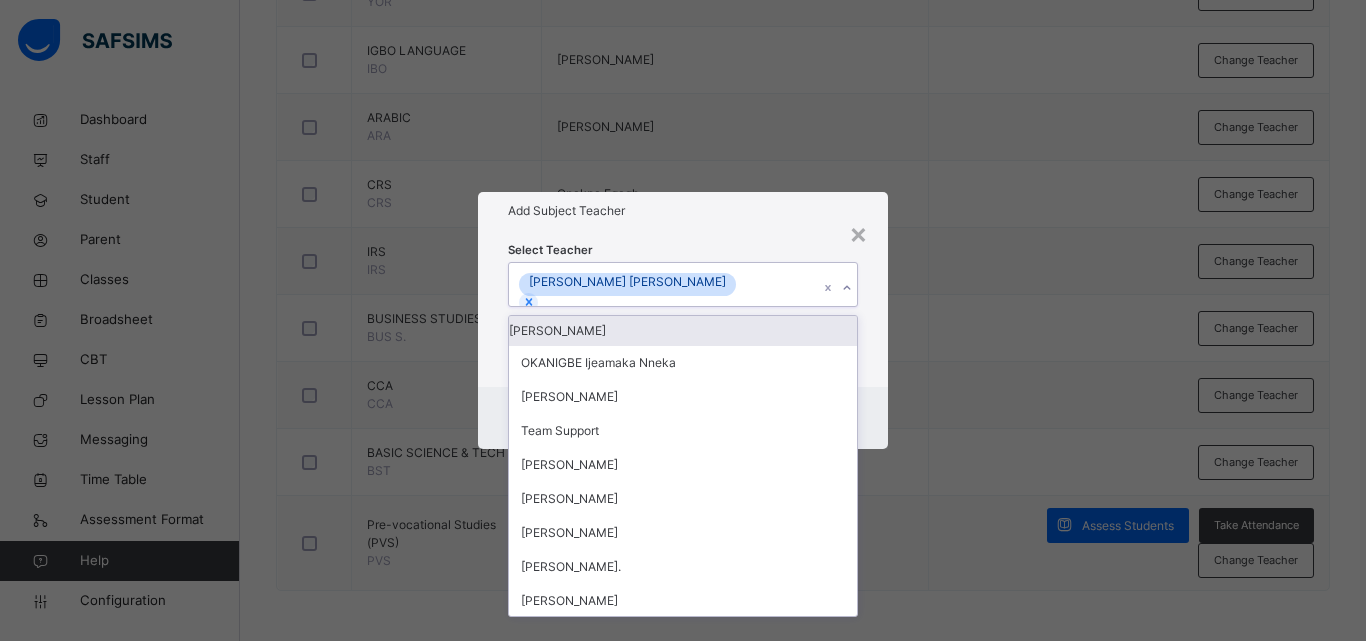 click on "Select Teacher   option [PERSON_NAME] [PERSON_NAME], selected.    option [PERSON_NAME]  focused, 1 of 92. 91 results available. Select is focused ,type to refine list, press Down to open the menu,  press left to focus selected values [PERSON_NAME] [PERSON_NAME] [PERSON_NAME]  OKANIGBE Ijeamaka [PERSON_NAME]  Team Support  [PERSON_NAME]  [PERSON_NAME]  [PERSON_NAME]  [PERSON_NAME] [PERSON_NAME] SANTALI  [PERSON_NAME]  [PERSON_NAME]  Support Tech  [PERSON_NAME] [PERSON_NAME] Iranyang  Safsims Support  [PERSON_NAME] [PERSON_NAME] Terhide [PERSON_NAME]  [PERSON_NAME] [PERSON_NAME] WYORKS DANLAMI Admin Admin  FAOYE [PERSON_NAME] Aminu  DIKKO Aliyu  [PERSON_NAME]  Flexisaf Flexisaf  GOJA [PERSON_NAME] WYORKS DANLAMI [PERSON_NAME]  [PERSON_NAME] [PERSON_NAME] FAOYE BLESSING O. [PERSON_NAME] [PERSON_NAME] Asunomeh  [PERSON_NAME] [PERSON_NAME] [PERSON_NAME] [PERSON_NAME] [PERSON_NAME] Sadoh [PERSON_NAME]  [PERSON_NAME] [PERSON_NAME] [PERSON_NAME] Ojapah [PERSON_NAME]" at bounding box center (683, 308) 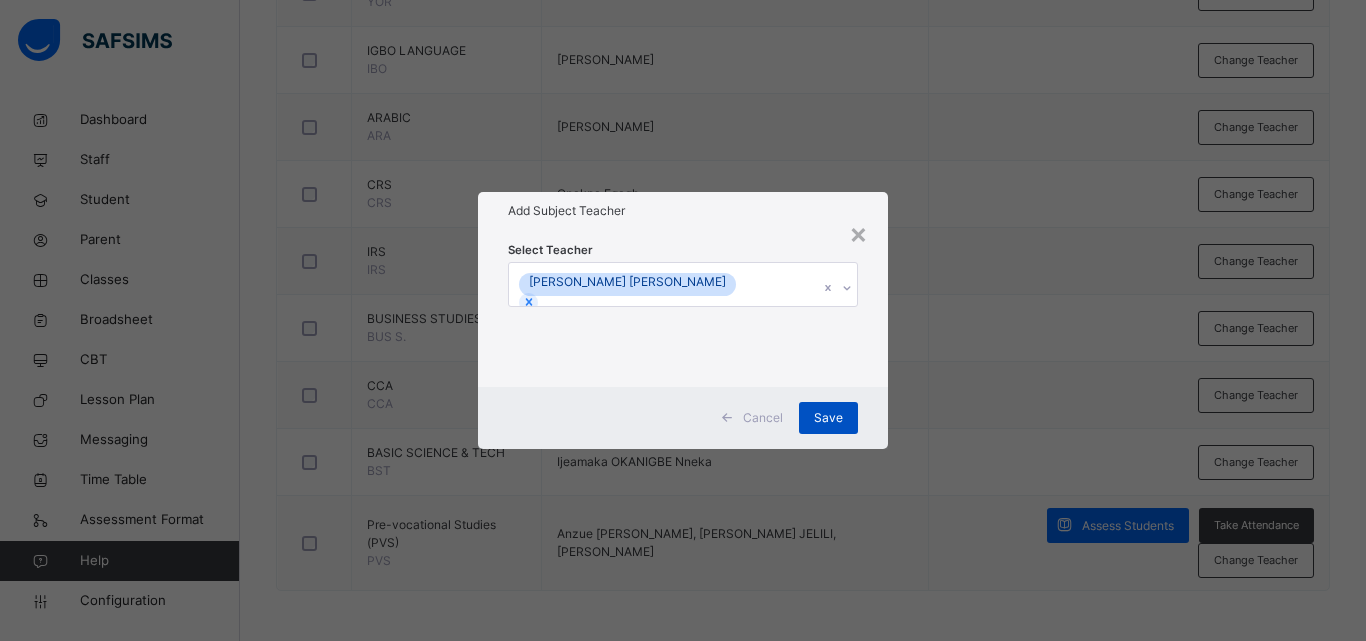 click on "Save" at bounding box center [828, 418] 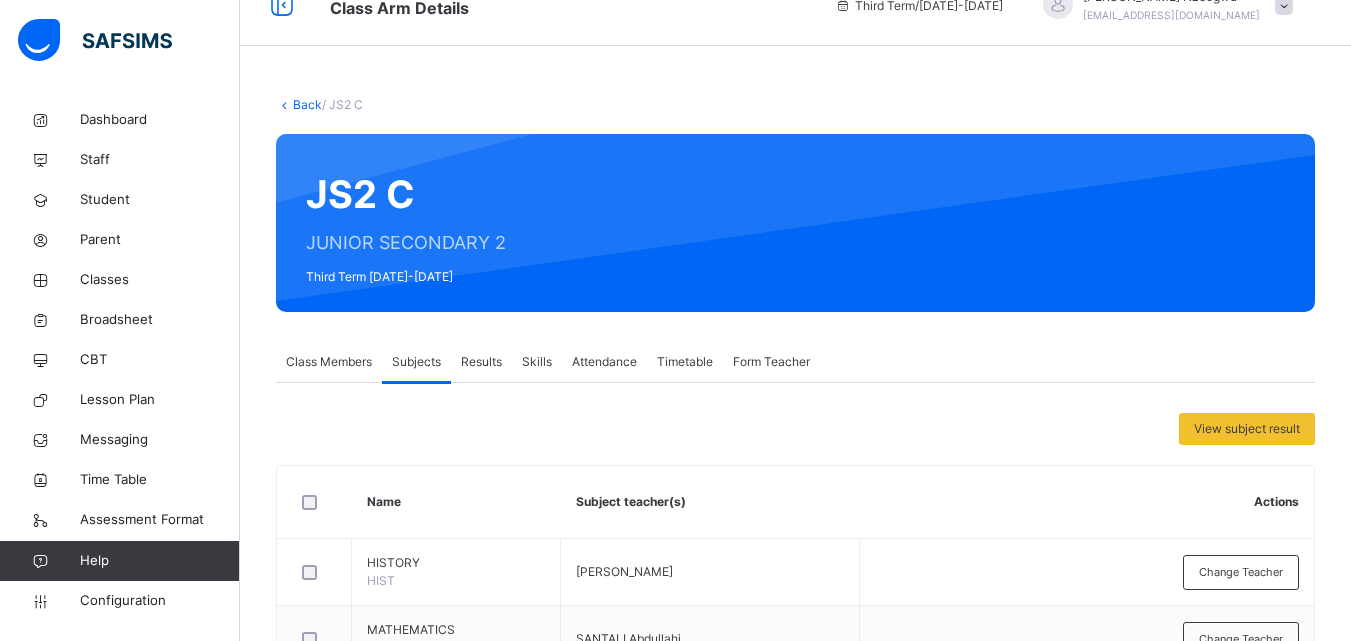 scroll, scrollTop: 0, scrollLeft: 0, axis: both 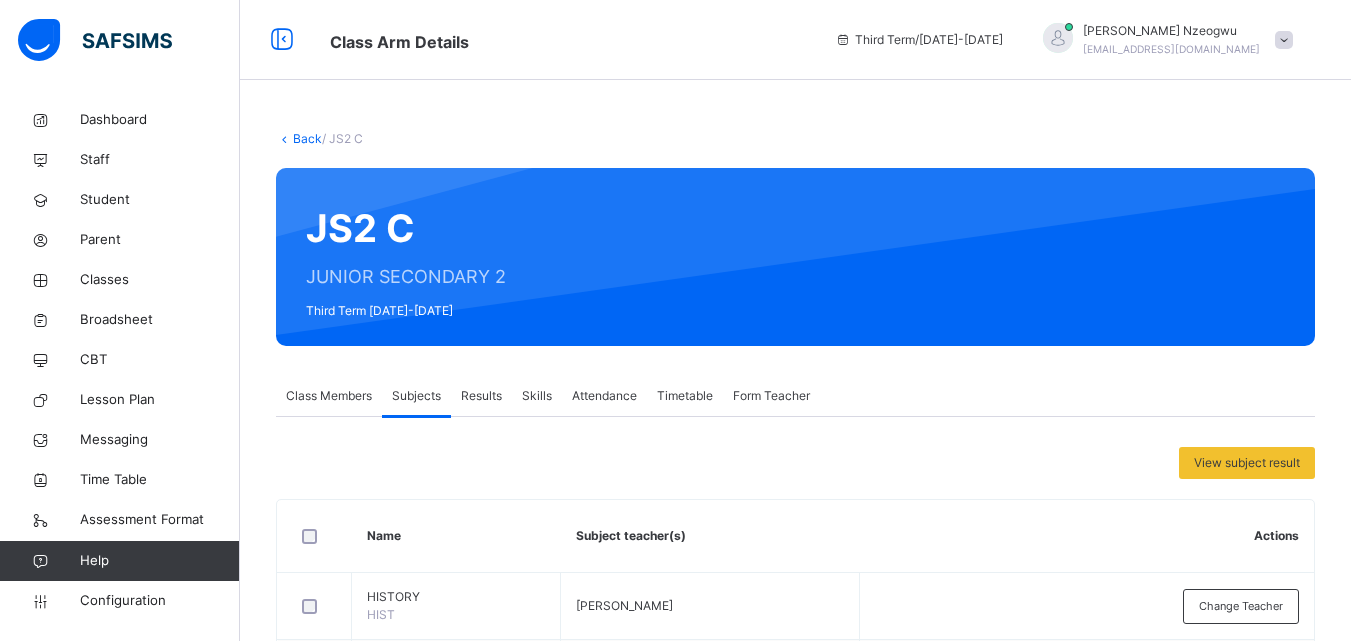 click on "Back" at bounding box center (307, 138) 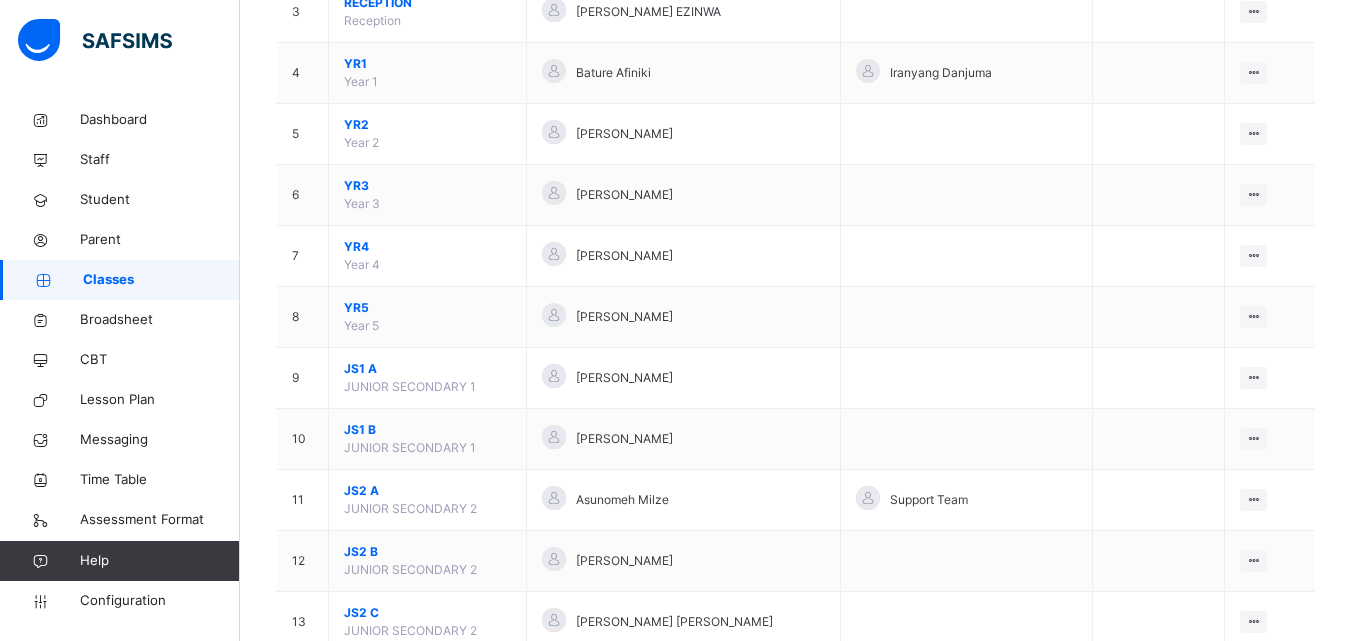 scroll, scrollTop: 545, scrollLeft: 0, axis: vertical 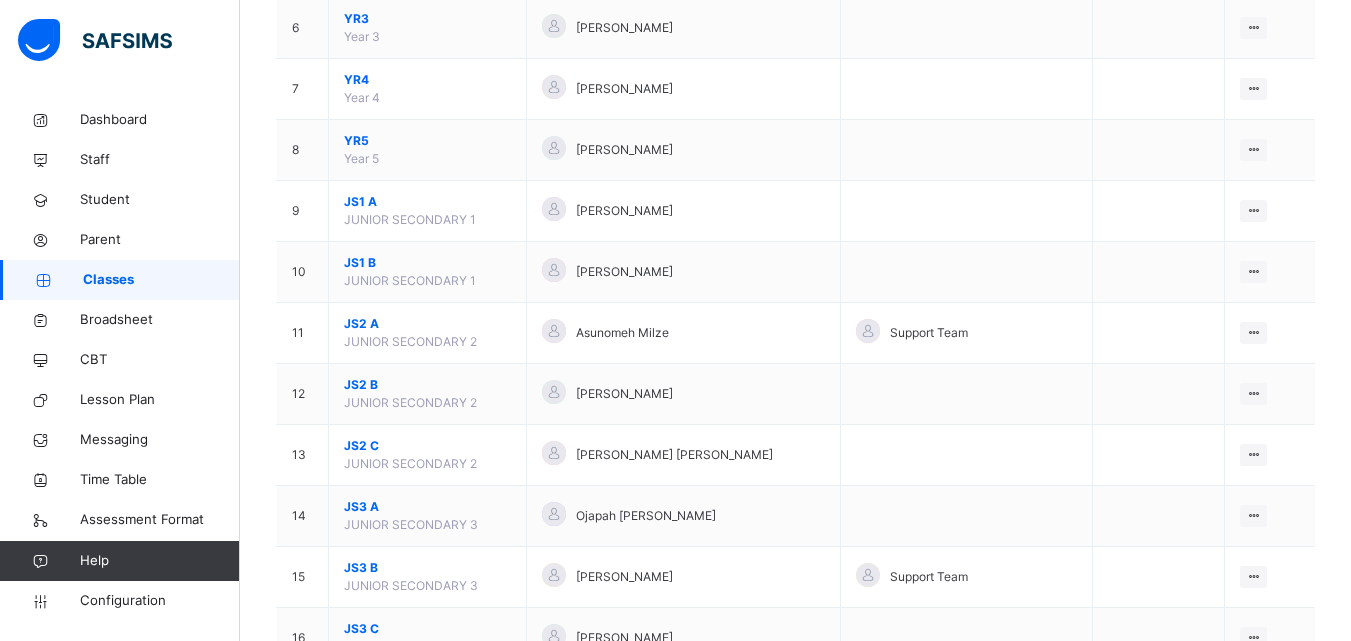 drag, startPoint x: 1347, startPoint y: 277, endPoint x: 1357, endPoint y: 288, distance: 14.866069 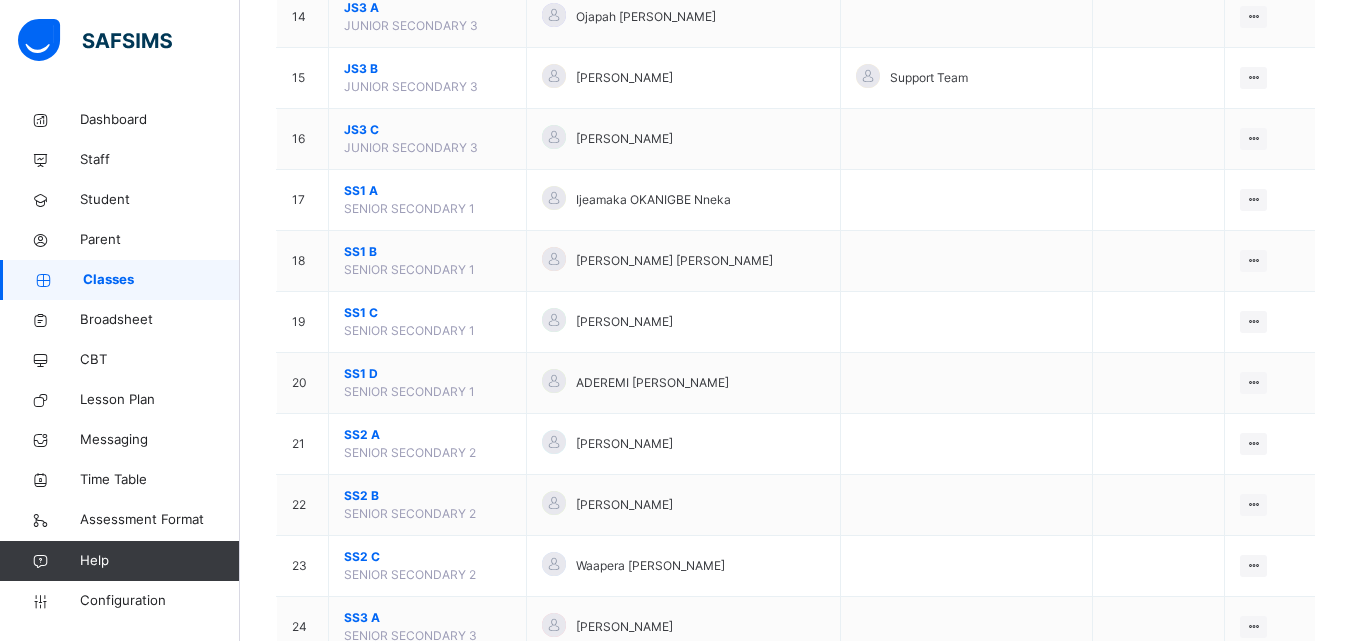 scroll, scrollTop: 1063, scrollLeft: 0, axis: vertical 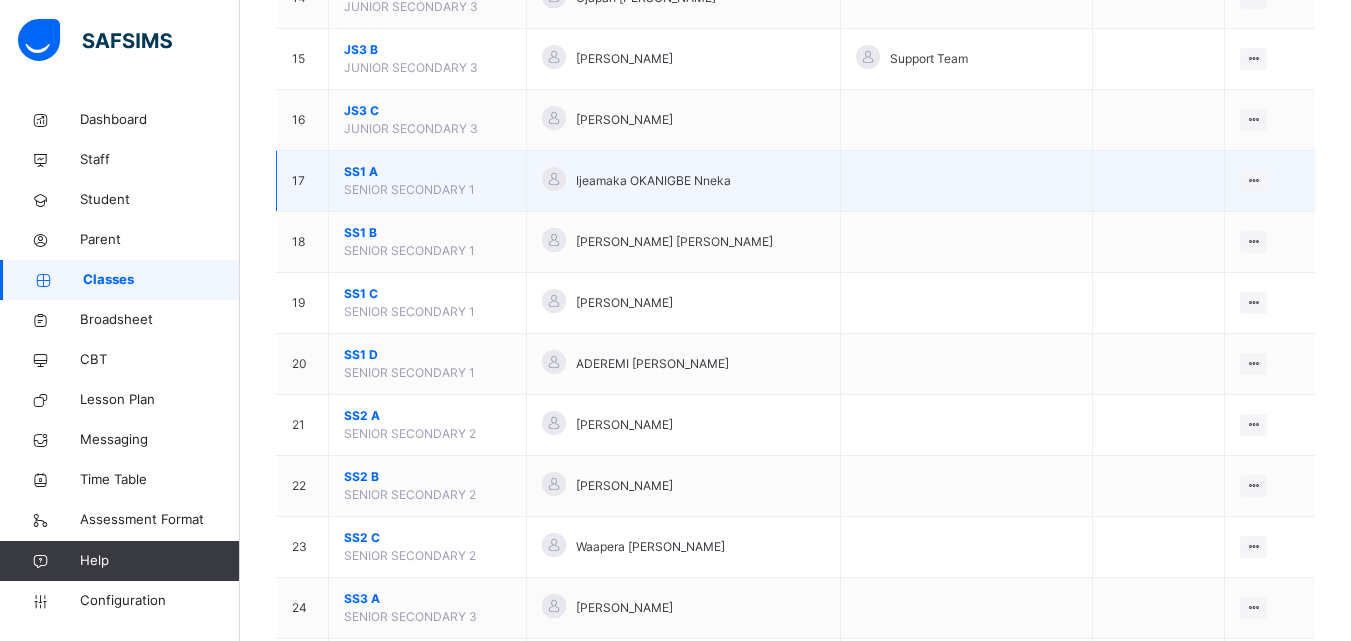 click on "SS1   A" at bounding box center [427, 172] 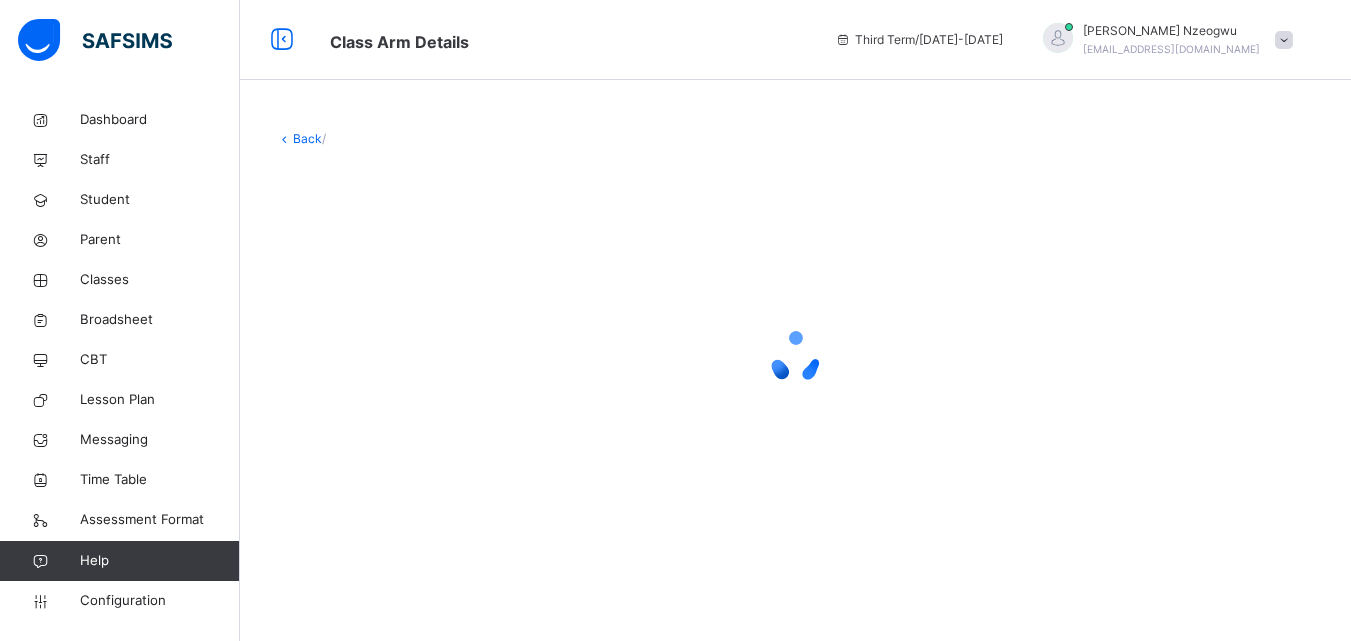 scroll, scrollTop: 0, scrollLeft: 0, axis: both 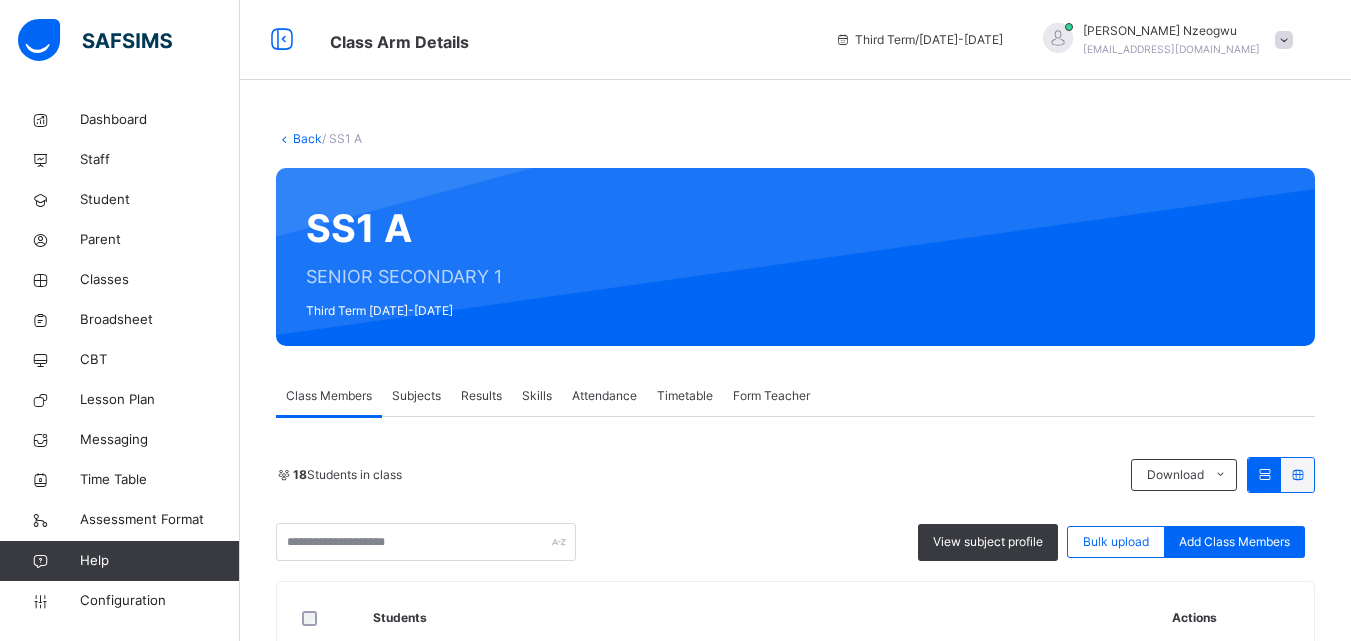 click on "Subjects" at bounding box center [416, 396] 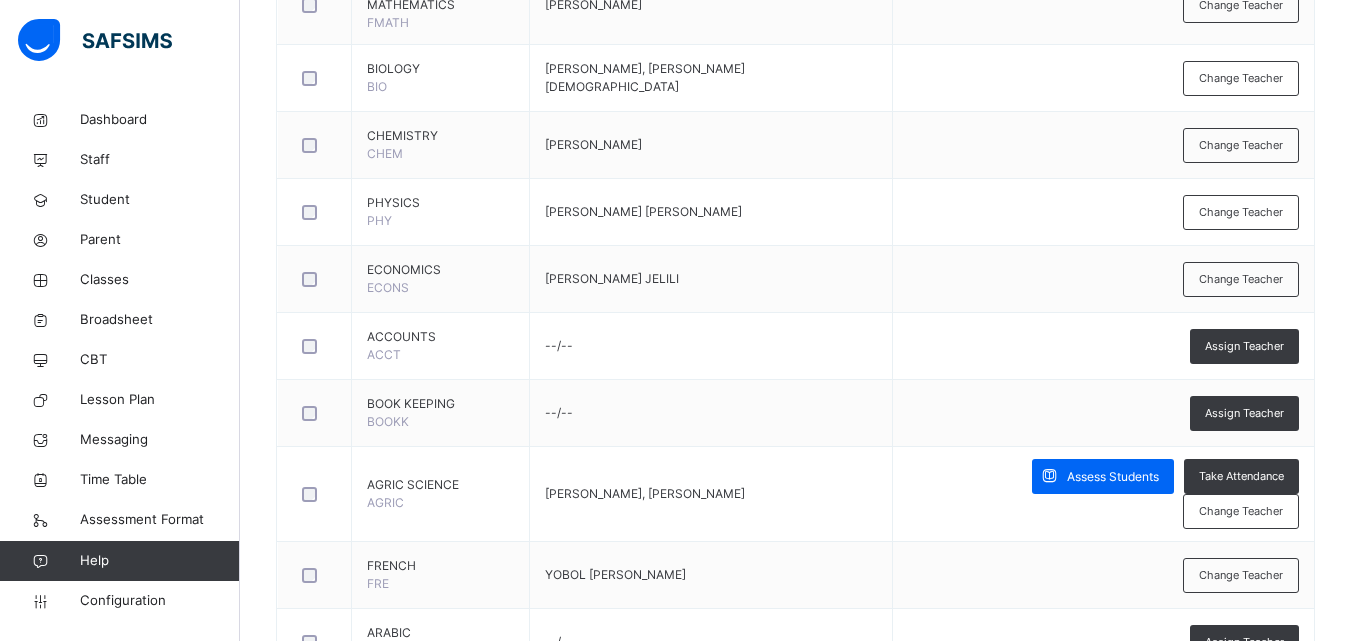 scroll, scrollTop: 1376, scrollLeft: 0, axis: vertical 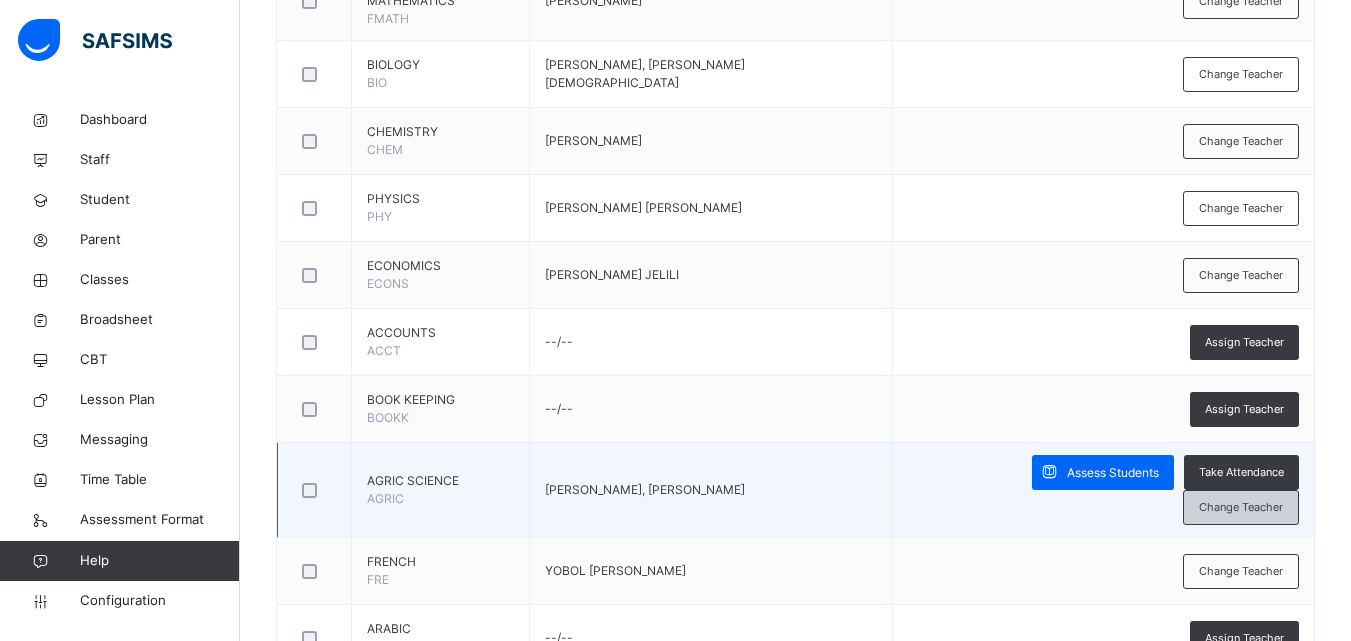 click on "Change Teacher" at bounding box center (1241, 507) 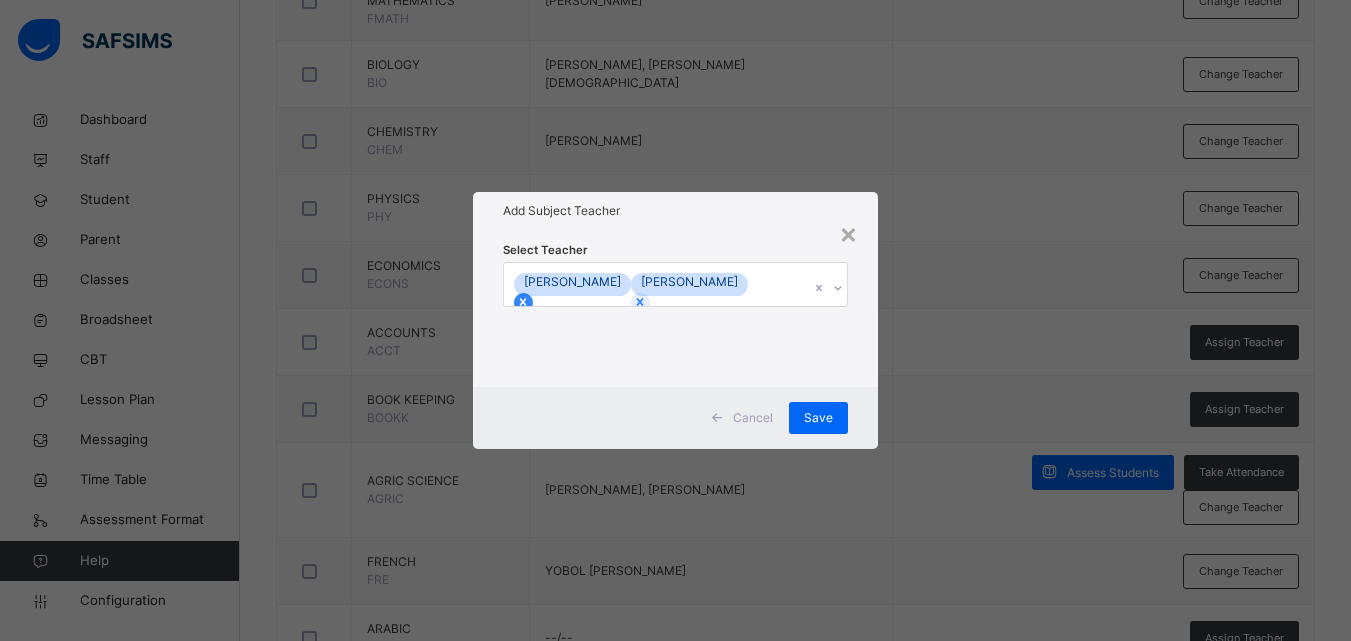 click 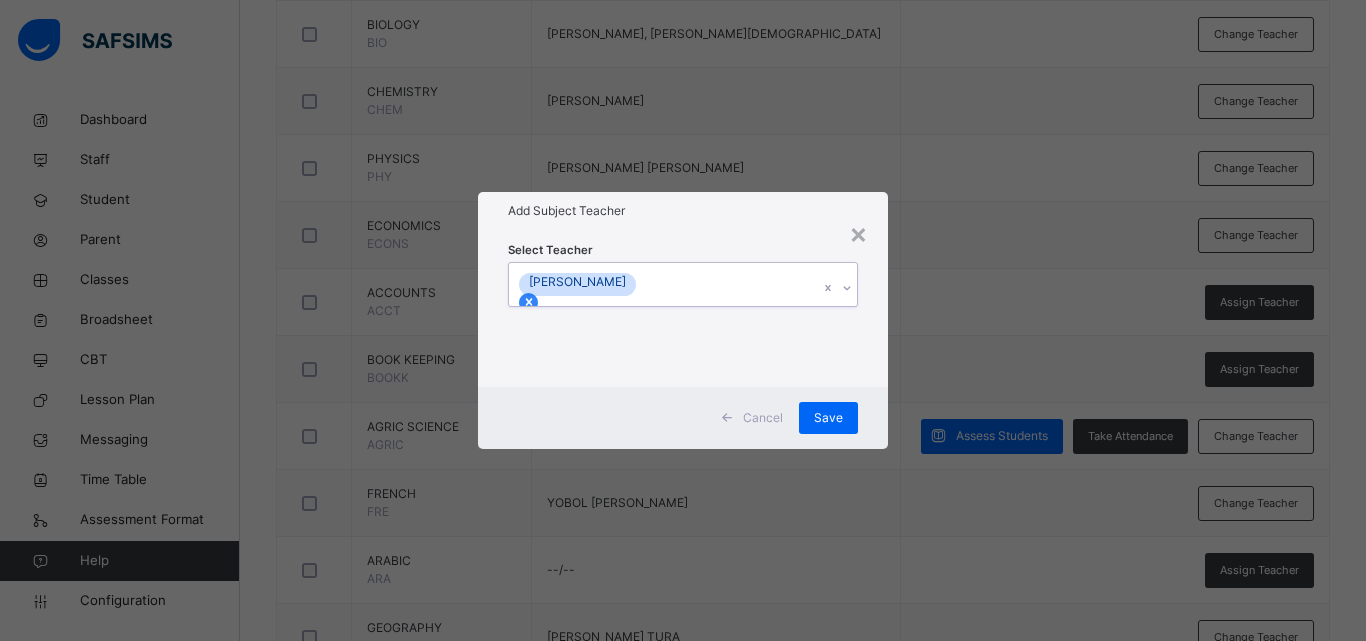 click 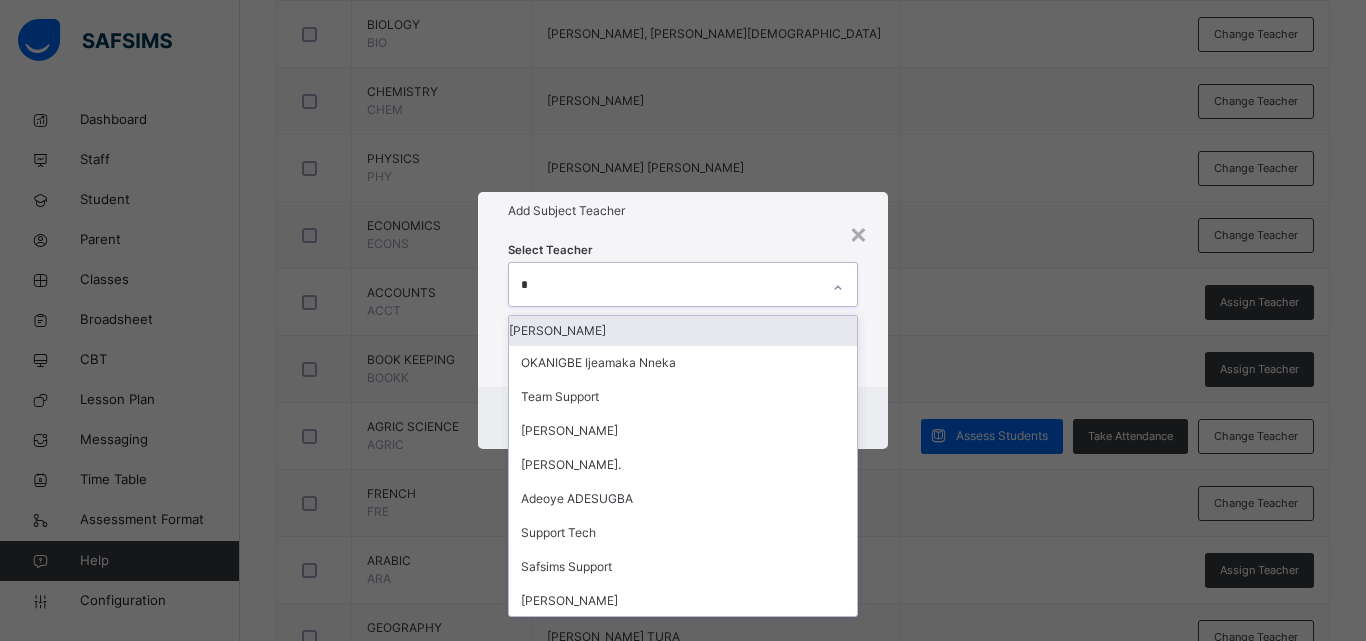 type on "**" 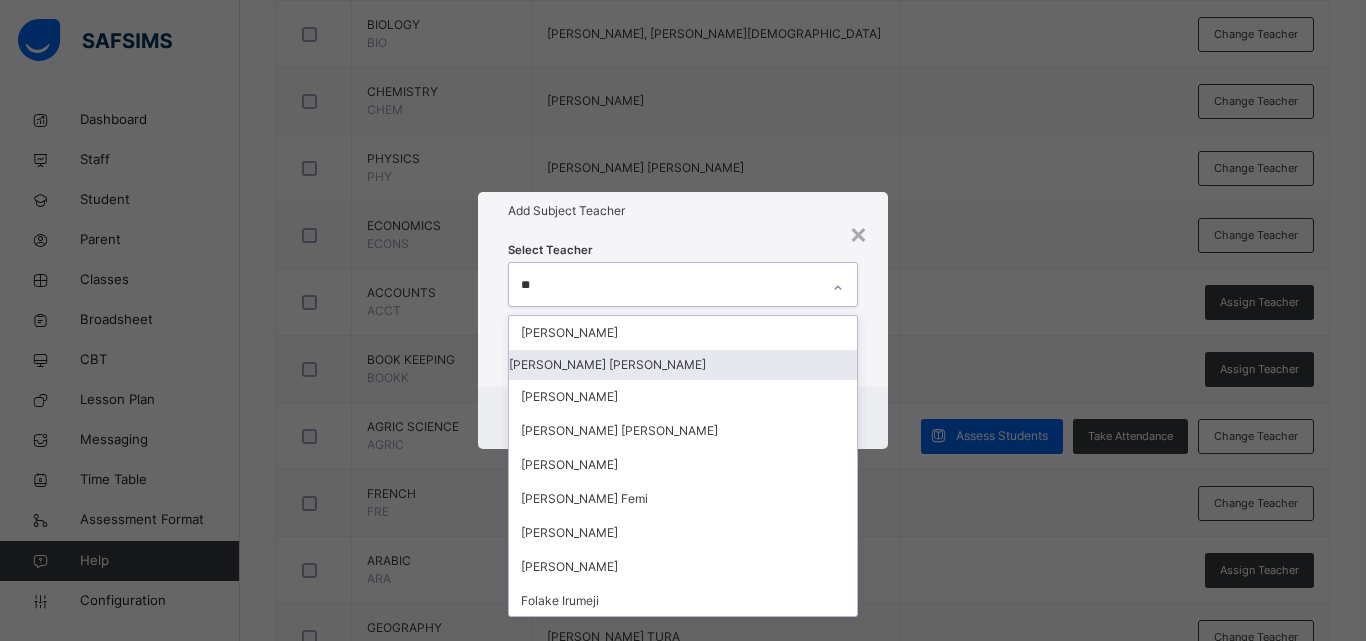 click on "[PERSON_NAME] [PERSON_NAME]" at bounding box center [683, 365] 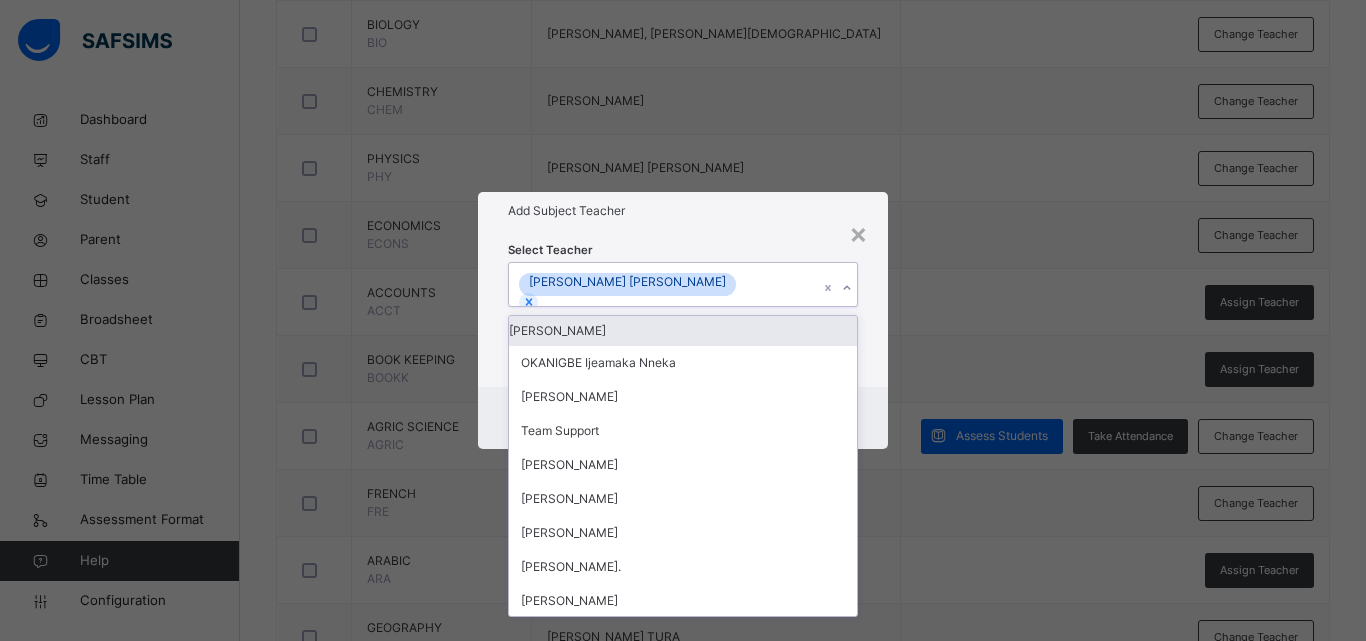 click on "Add Subject Teacher" at bounding box center [683, 211] 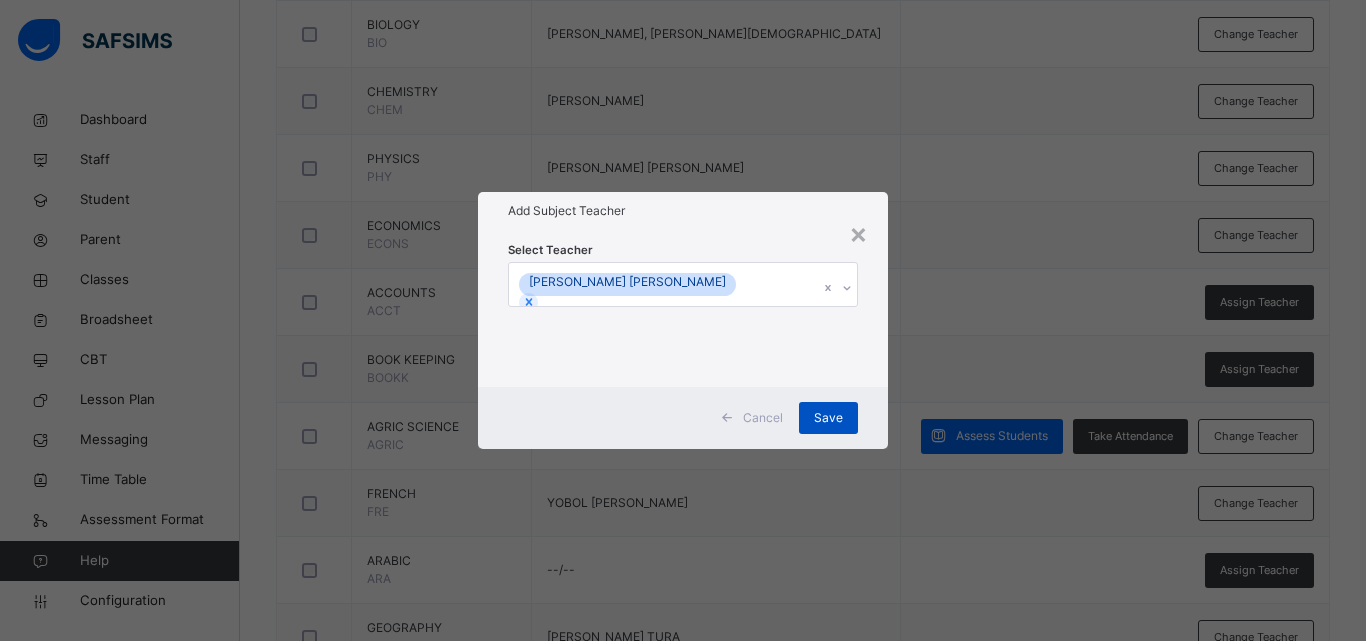 click on "Save" at bounding box center (828, 418) 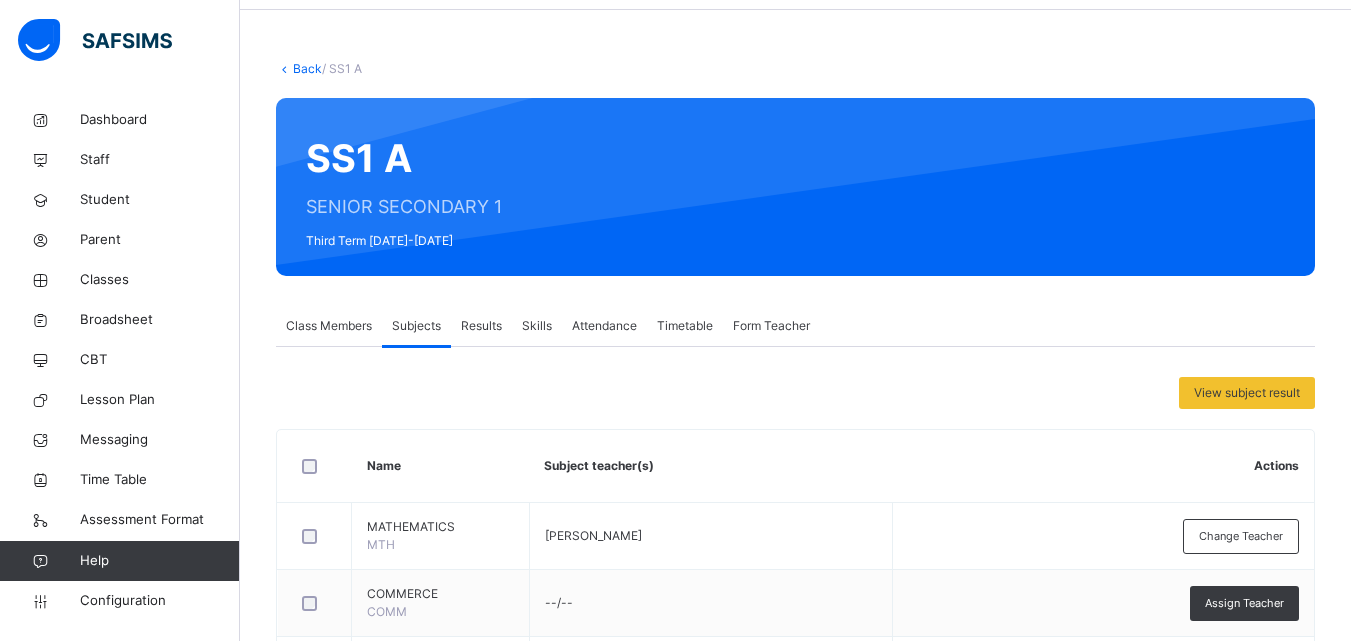 scroll, scrollTop: 0, scrollLeft: 0, axis: both 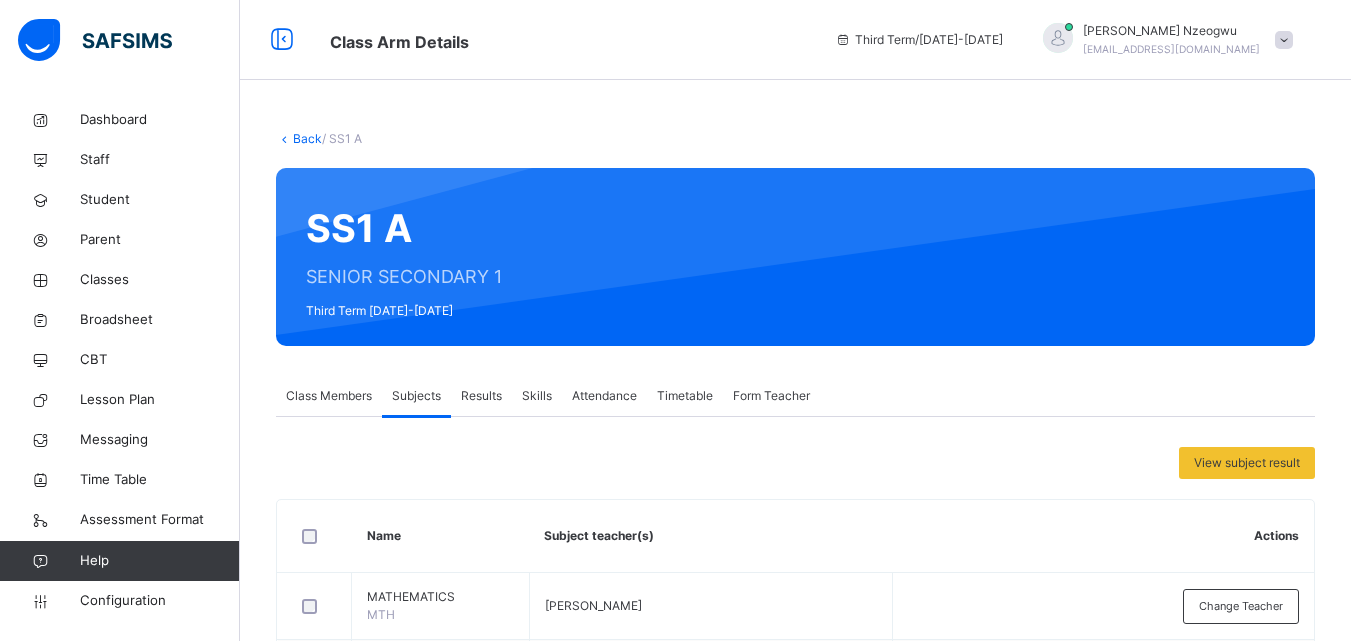 click on "Back" at bounding box center (307, 138) 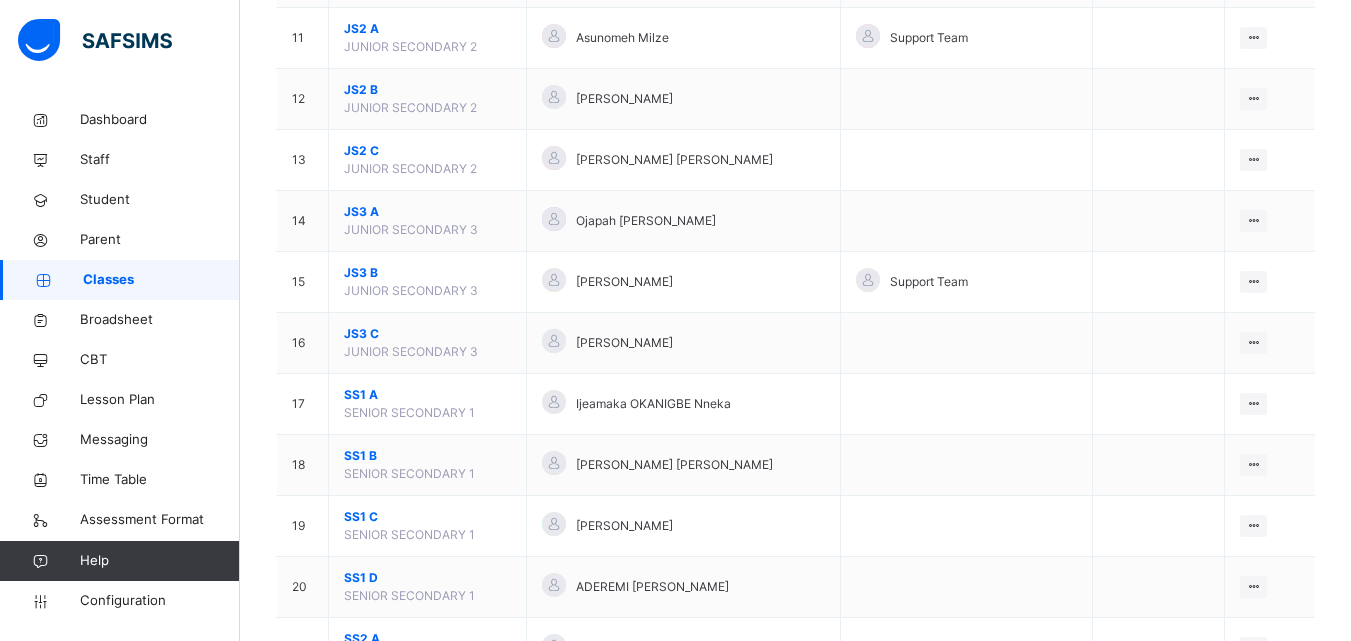 scroll, scrollTop: 886, scrollLeft: 0, axis: vertical 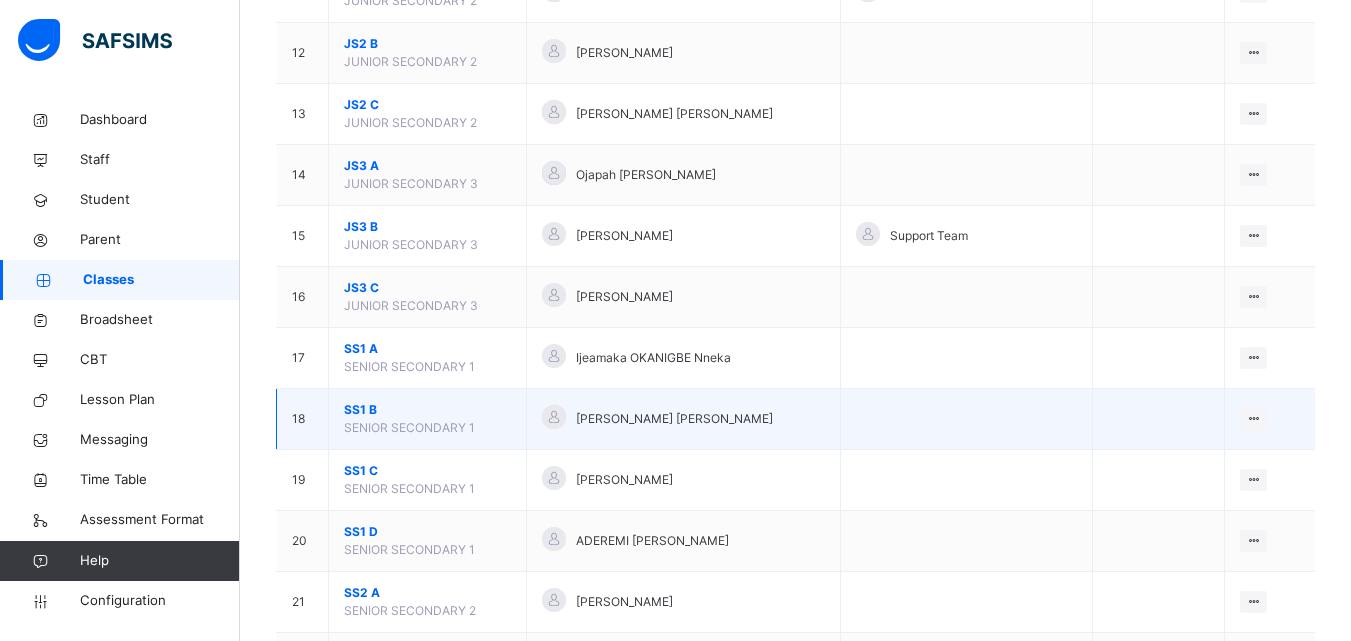 click on "SS1   B" at bounding box center [427, 410] 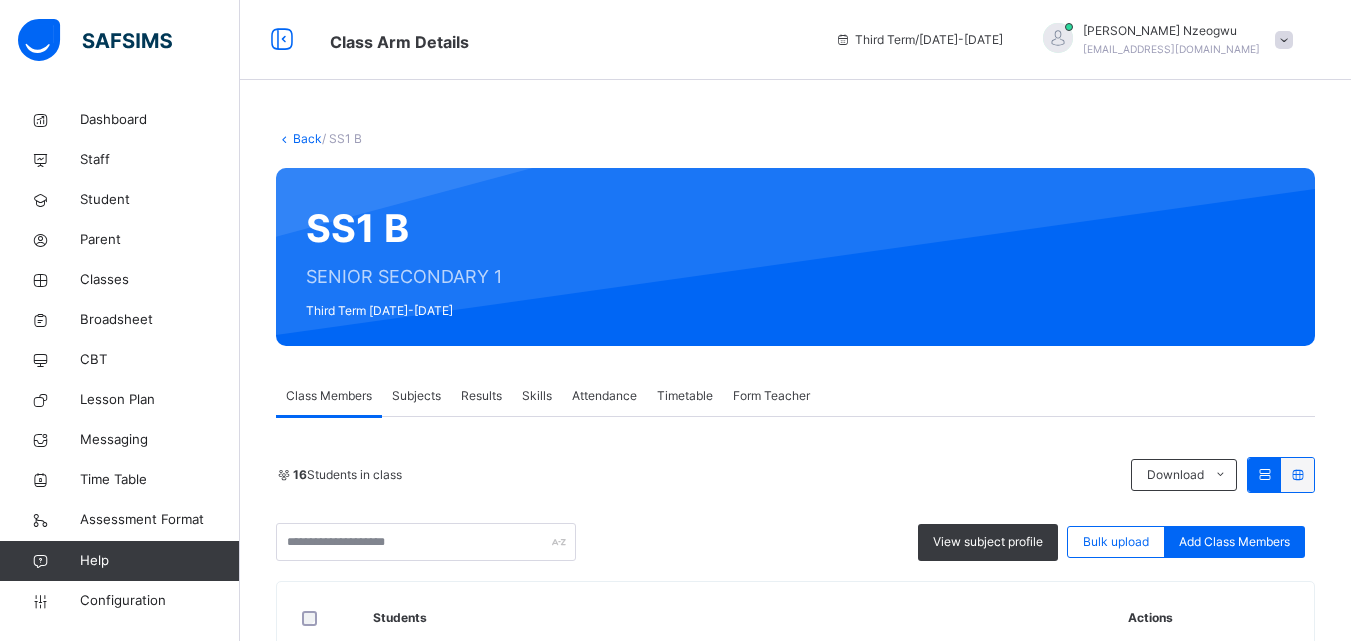 click on "Subjects" at bounding box center (416, 396) 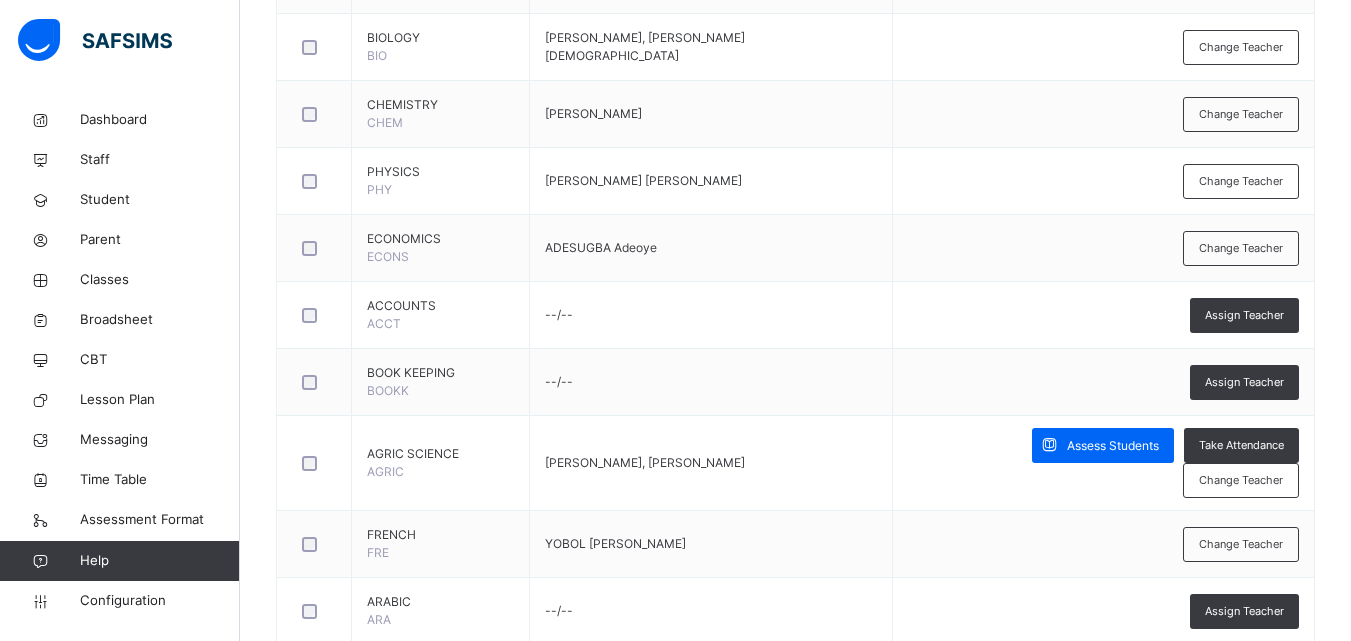 scroll, scrollTop: 1411, scrollLeft: 0, axis: vertical 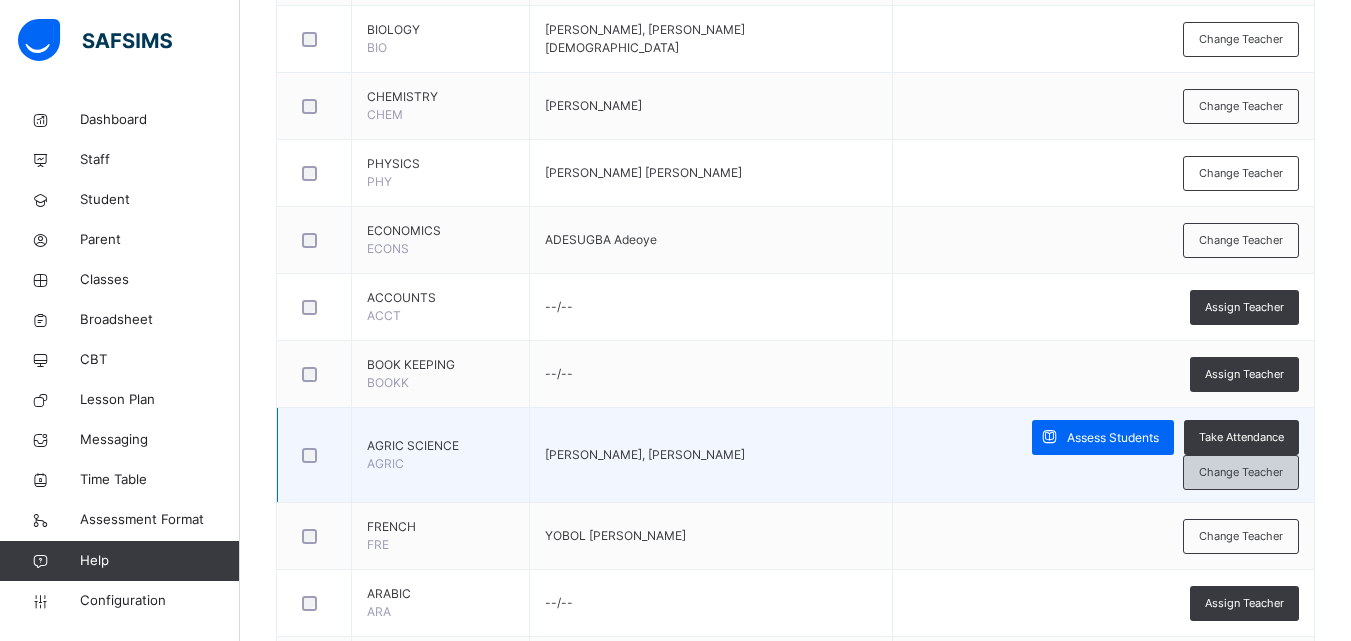 click on "Change Teacher" at bounding box center (1241, 472) 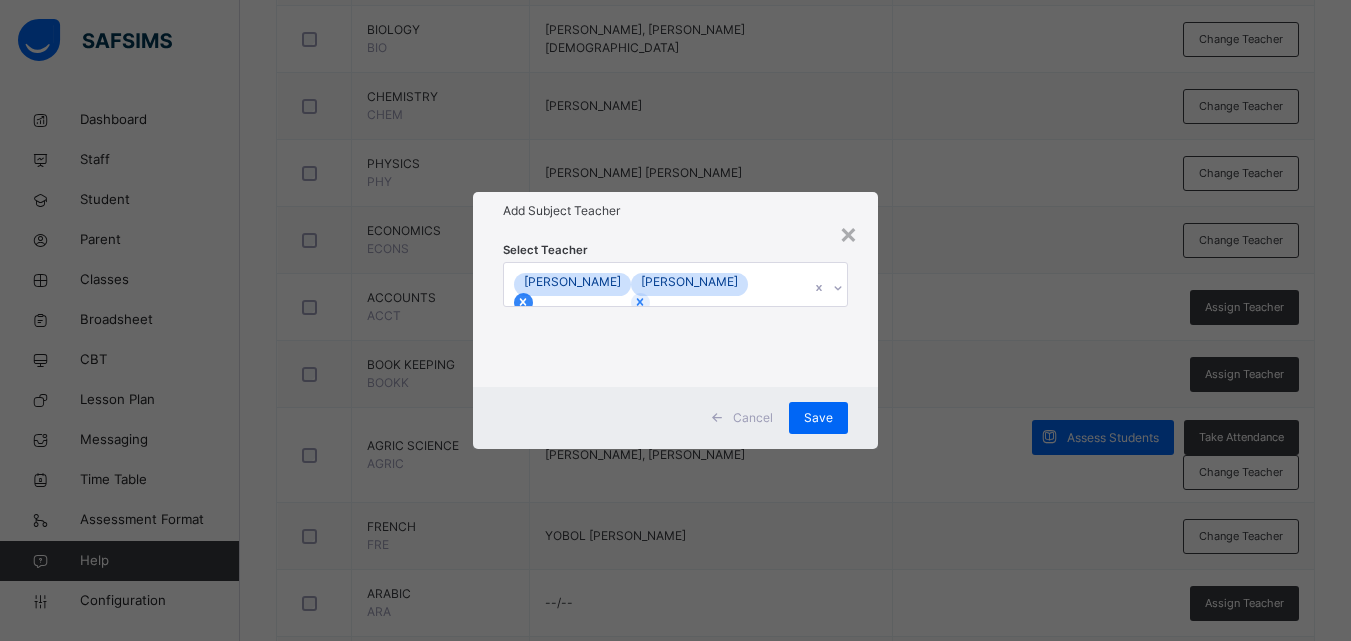 click at bounding box center (523, 302) 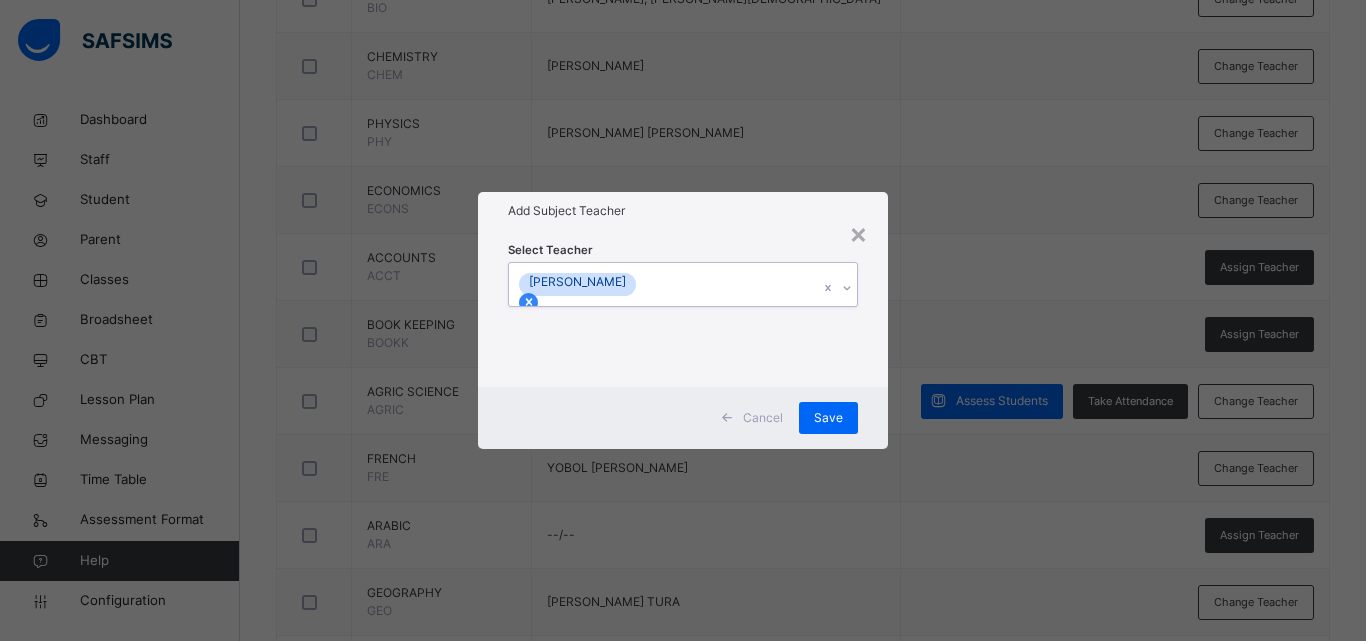 click 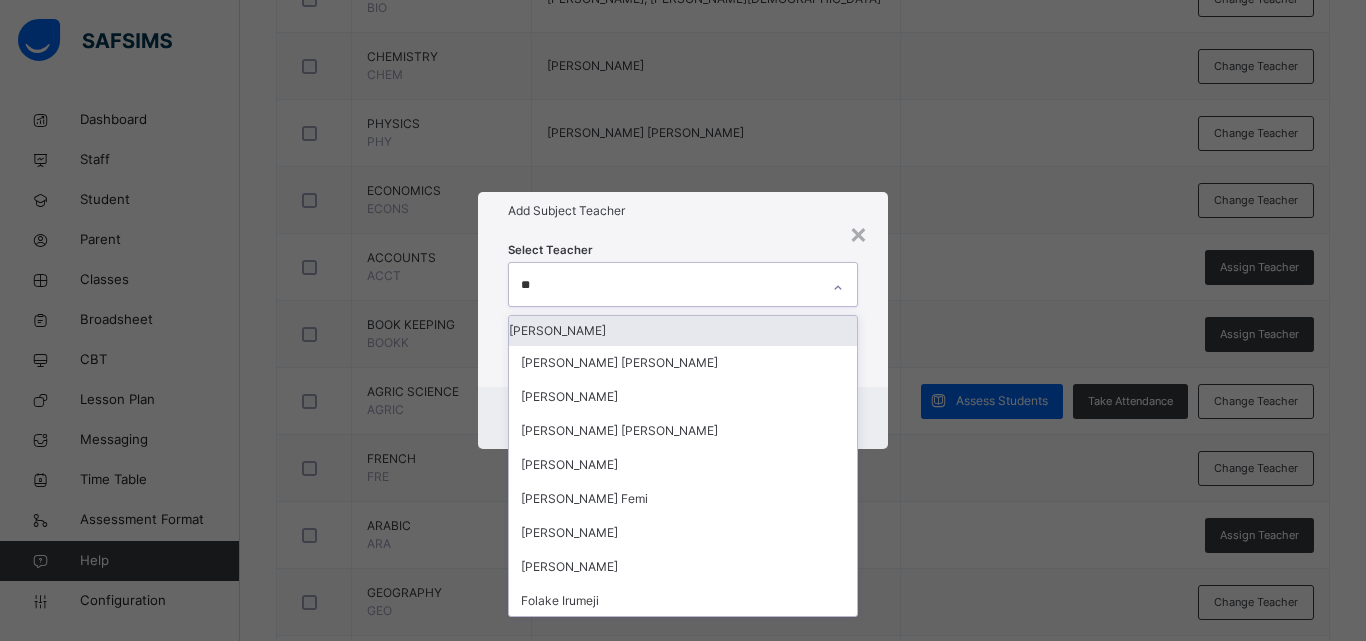 type on "***" 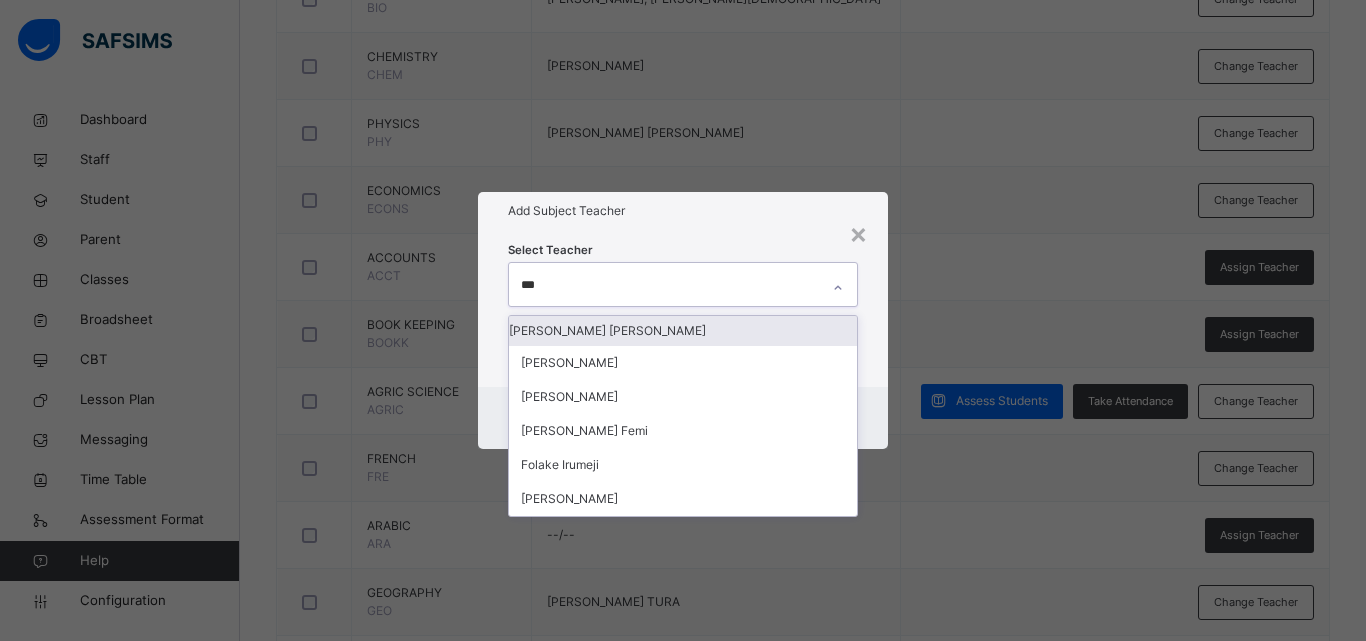 click on "[PERSON_NAME] [PERSON_NAME]" at bounding box center (683, 331) 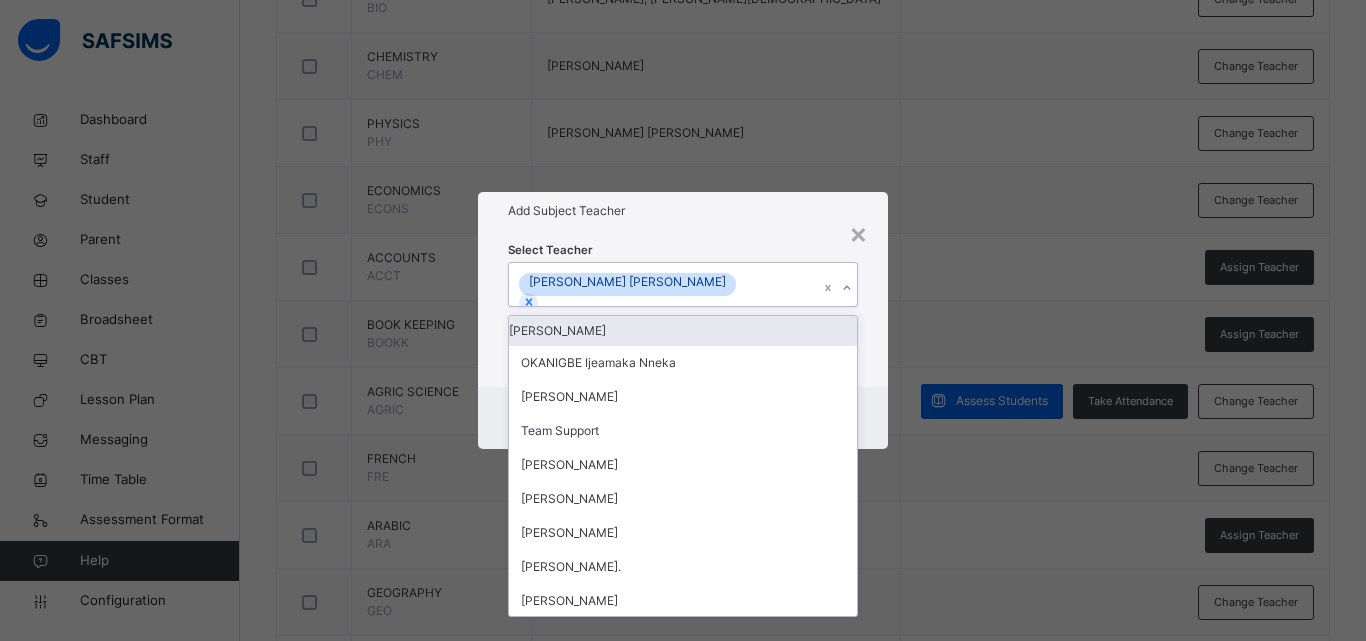 click on "Select Teacher   option [PERSON_NAME] [PERSON_NAME], selected.    option [PERSON_NAME]  focused, 1 of 92. 91 results available. Select is focused ,type to refine list, press Down to open the menu,  press left to focus selected values [PERSON_NAME] [PERSON_NAME] [PERSON_NAME]  OKANIGBE Ijeamaka [PERSON_NAME]  Team Support  [PERSON_NAME]  [PERSON_NAME]  [PERSON_NAME]  [PERSON_NAME] [PERSON_NAME] SANTALI  [PERSON_NAME]  [PERSON_NAME]  Support Tech  [PERSON_NAME] [PERSON_NAME] Iranyang  Safsims Support  [PERSON_NAME] [PERSON_NAME] Terhide [PERSON_NAME]  [PERSON_NAME] [PERSON_NAME] WYORKS DANLAMI Admin Admin  FAOYE [PERSON_NAME] Aminu  DIKKO Aliyu  [PERSON_NAME]  Flexisaf Flexisaf  GOJA [PERSON_NAME] WYORKS DANLAMI [PERSON_NAME]  [PERSON_NAME] [PERSON_NAME] FAOYE BLESSING O. [PERSON_NAME] [PERSON_NAME] Asunomeh  [PERSON_NAME] [PERSON_NAME] [PERSON_NAME] [PERSON_NAME] [PERSON_NAME] Sadoh [PERSON_NAME]  [PERSON_NAME] [PERSON_NAME] [PERSON_NAME] Ojapah [PERSON_NAME]" at bounding box center (683, 308) 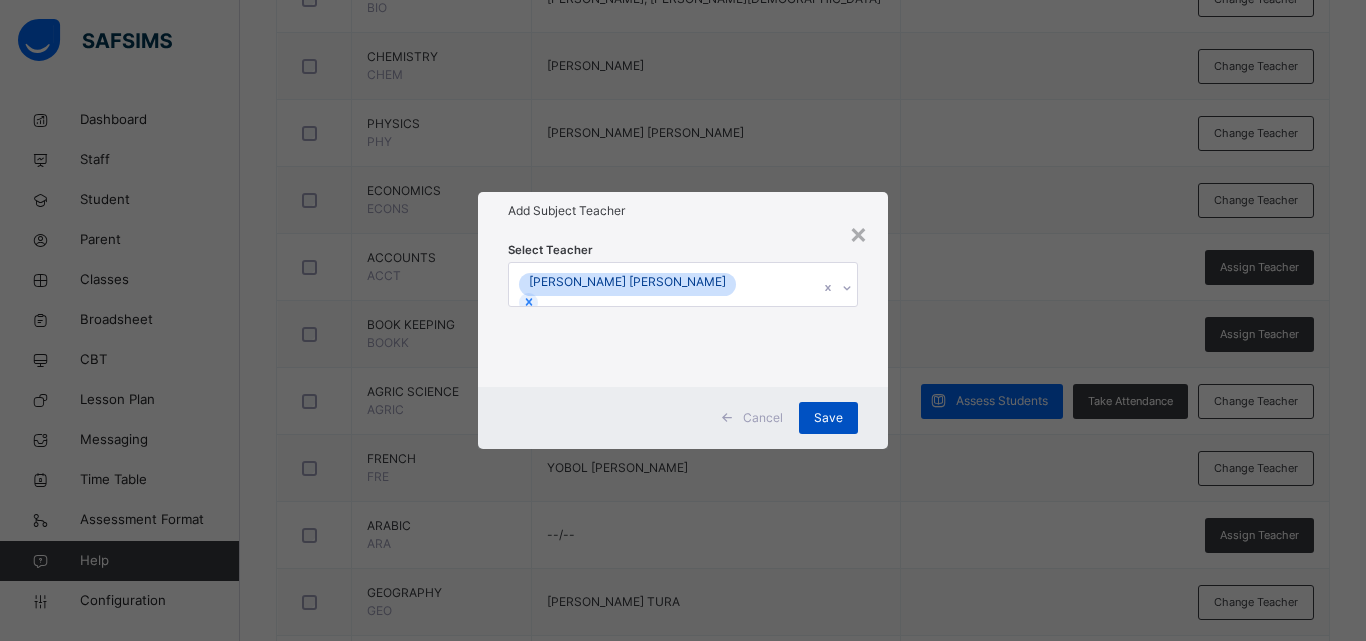 click on "Save" at bounding box center [828, 418] 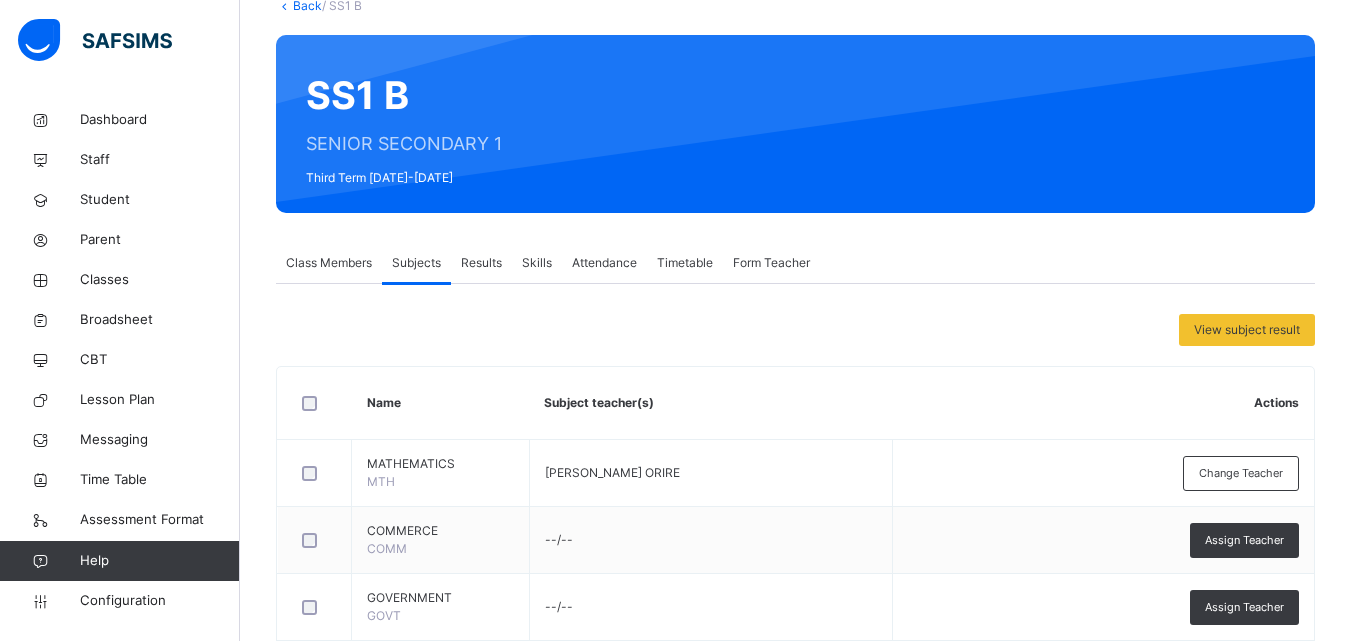 scroll, scrollTop: 70, scrollLeft: 0, axis: vertical 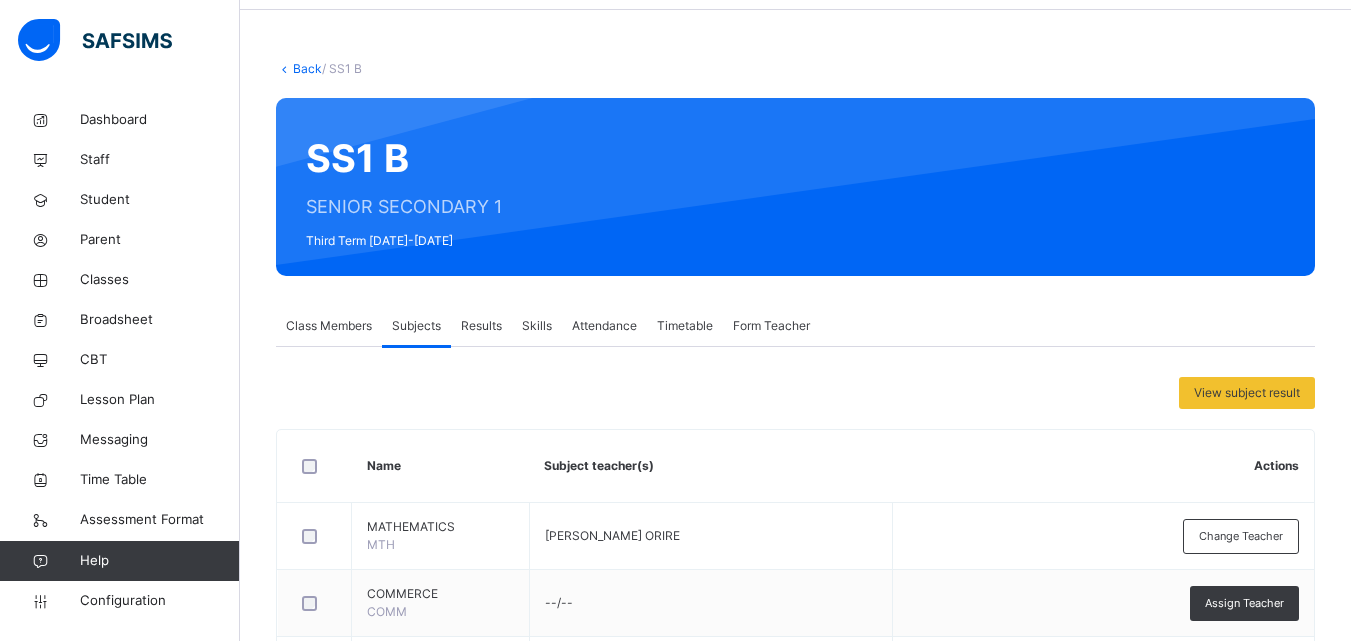 click on "Back" at bounding box center (307, 68) 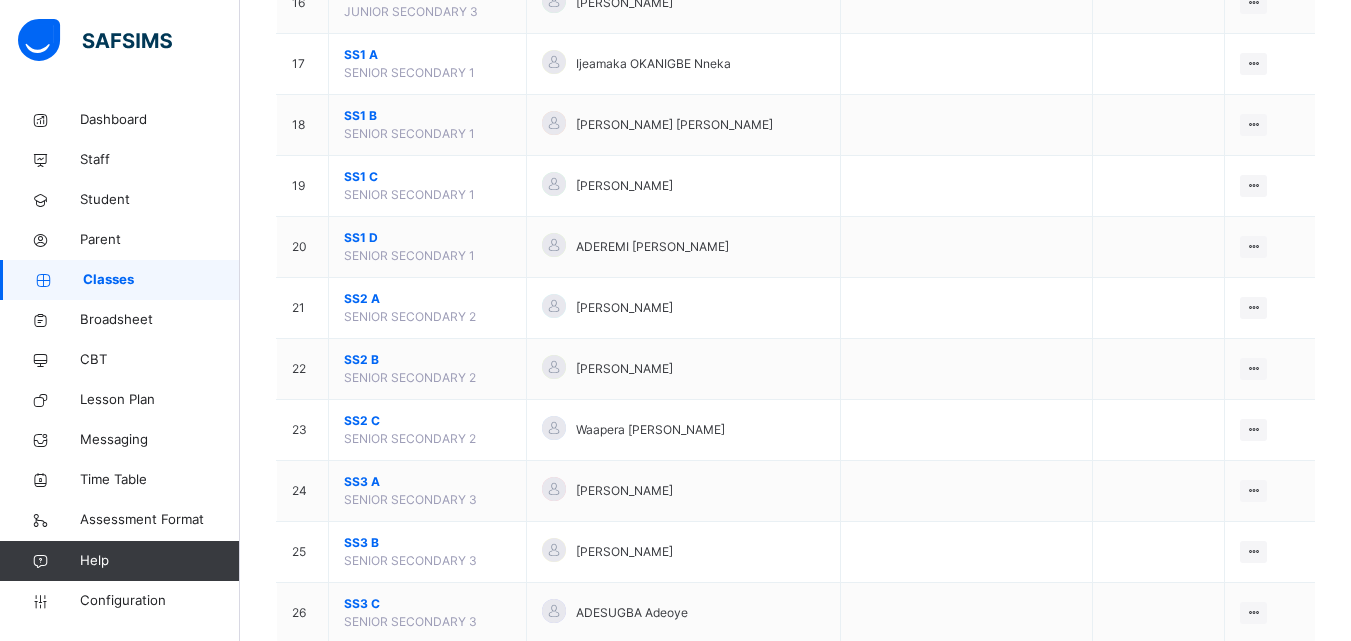 scroll, scrollTop: 1190, scrollLeft: 0, axis: vertical 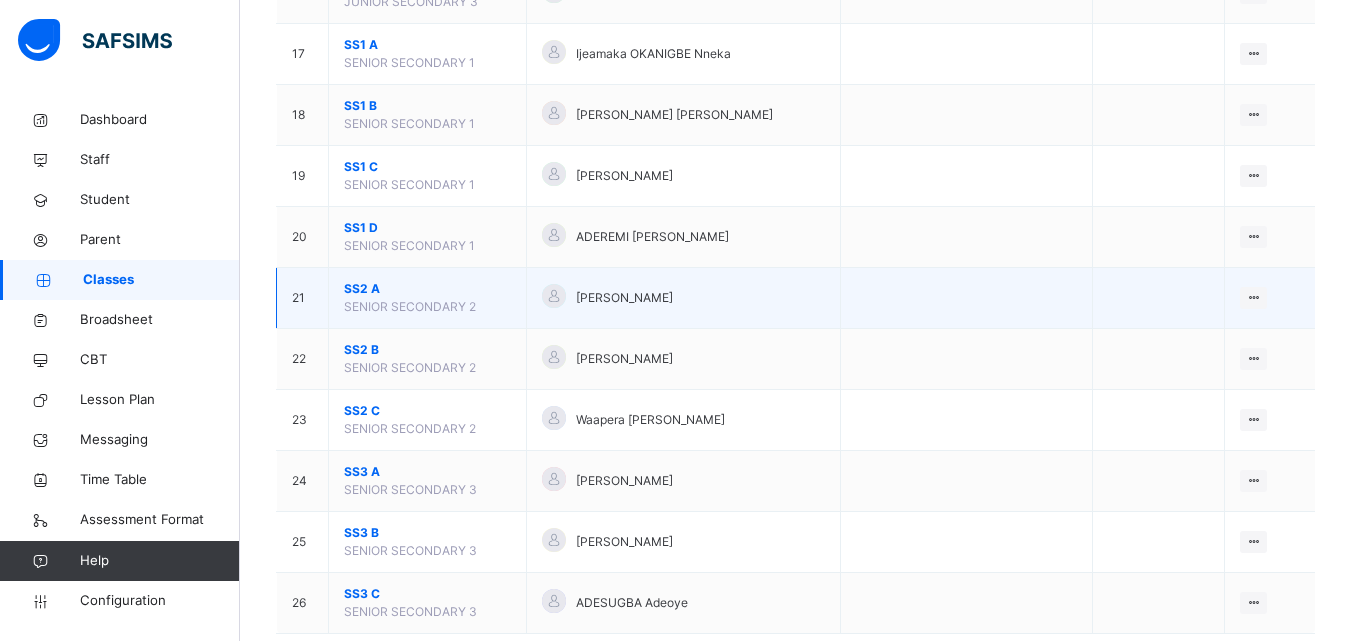 click on "SS2   A" at bounding box center (427, 289) 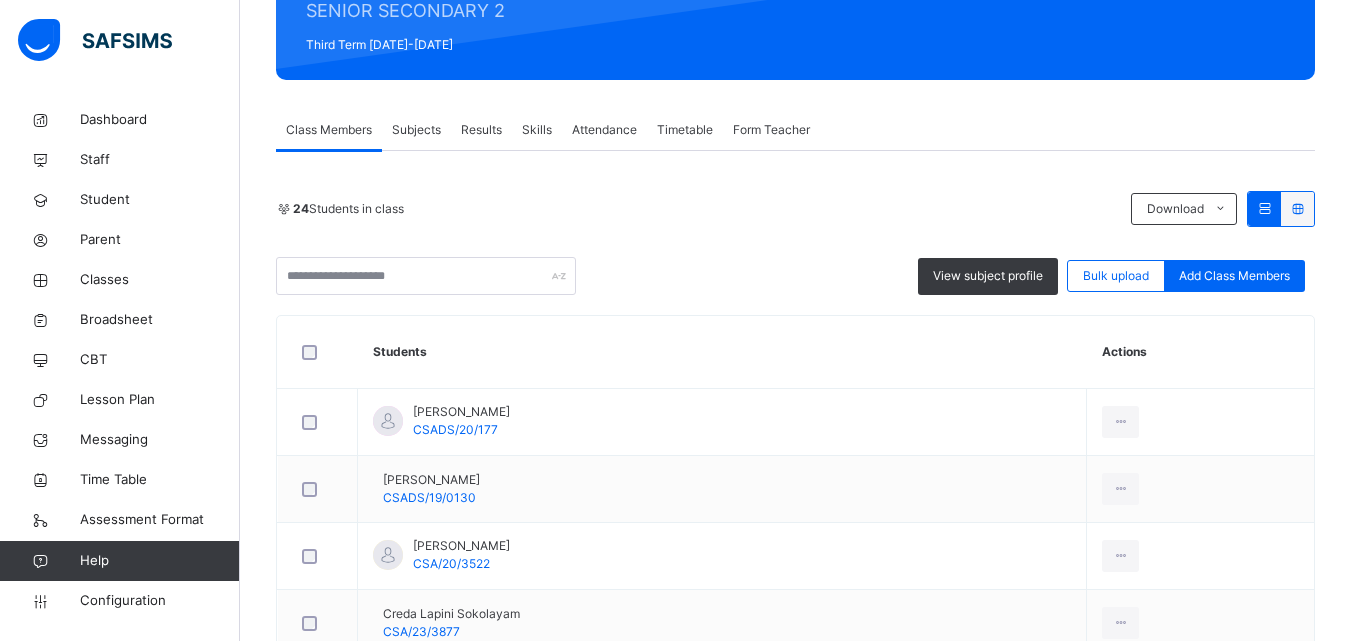 scroll, scrollTop: 247, scrollLeft: 0, axis: vertical 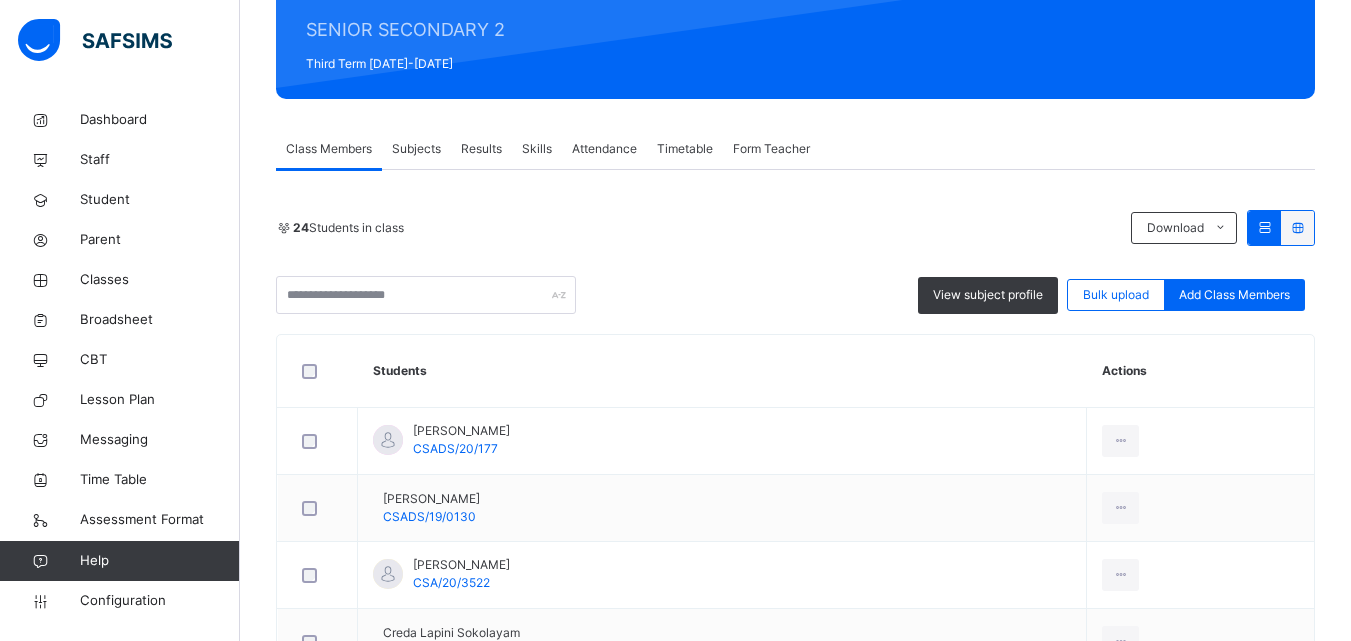 click on "Subjects" at bounding box center [416, 149] 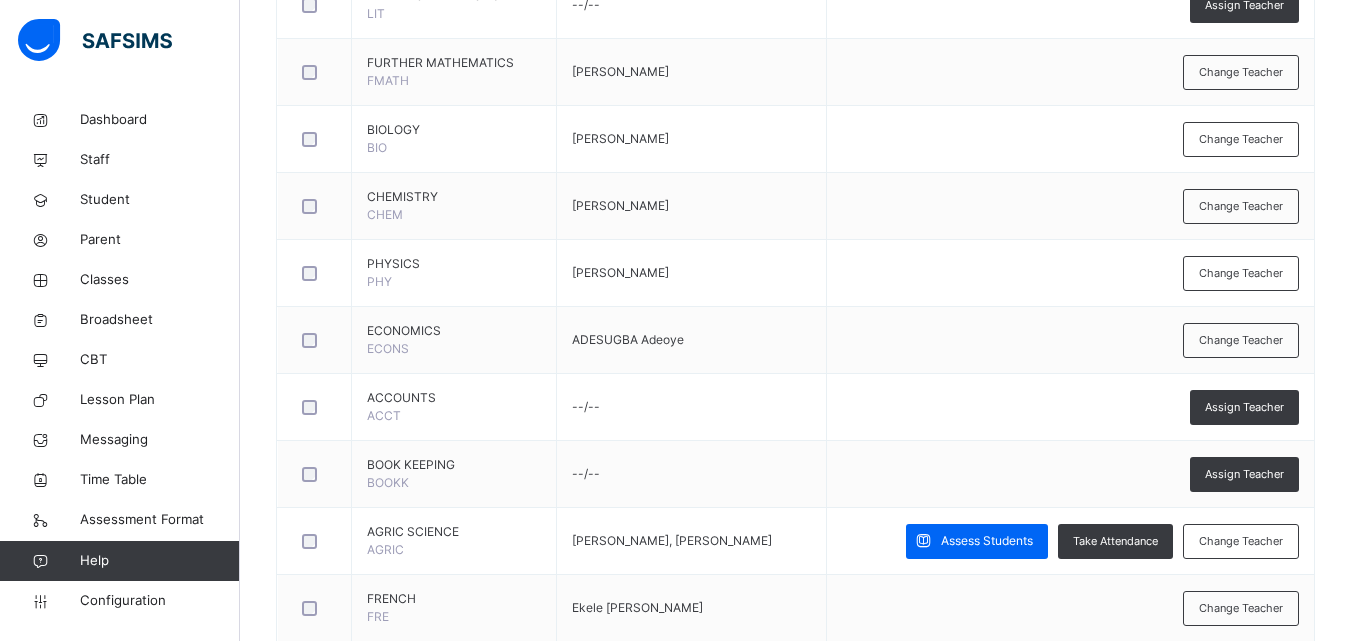 scroll, scrollTop: 1252, scrollLeft: 0, axis: vertical 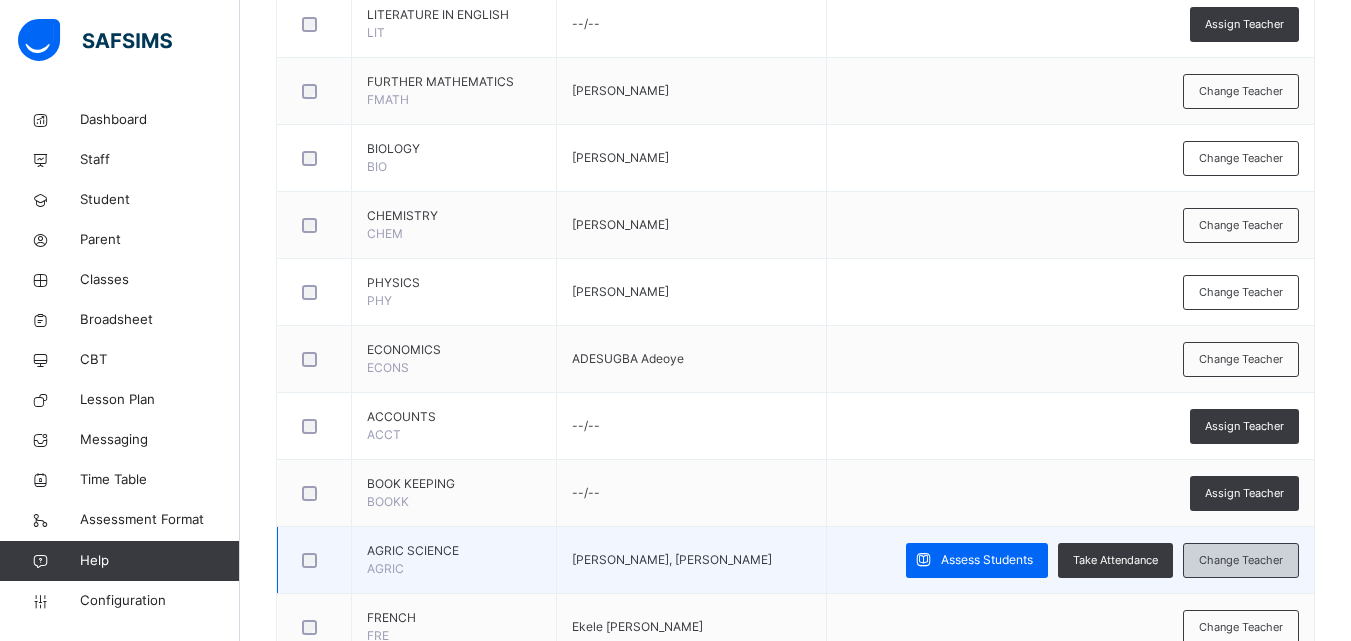 click on "Change Teacher" at bounding box center [1241, 560] 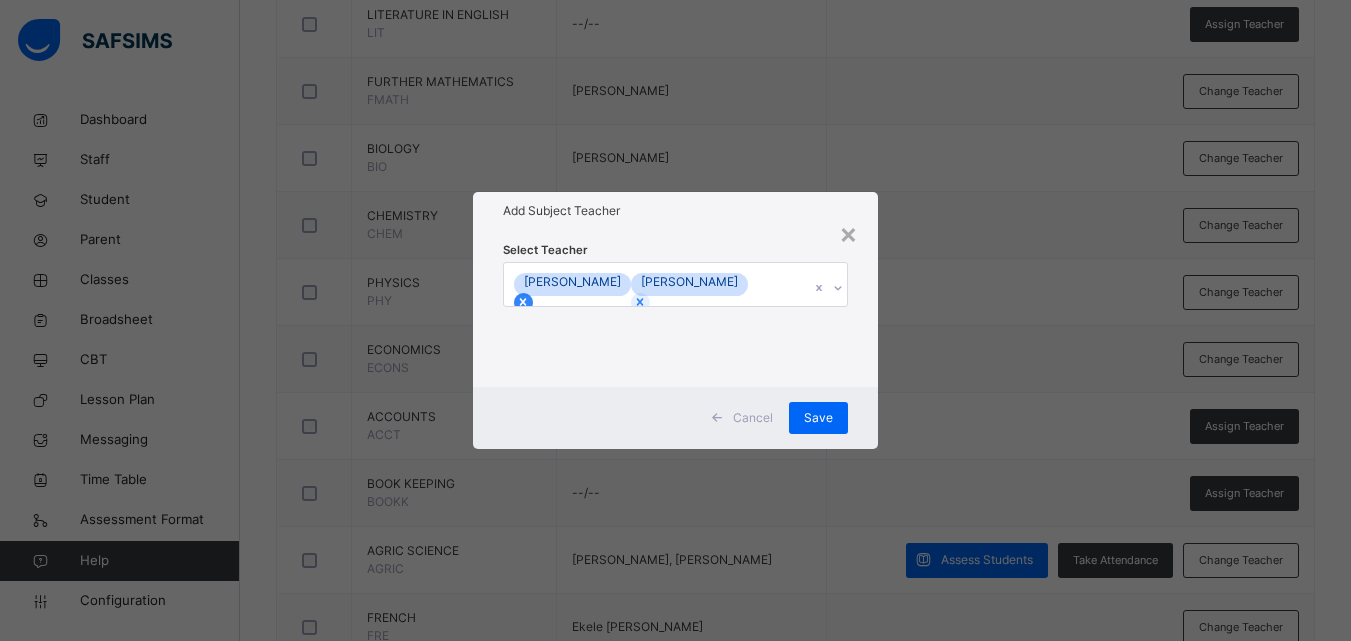 click 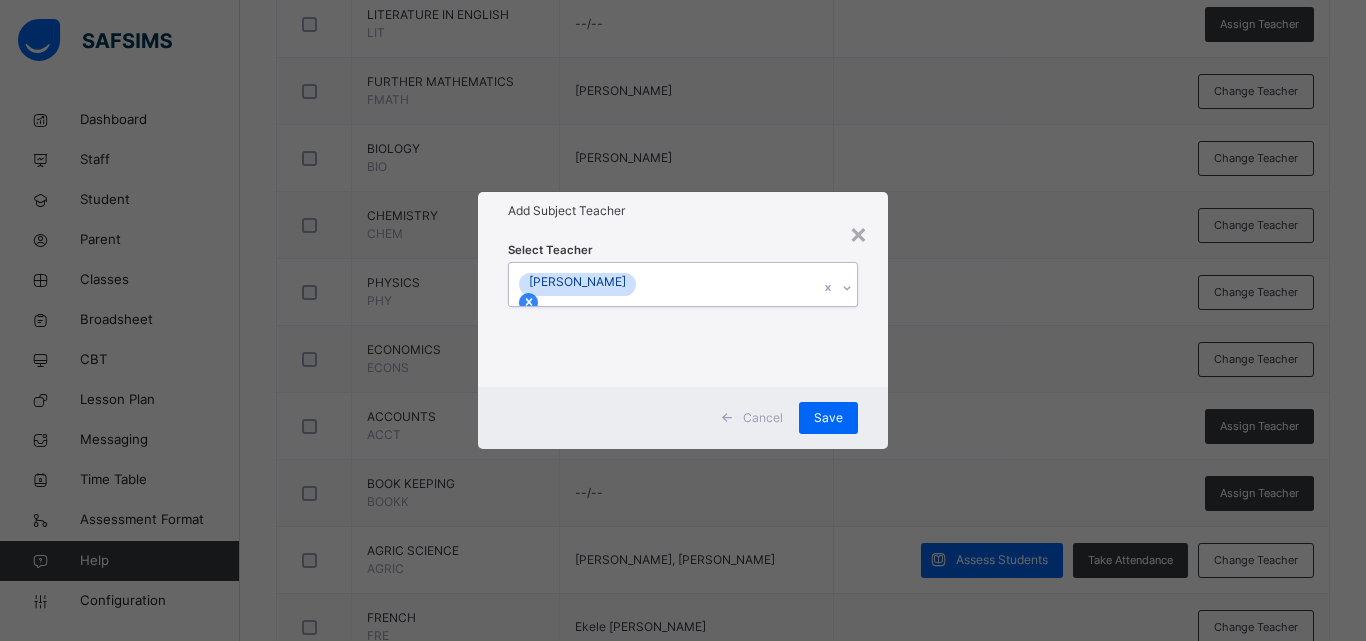 click 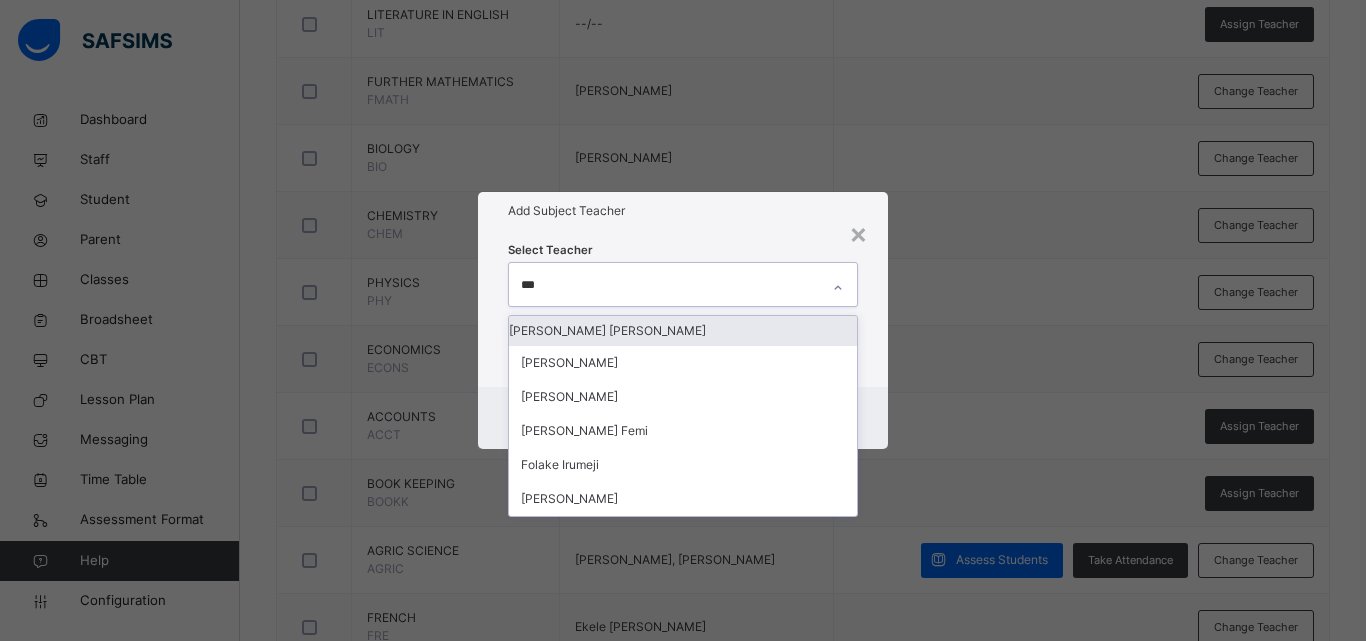 type on "****" 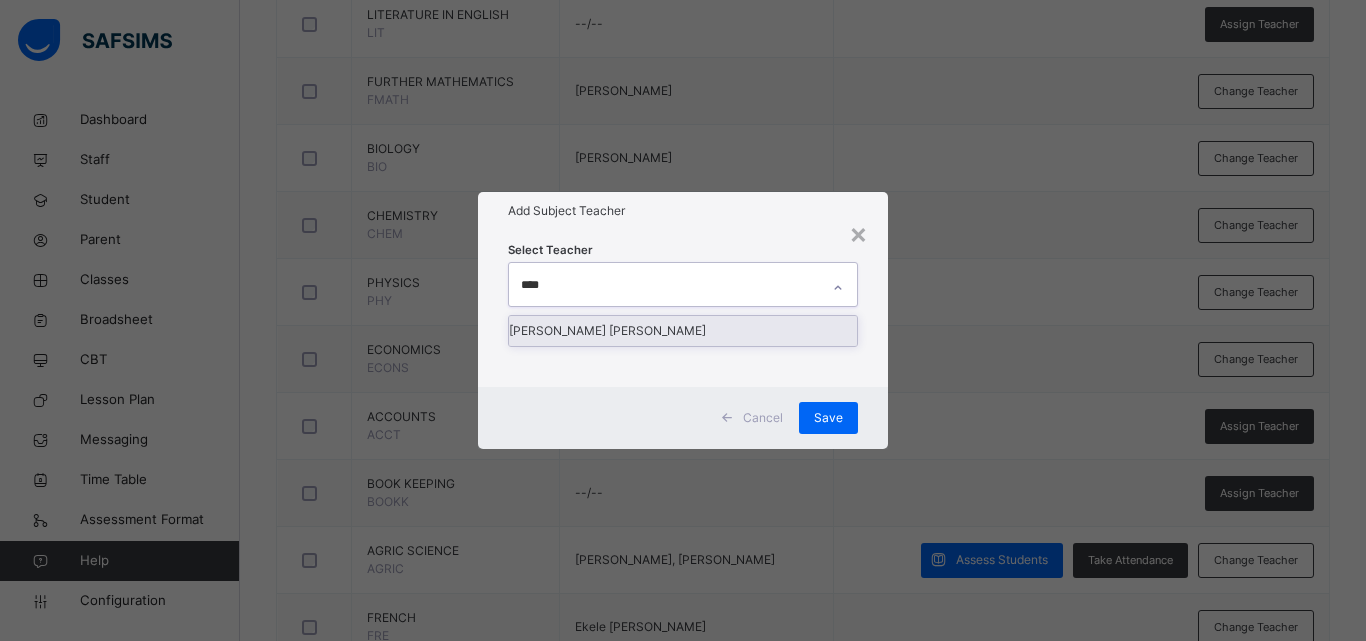 click on "[PERSON_NAME] [PERSON_NAME]" at bounding box center (683, 331) 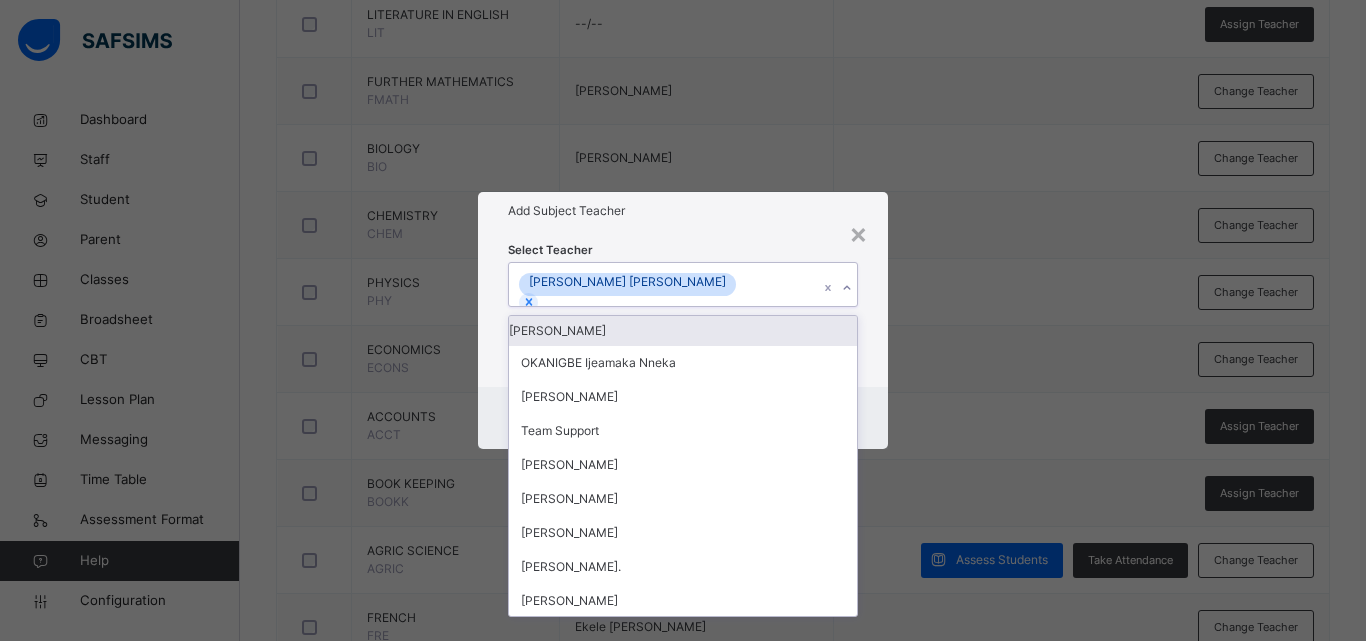 click on "Add Subject Teacher" at bounding box center [683, 211] 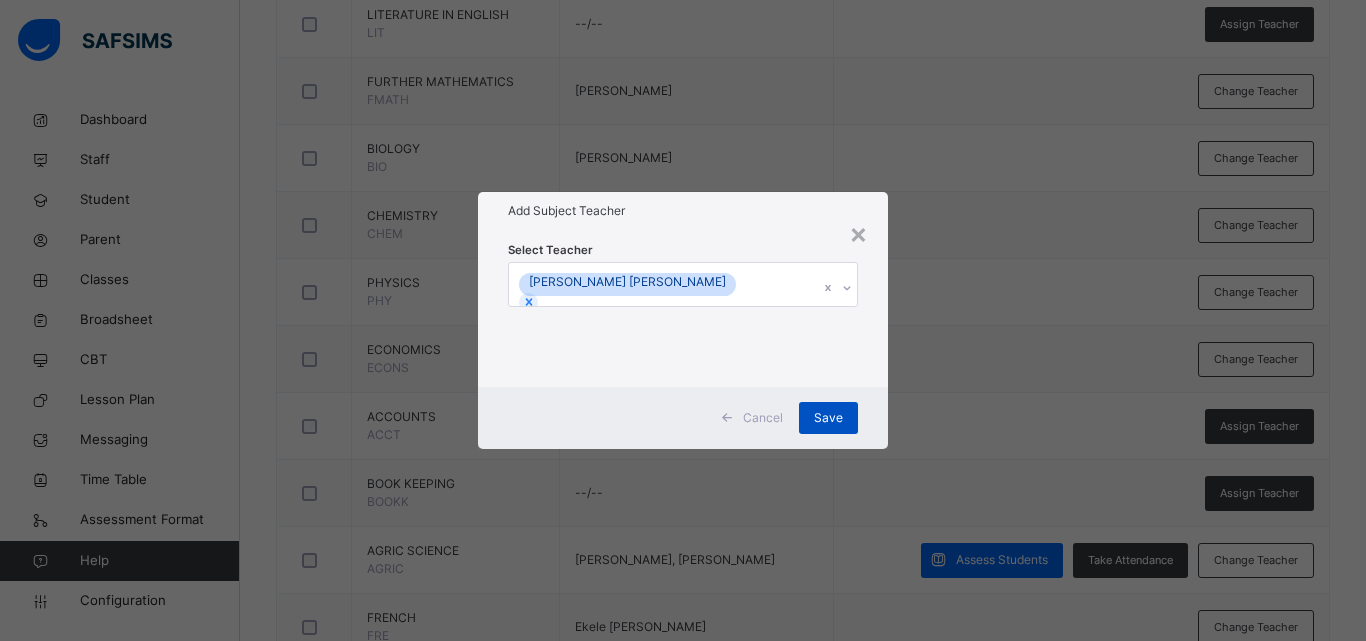 click on "Save" at bounding box center [828, 418] 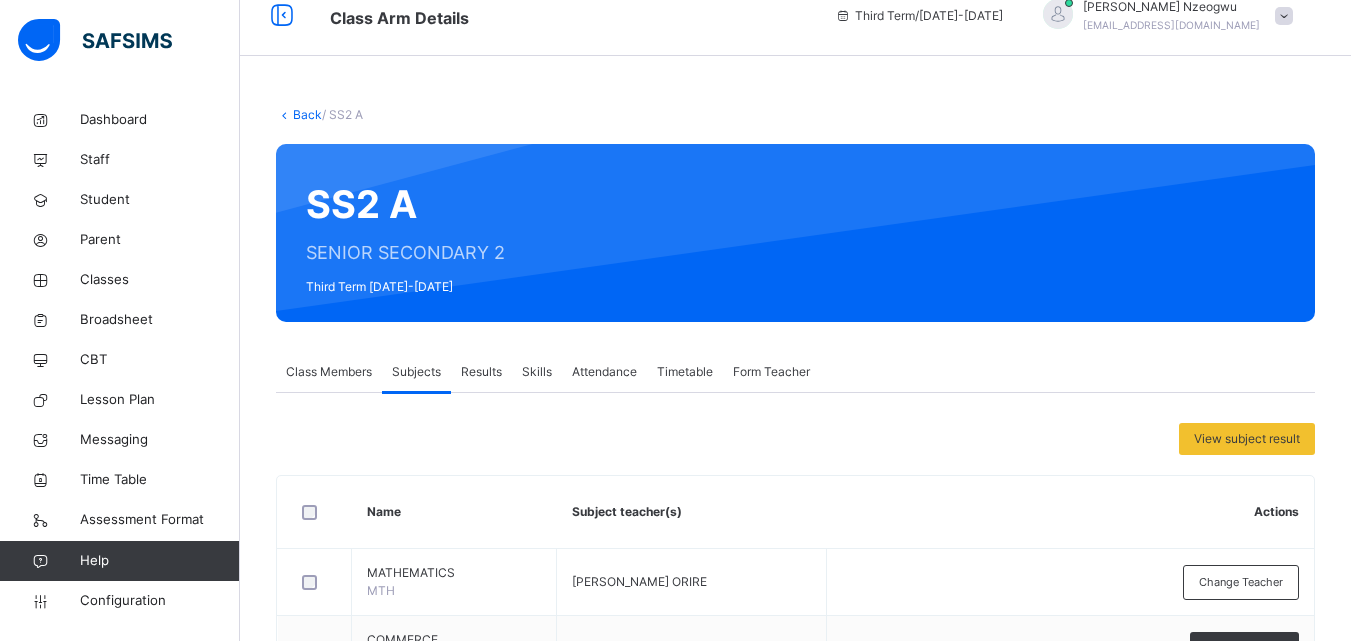 scroll, scrollTop: 0, scrollLeft: 0, axis: both 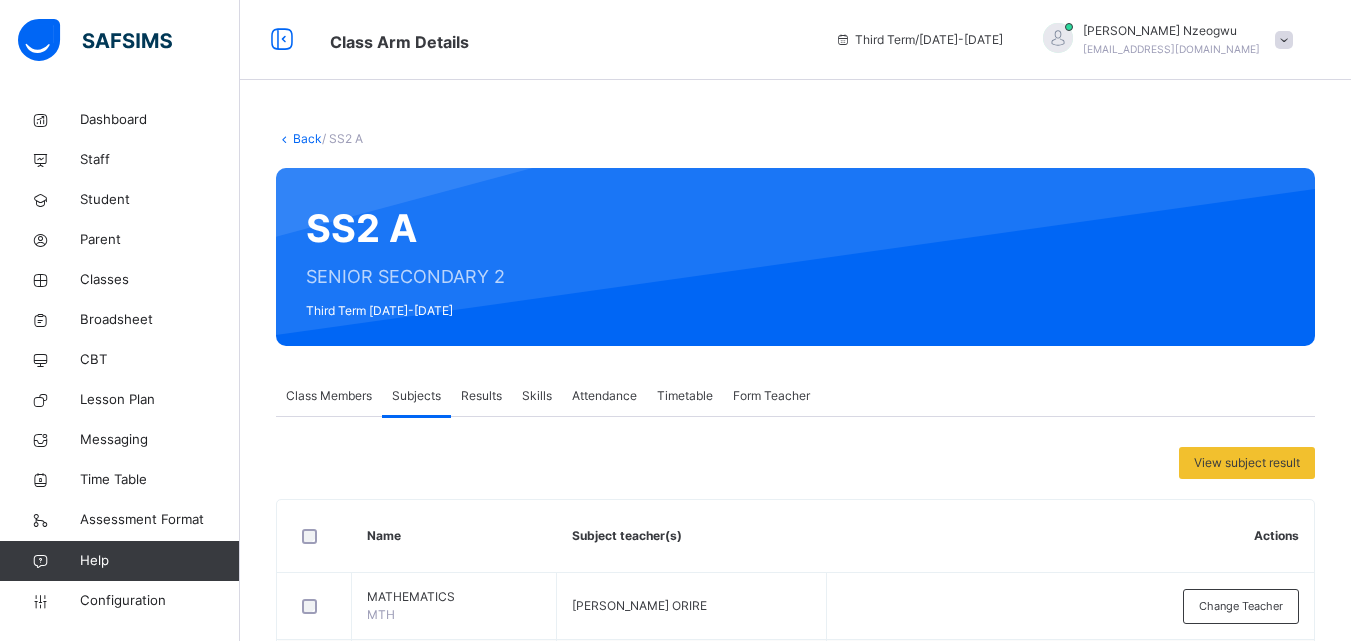 click on "Back" at bounding box center (307, 138) 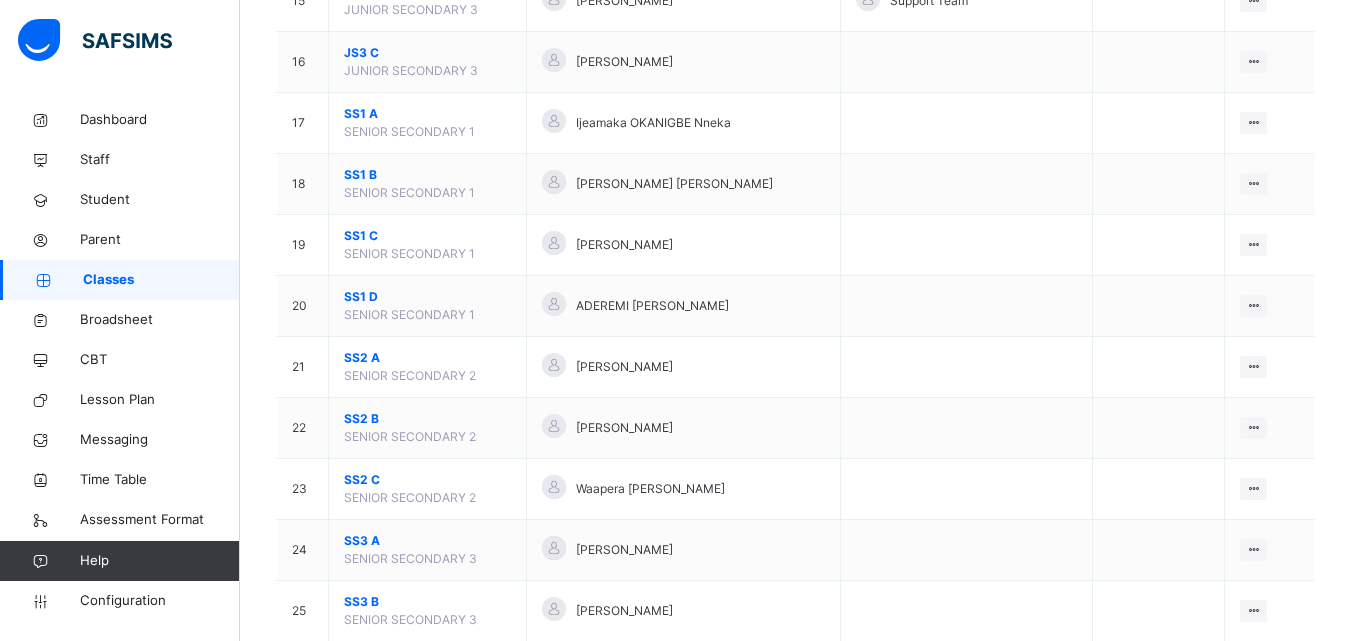 scroll, scrollTop: 1140, scrollLeft: 0, axis: vertical 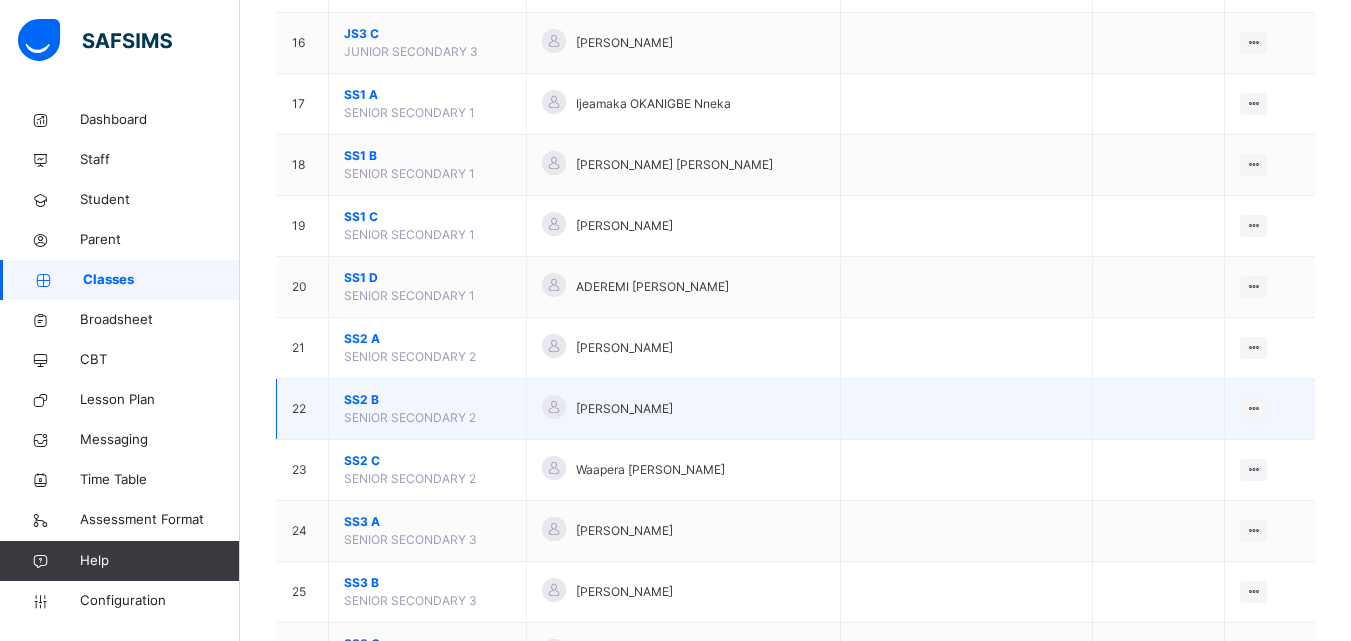 click on "SS2   B" at bounding box center (427, 400) 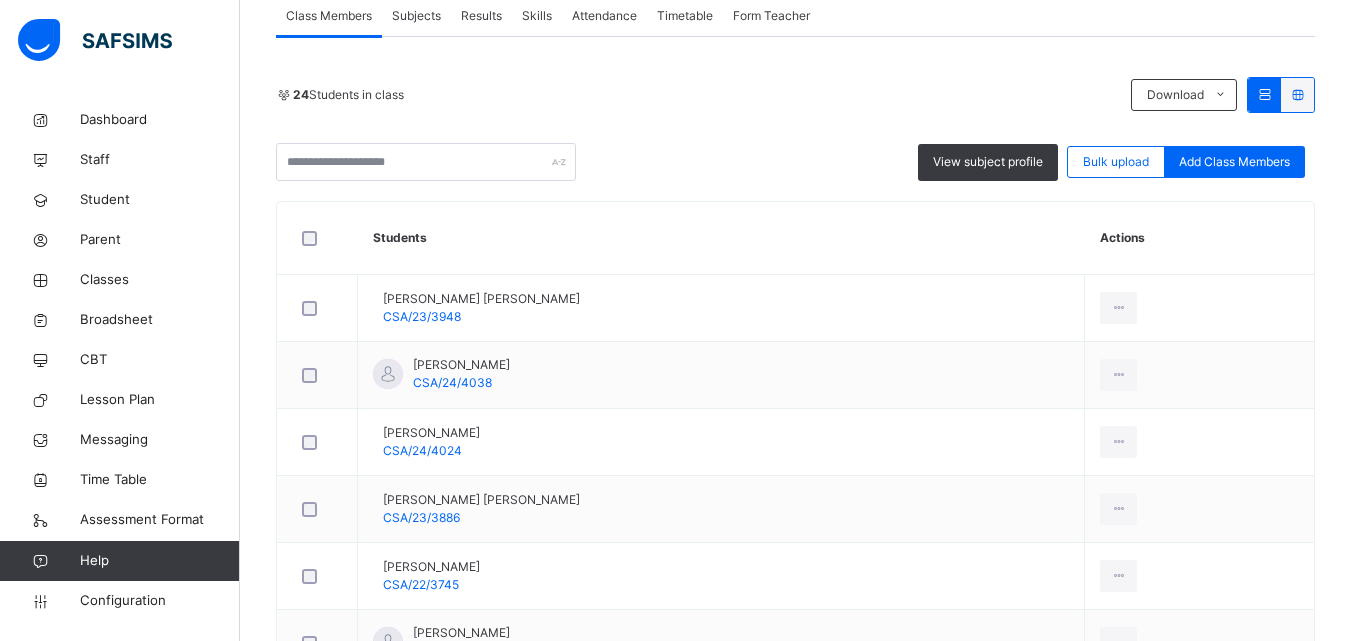 scroll, scrollTop: 306, scrollLeft: 0, axis: vertical 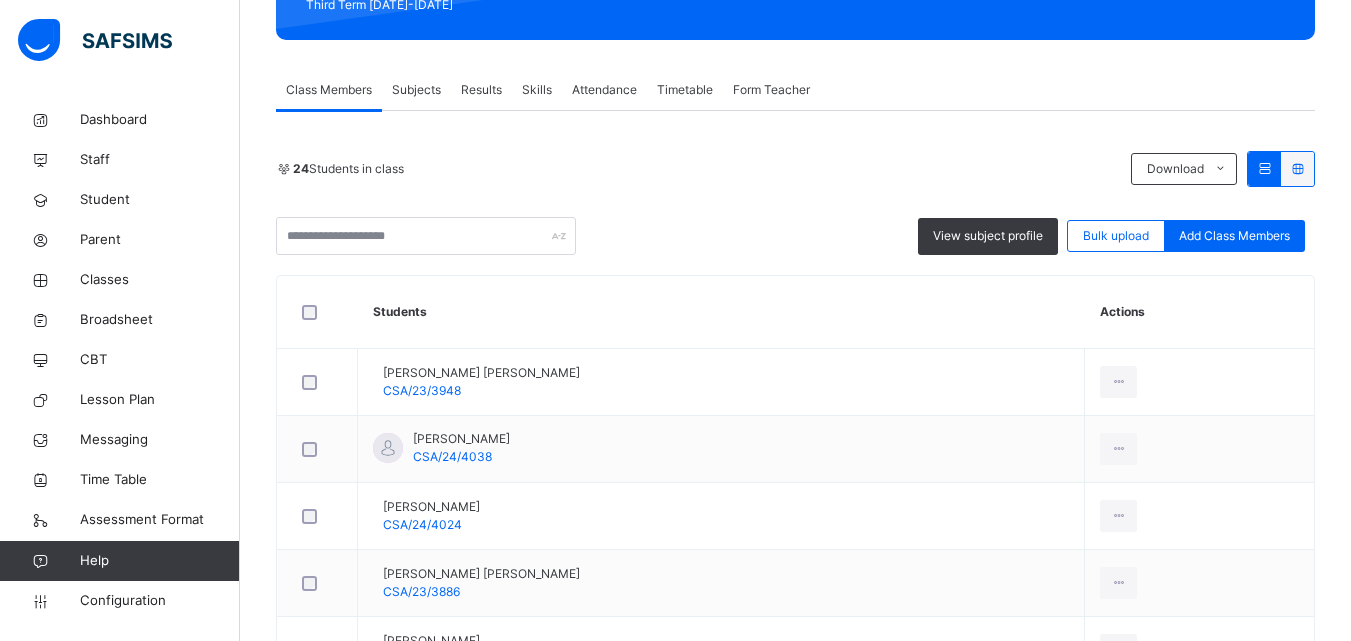 click on "Subjects" at bounding box center (416, 90) 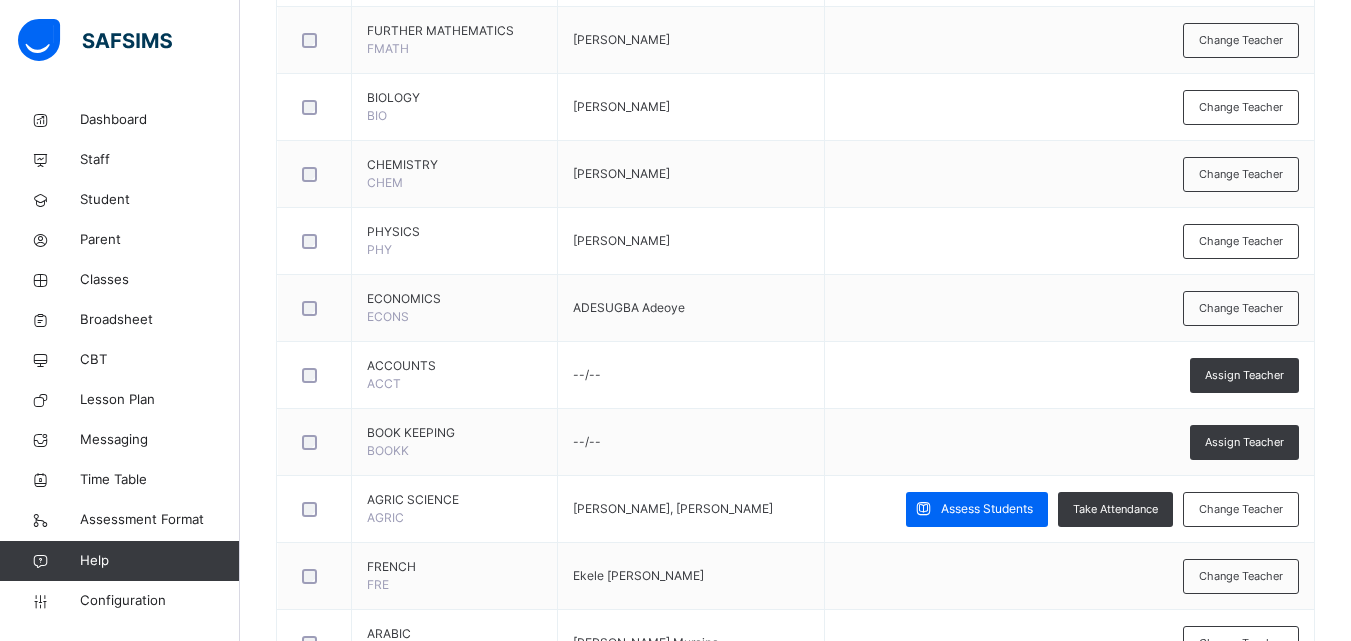 scroll, scrollTop: 1353, scrollLeft: 0, axis: vertical 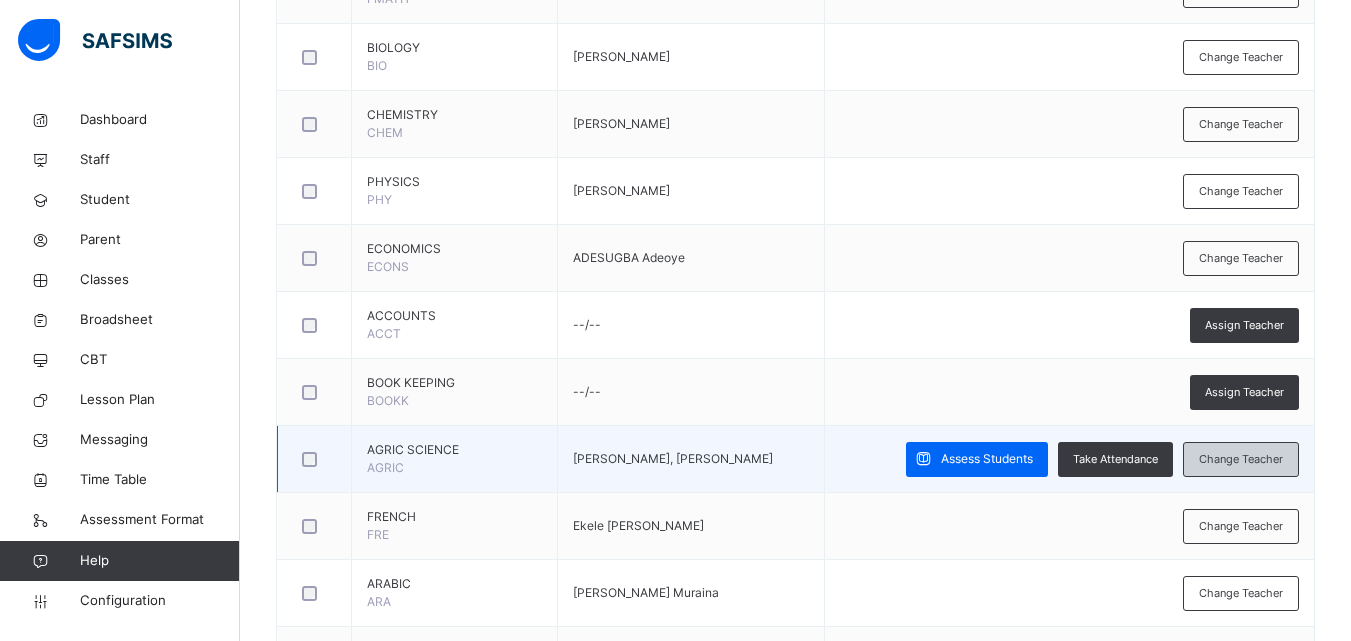 click on "Change Teacher" at bounding box center (1241, 459) 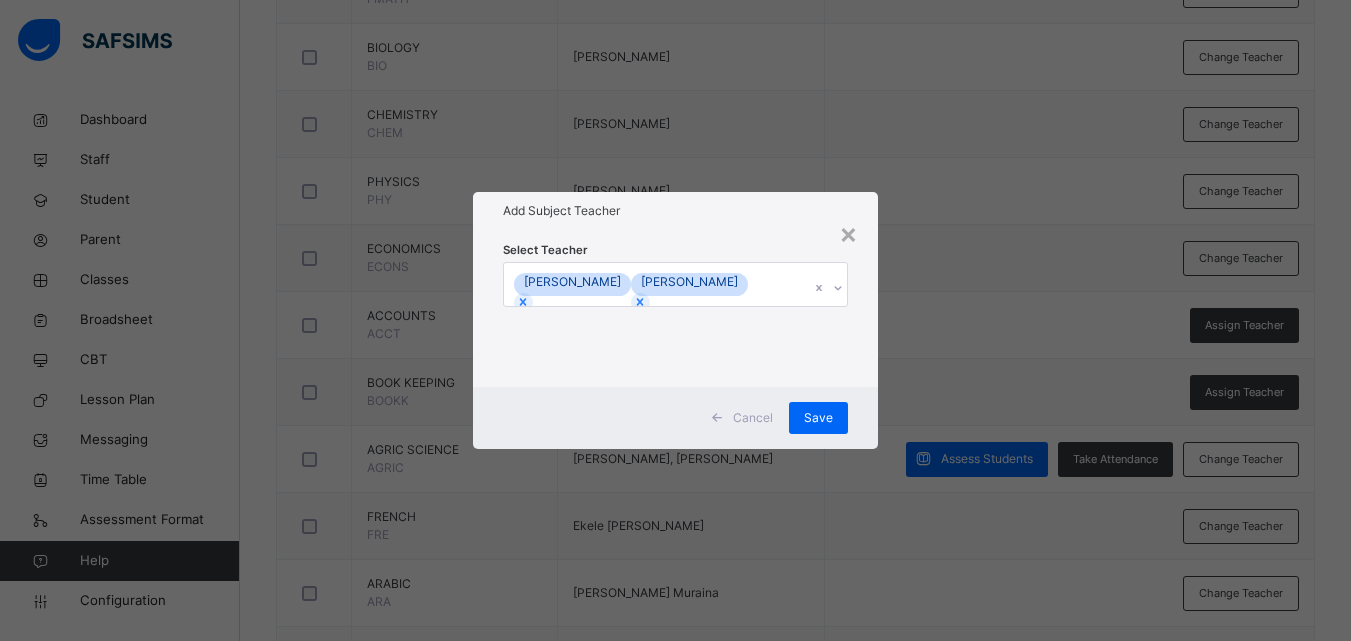 drag, startPoint x: 768, startPoint y: 273, endPoint x: 708, endPoint y: 274, distance: 60.00833 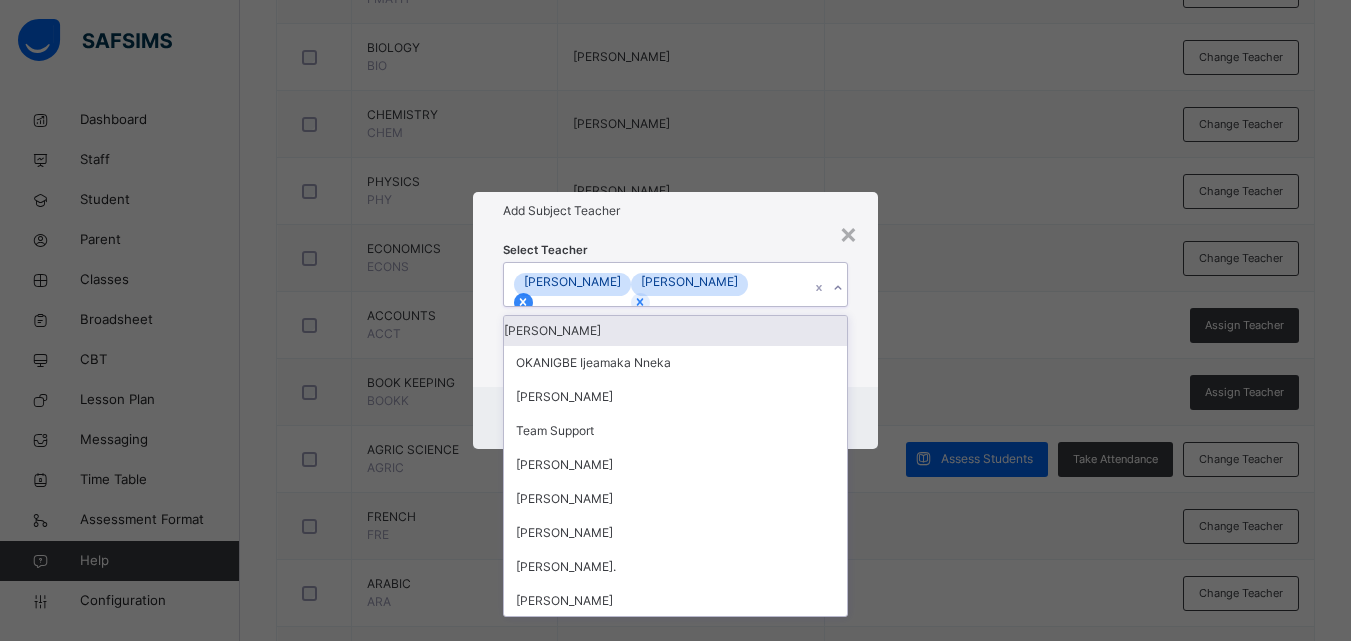 click 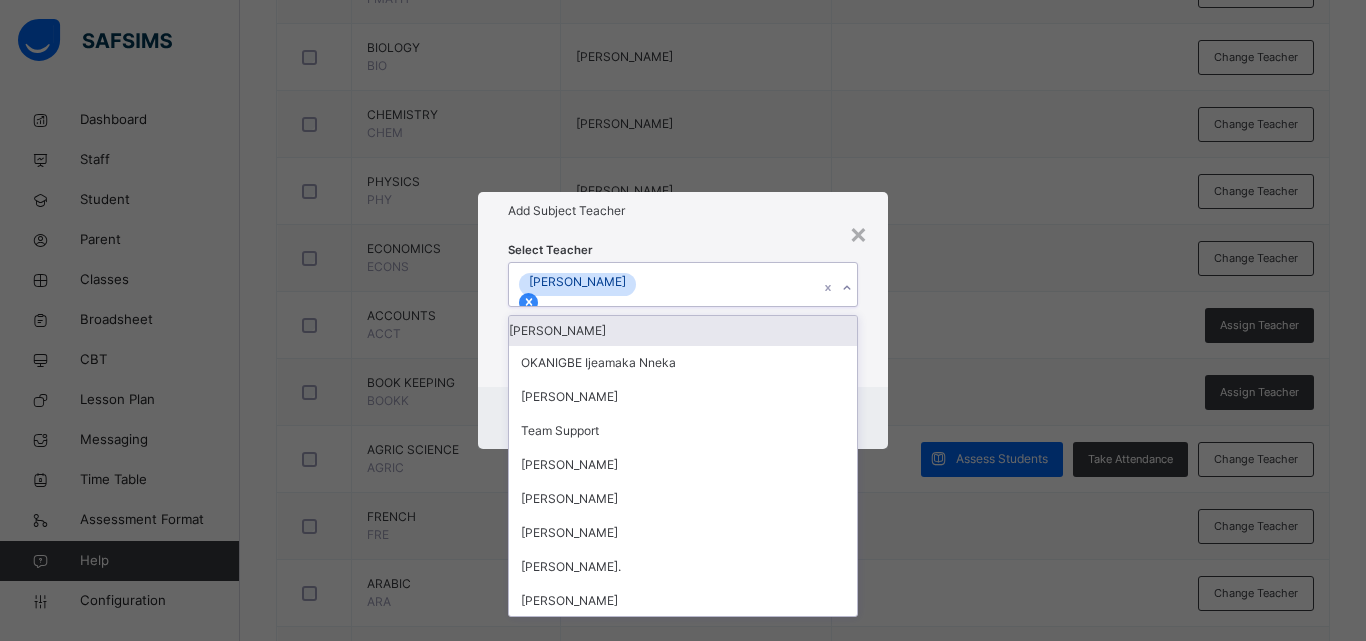 click 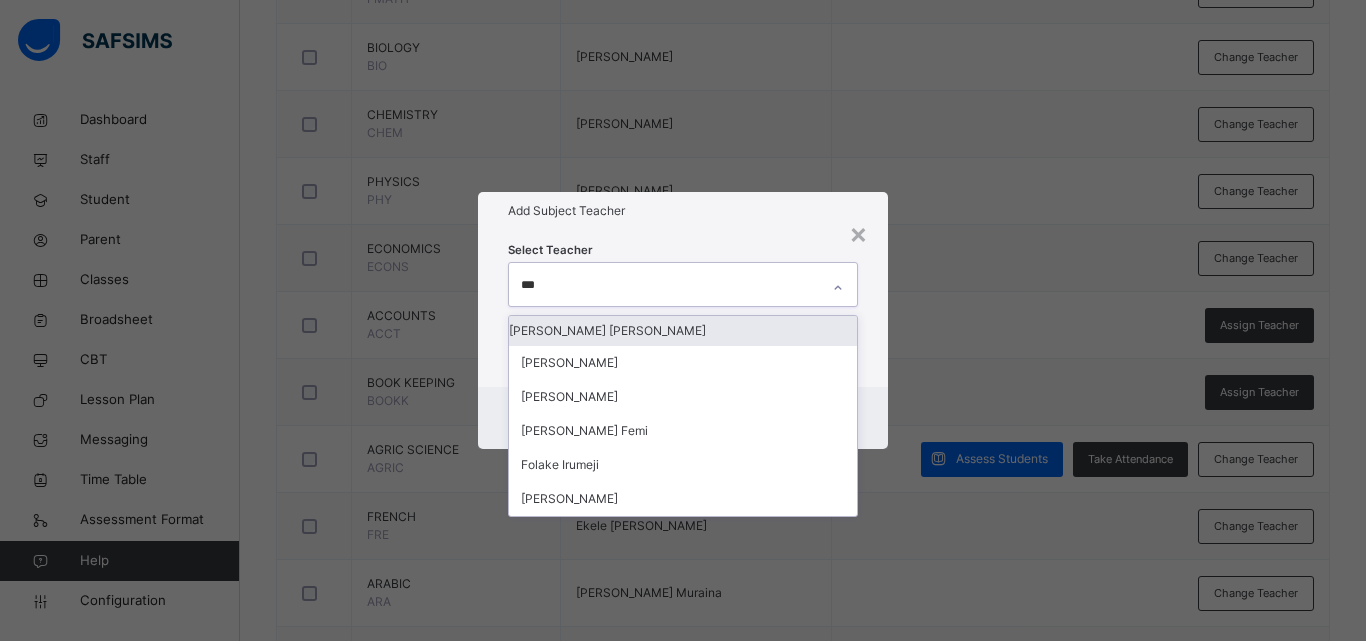 type on "****" 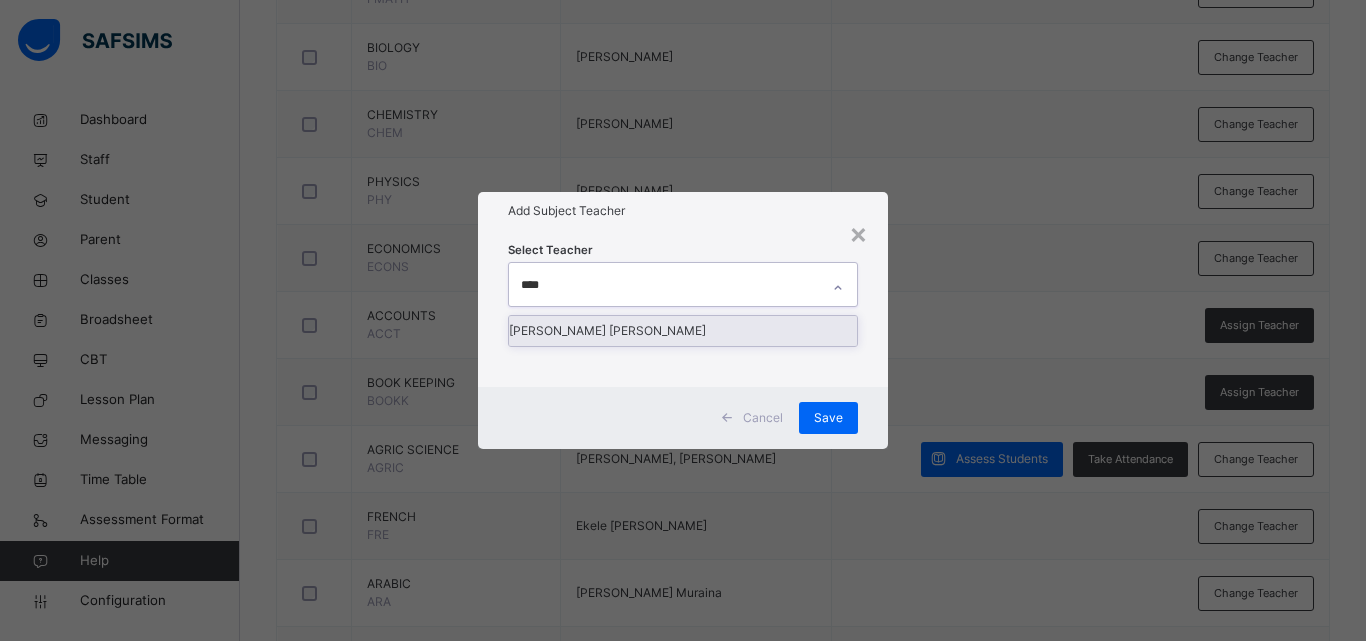 click on "[PERSON_NAME] [PERSON_NAME]" at bounding box center [683, 331] 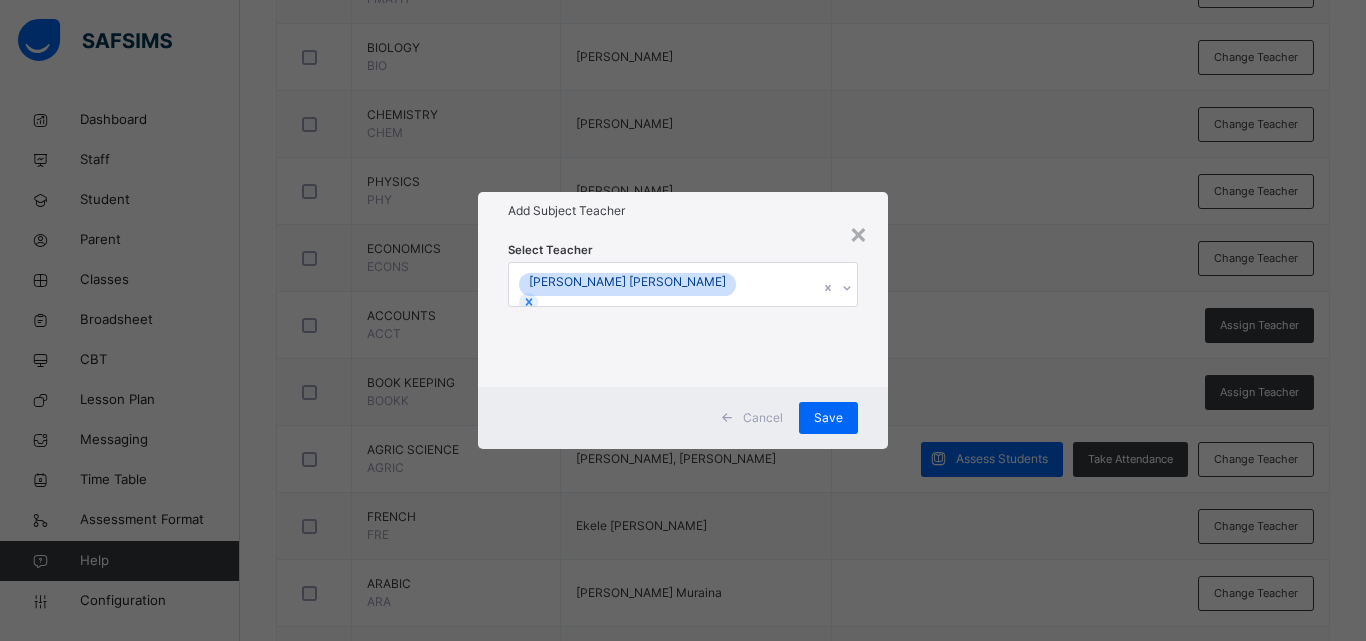 click on "Add Subject Teacher" at bounding box center (683, 211) 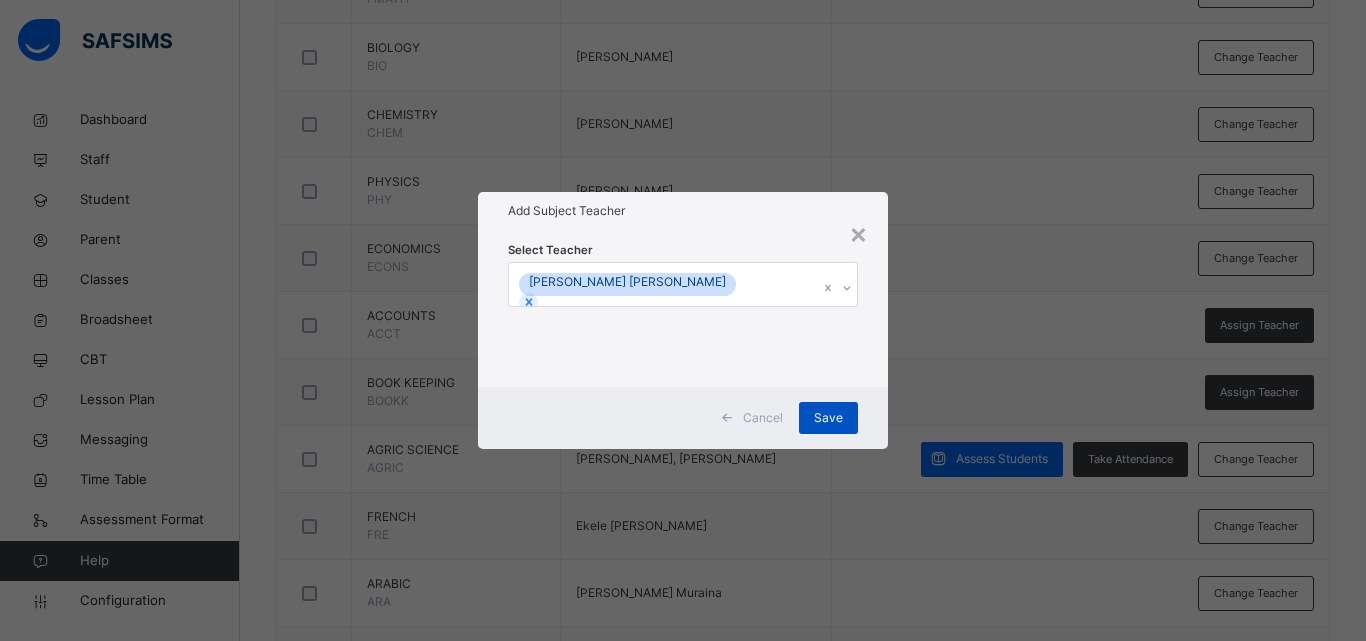 click on "Save" at bounding box center [828, 418] 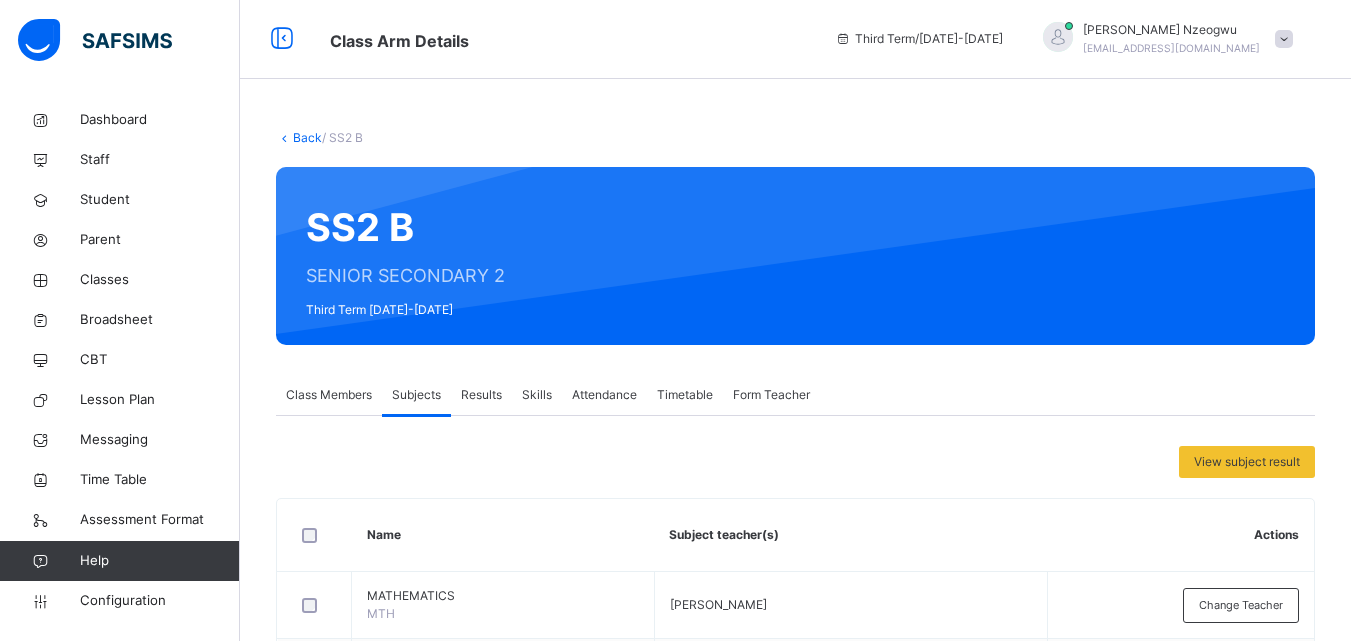scroll, scrollTop: 0, scrollLeft: 0, axis: both 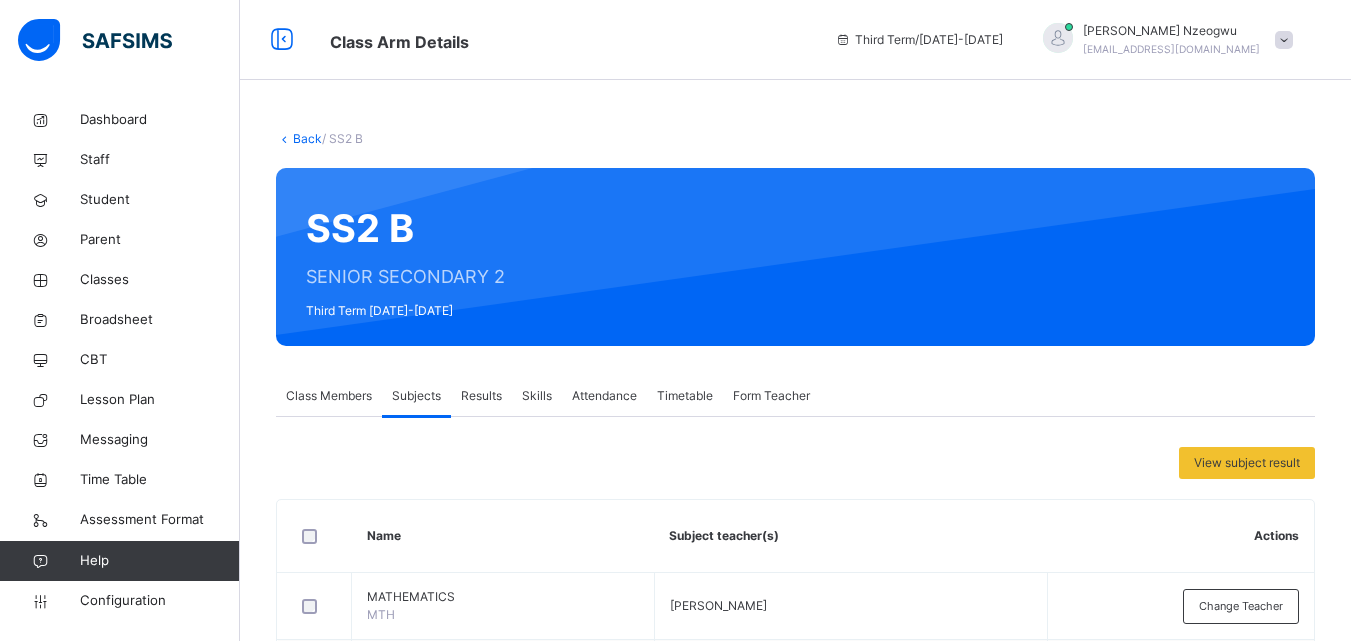 click on "Back" at bounding box center [307, 138] 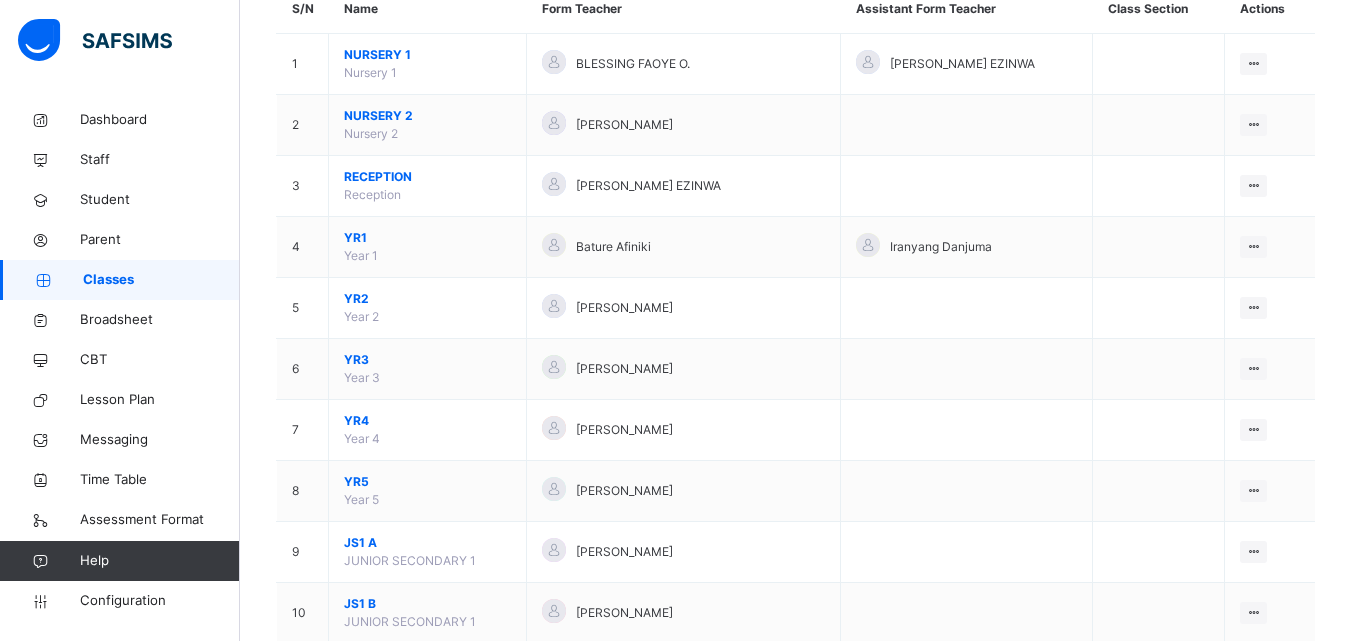 scroll, scrollTop: 0, scrollLeft: 0, axis: both 